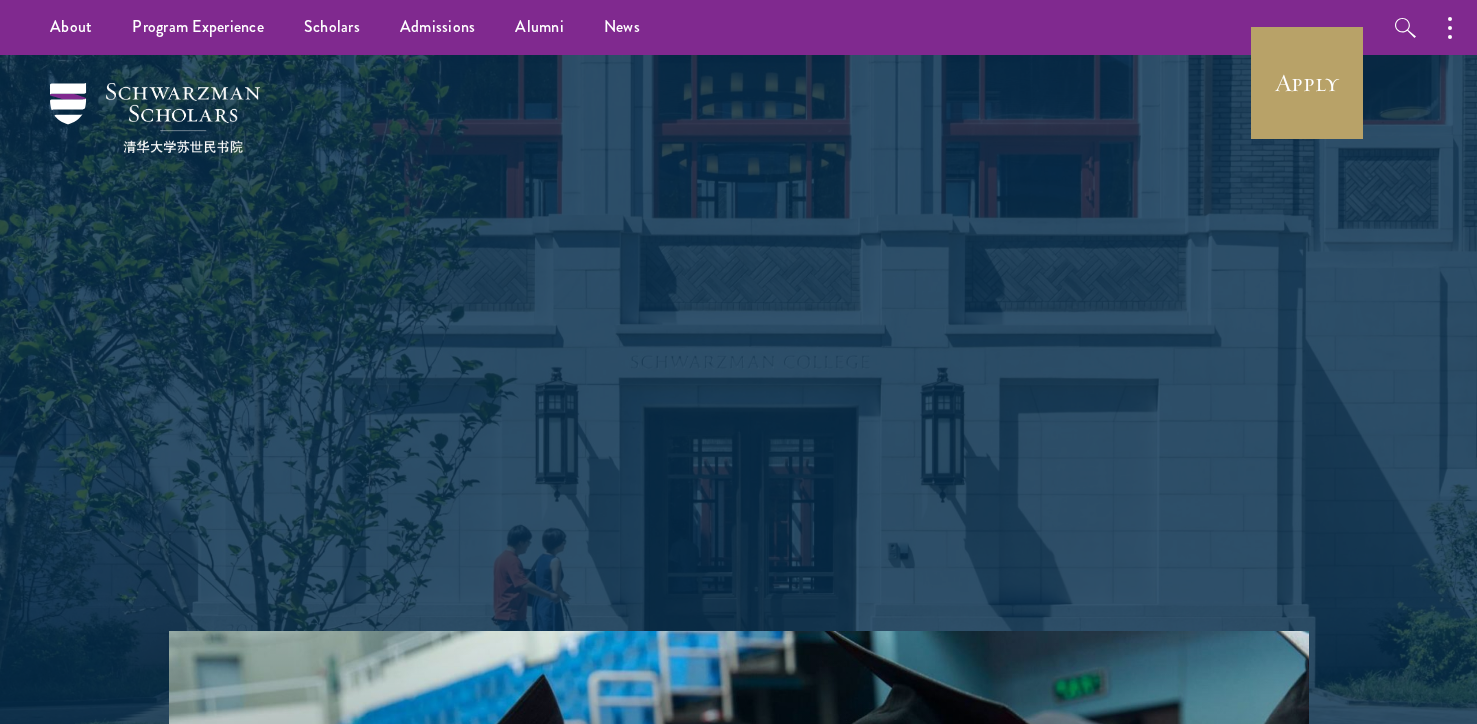 scroll, scrollTop: 0, scrollLeft: 0, axis: both 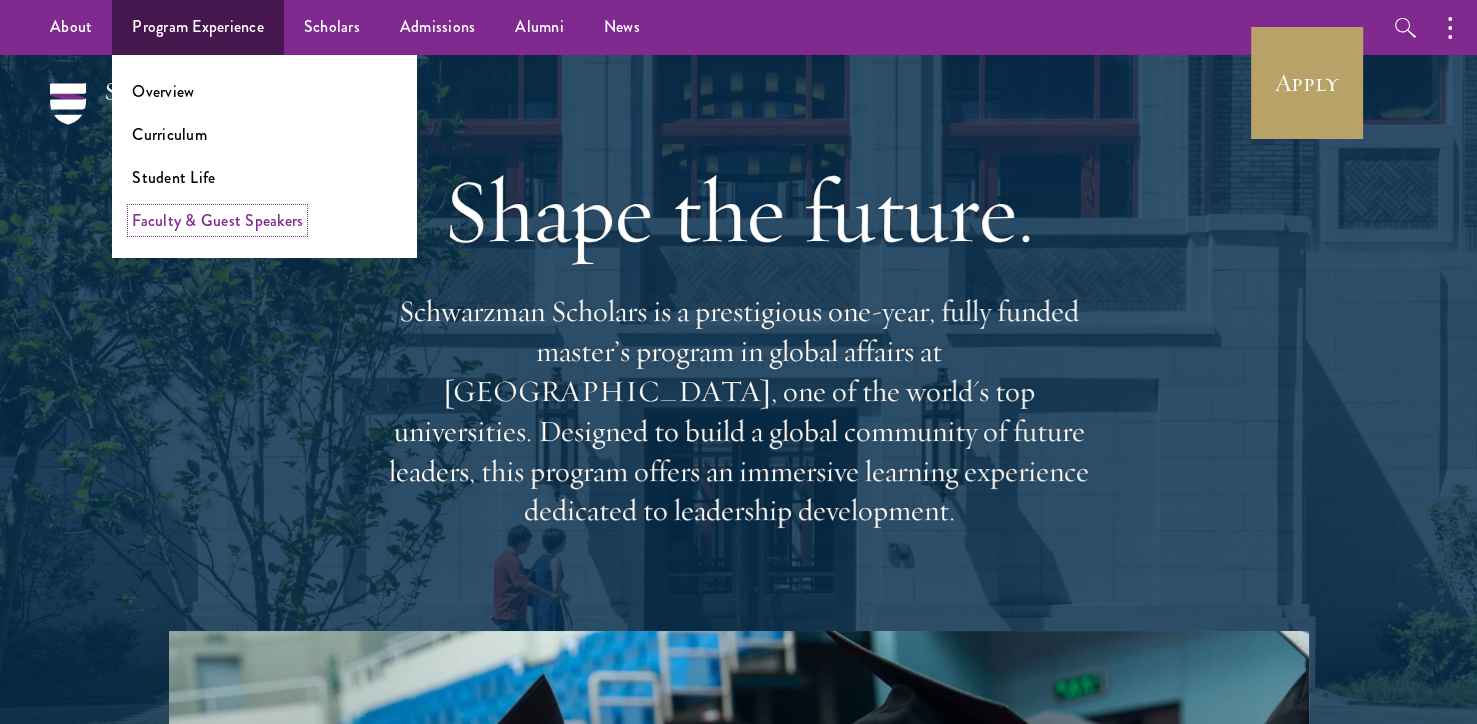 click on "Faculty & Guest Speakers" at bounding box center (217, 220) 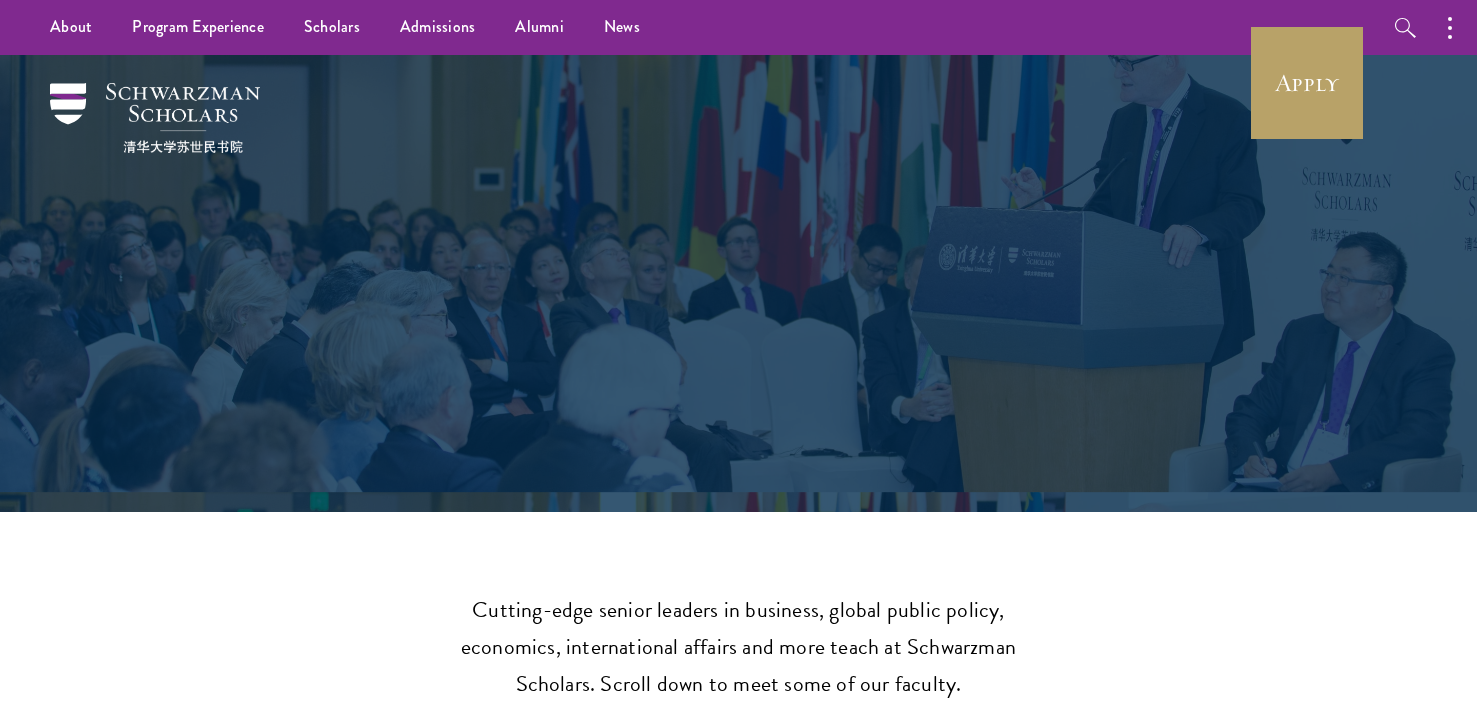 scroll, scrollTop: 0, scrollLeft: 0, axis: both 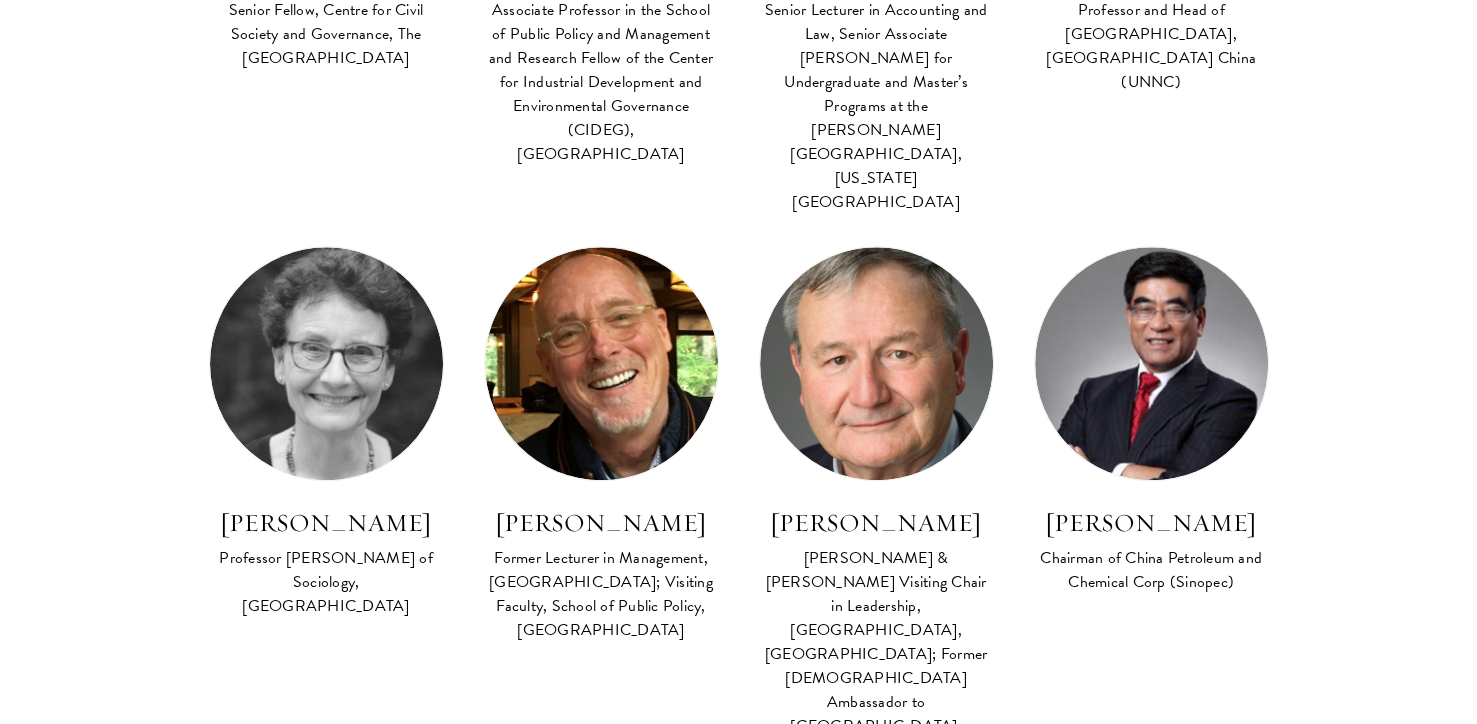 click on "Faculty
Co Faculty Asian Regional Security 			 FACULTY BIO
[PERSON_NAME]
Distinguished Professor and the UNESCO Chair in Transnational Challenges and Governance, School of International Service, [GEOGRAPHIC_DATA]
Co-Instructor Institutional and Social Transformation in Contemporary [GEOGRAPHIC_DATA] 			 FACULTY BIO
[PERSON_NAME] Ang
[PERSON_NAME] Chair of Political Economy, [PERSON_NAME][GEOGRAPHIC_DATA][PERSON_NAME]
Lead Faculty Global Philanthropy: Rights and Equity 			 FACULTY BIO
[PERSON_NAME]
Founding President and CEO of Rockefeller Philanthropy Advisors, Inc
Lead Faculty Cybersecurity And Global Affairs 			 FACULTY BIO
[PERSON_NAME]" at bounding box center [738, 2781] 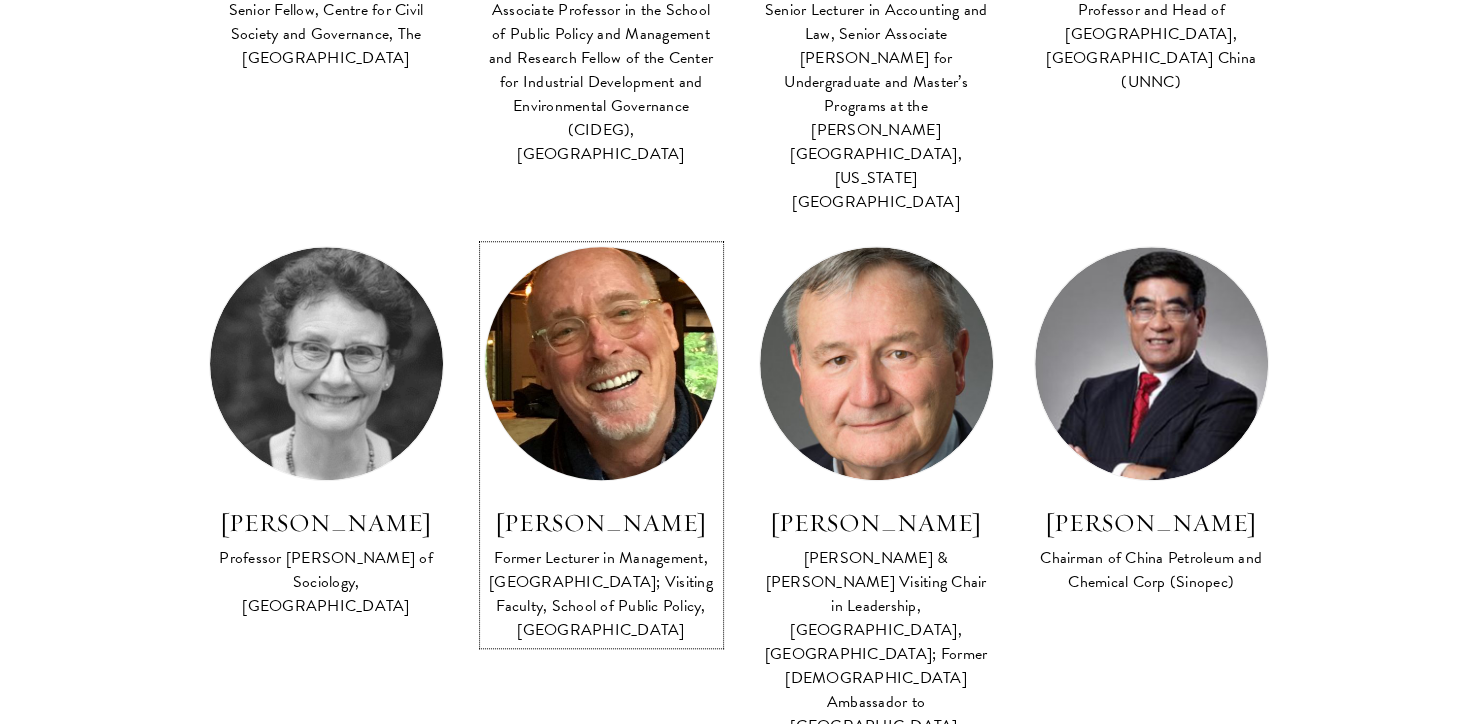 click at bounding box center (601, 364) 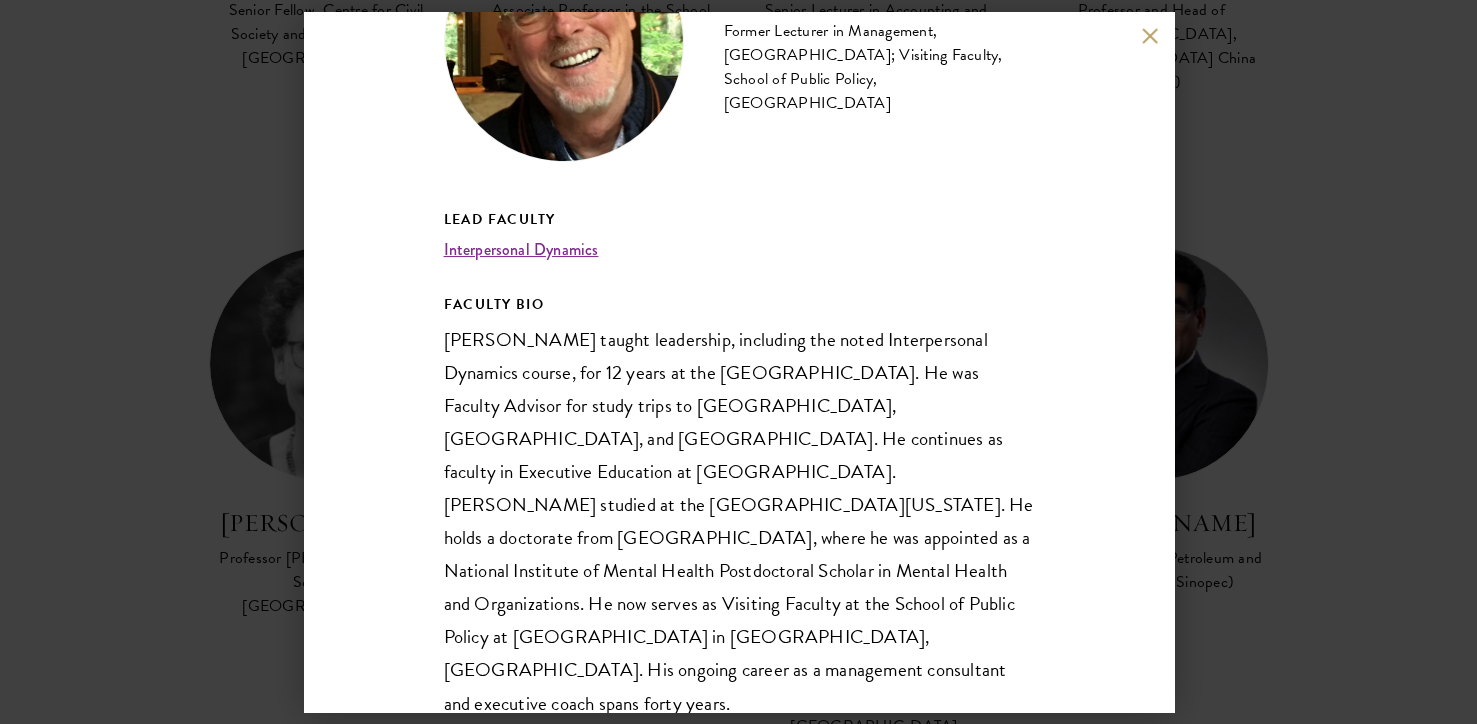 scroll, scrollTop: 151, scrollLeft: 0, axis: vertical 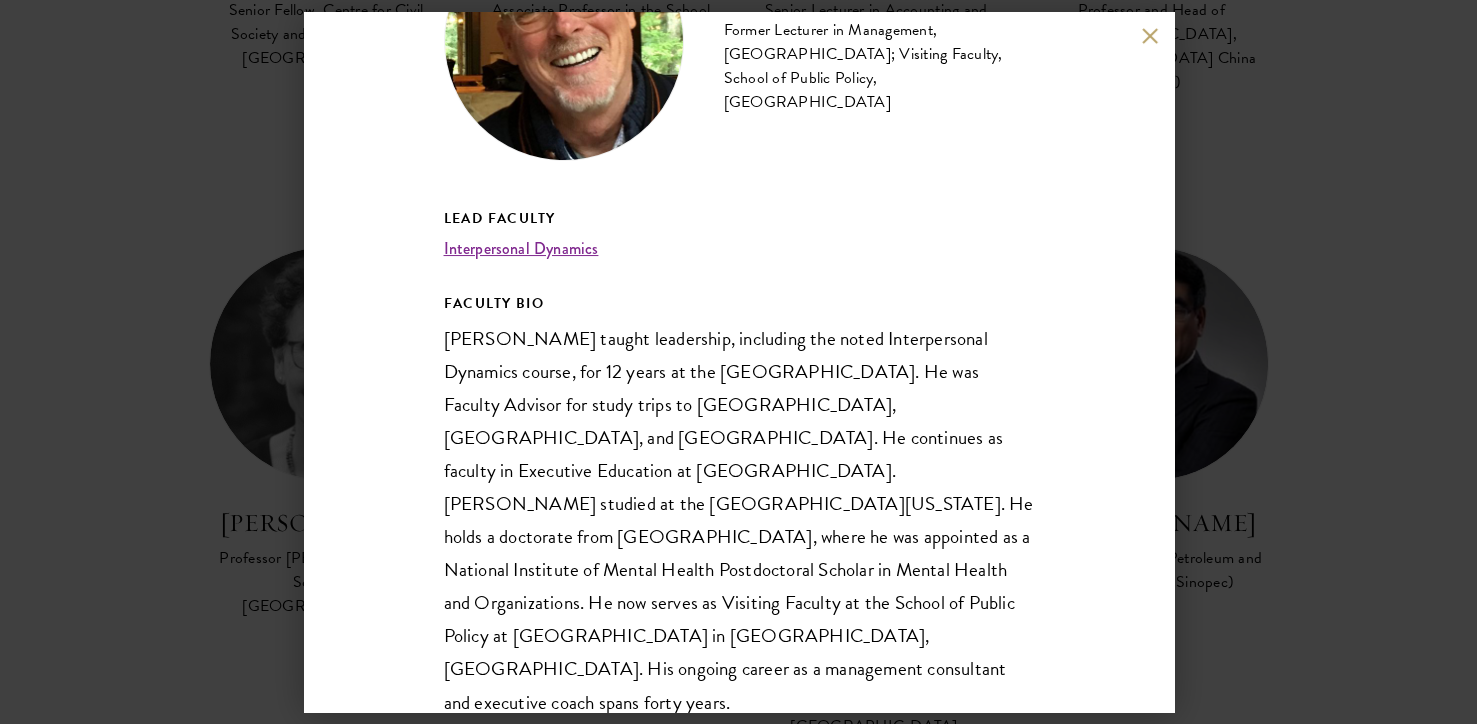 click on "[PERSON_NAME]
Former Lecturer in Management, [GEOGRAPHIC_DATA]; Visiting Faculty, School of Public Policy, [GEOGRAPHIC_DATA]
Lead Faculty Interpersonal Dynamics 			 FACULTY BIO
[PERSON_NAME] taught leadership, including the noted Interpersonal Dynamics course, for 12 years at the [GEOGRAPHIC_DATA]. He was Faculty Advisor for study trips to [GEOGRAPHIC_DATA], [GEOGRAPHIC_DATA], and [GEOGRAPHIC_DATA]. He continues as faculty in Executive Education at [GEOGRAPHIC_DATA]. [PERSON_NAME] studied at the [GEOGRAPHIC_DATA][US_STATE]. He holds a doctorate from [GEOGRAPHIC_DATA], where he was appointed as a National Institute of Mental Health Postdoctoral Scholar in Mental Health and Organizations. He now serves as Visiting Faculty at the School of Public Policy at [GEOGRAPHIC_DATA] in [GEOGRAPHIC_DATA], [GEOGRAPHIC_DATA]. His ongoing career as a management consultant and executive coach spans forty years." at bounding box center [738, 362] 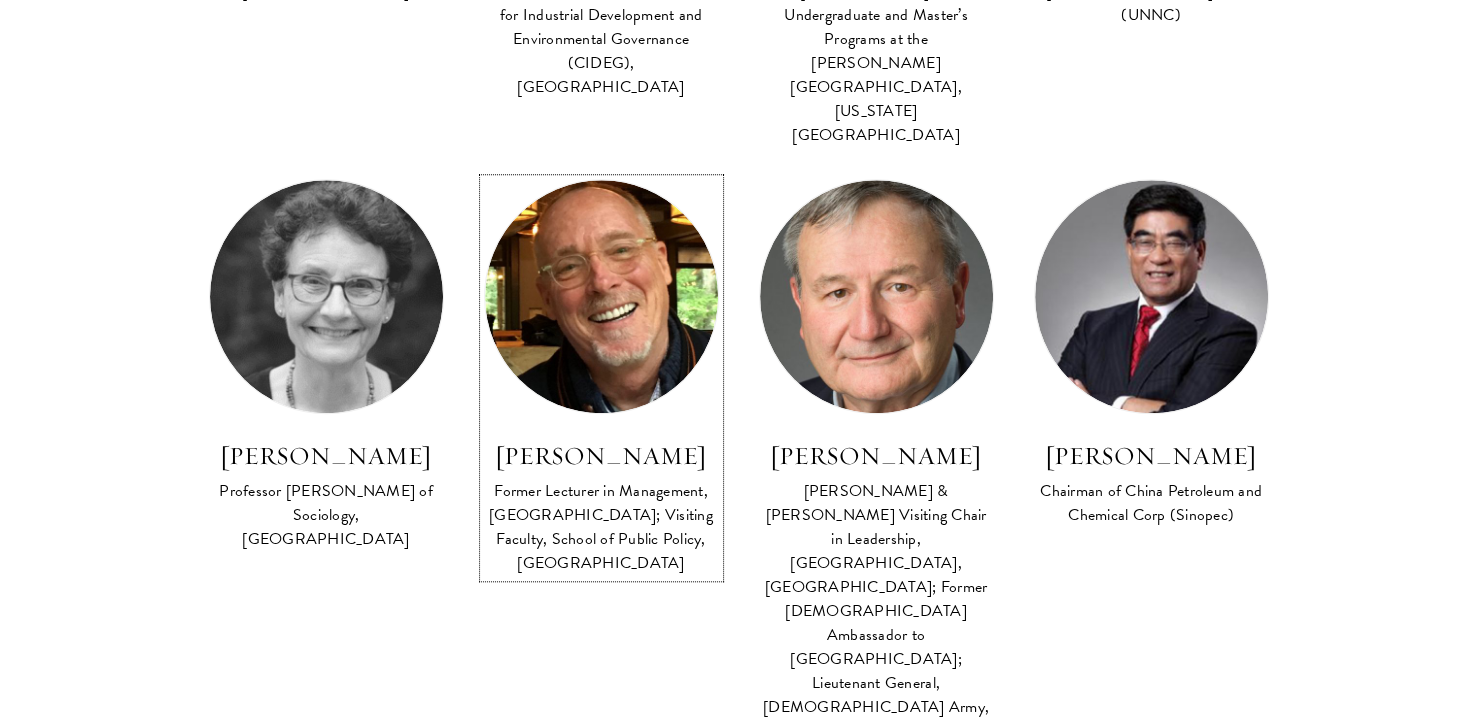 scroll, scrollTop: 1775, scrollLeft: 0, axis: vertical 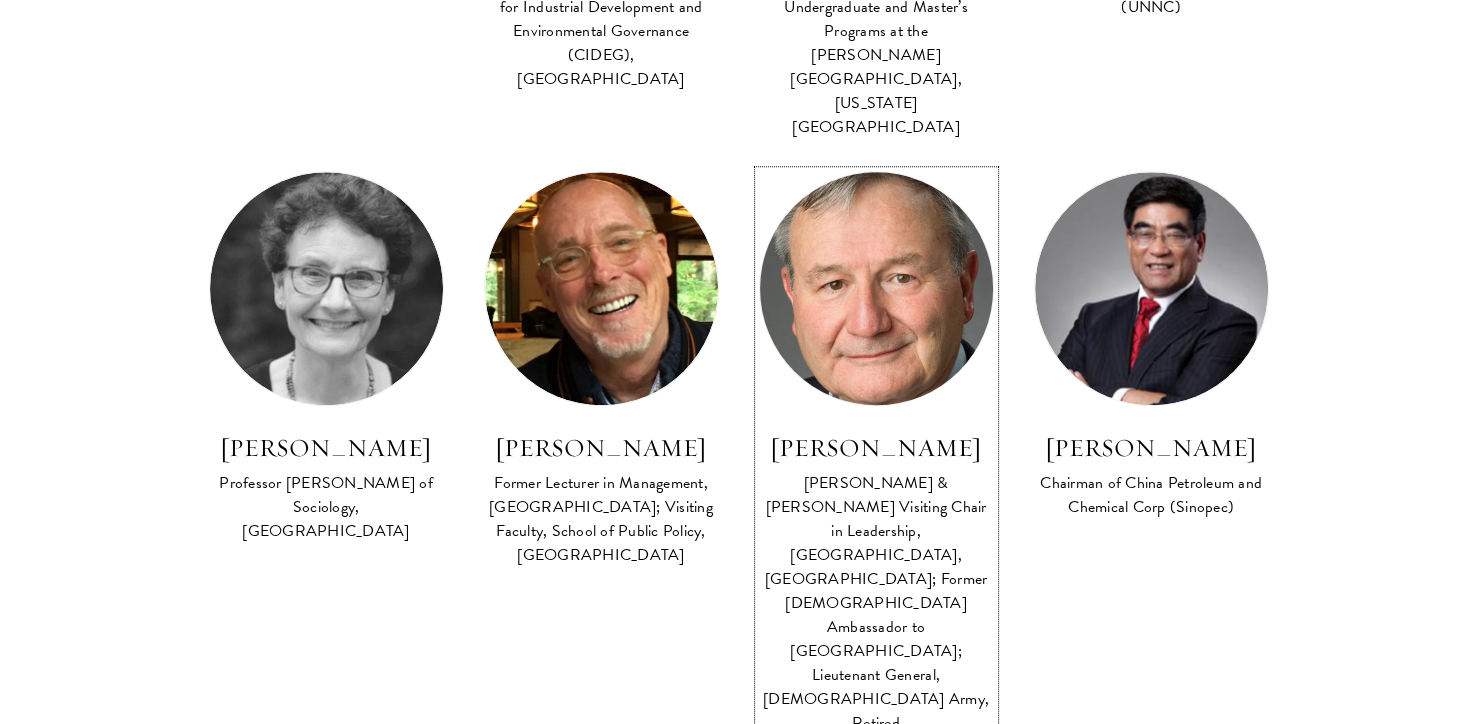click at bounding box center [876, 289] 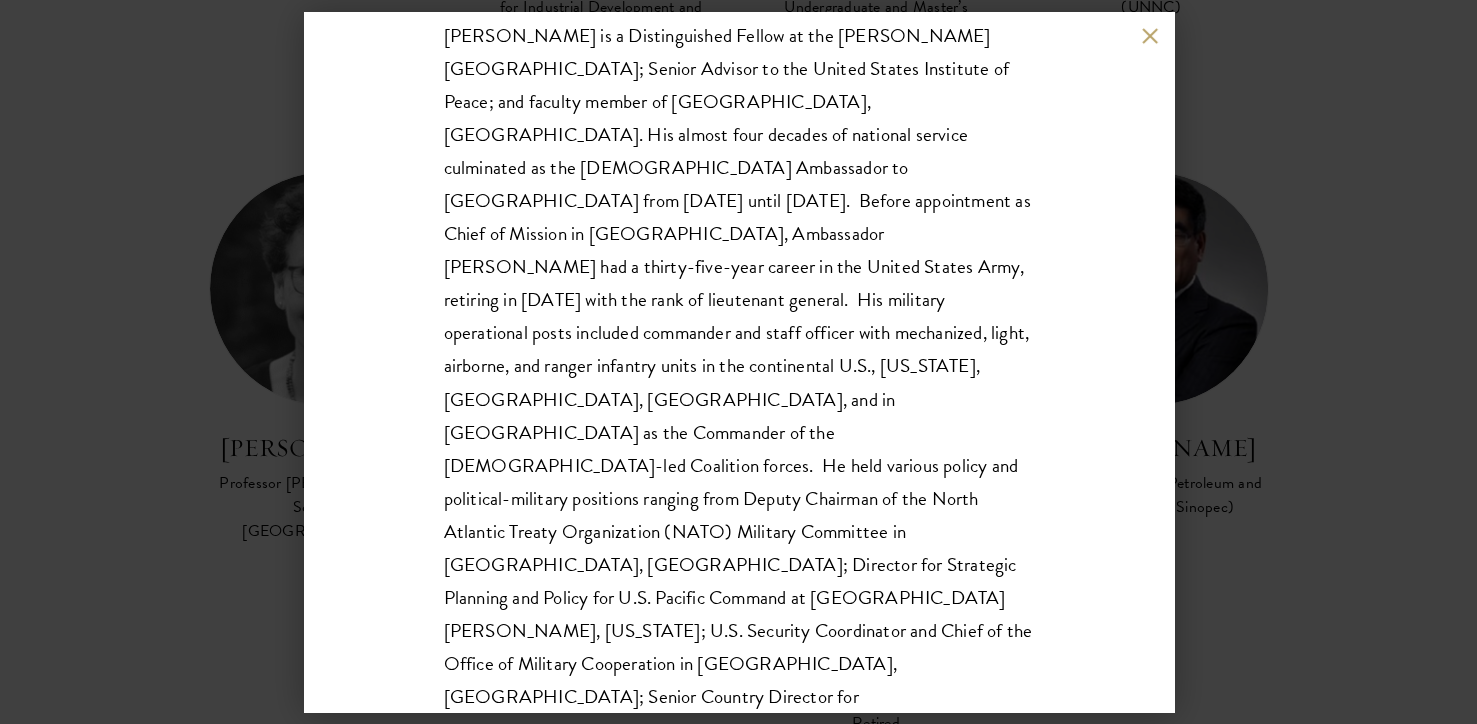 scroll, scrollTop: 647, scrollLeft: 0, axis: vertical 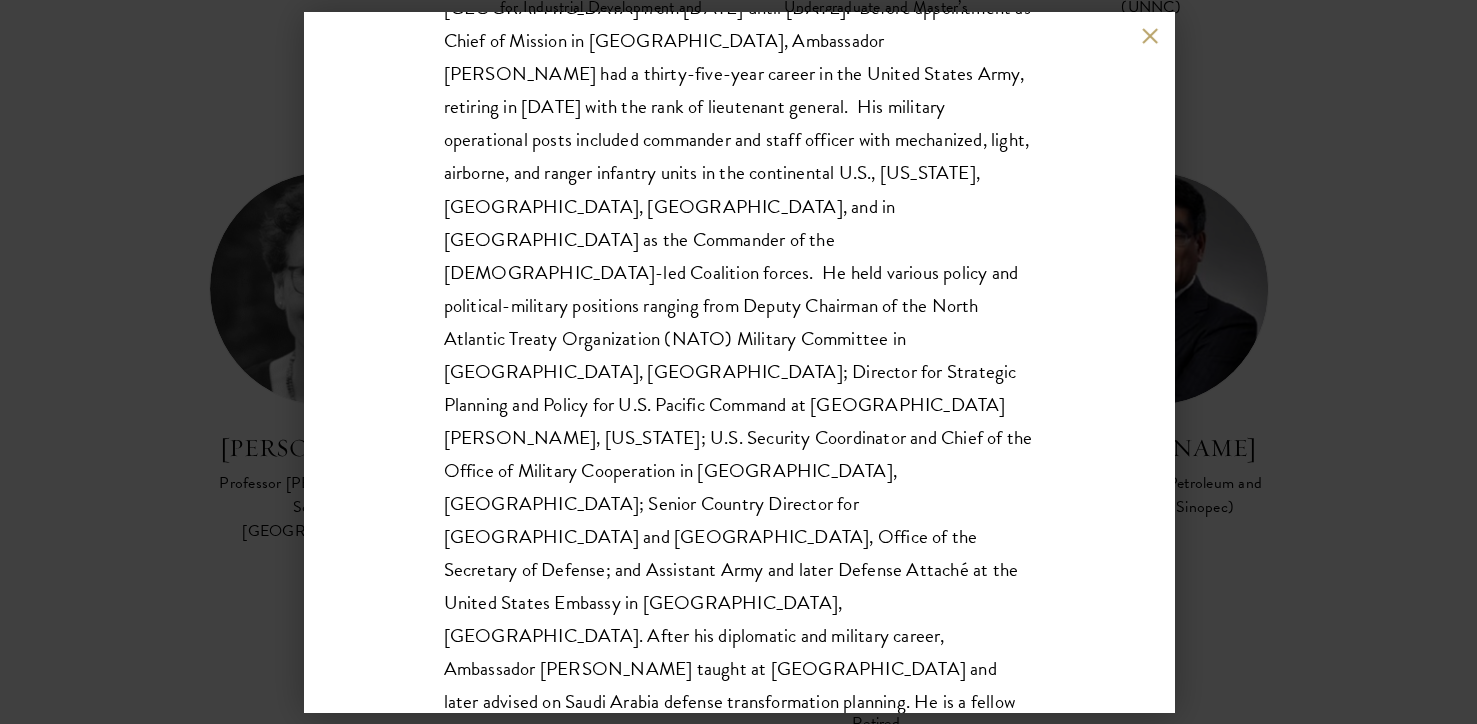 click on "[PERSON_NAME]
[PERSON_NAME] & [PERSON_NAME] Visiting Chair in Leadership, [GEOGRAPHIC_DATA], [GEOGRAPHIC_DATA]; Former [DEMOGRAPHIC_DATA] Ambassador to [GEOGRAPHIC_DATA]; Lieutenant General, [DEMOGRAPHIC_DATA] Army, Retired
Lead Faculty Leadership In Diplomacy And Security 			 FACULTY BIO
[PERSON_NAME] is a Distinguished Fellow at the [PERSON_NAME][GEOGRAPHIC_DATA]; Senior Advisor to the [GEOGRAPHIC_DATA]; and faculty member of [GEOGRAPHIC_DATA], [GEOGRAPHIC_DATA]. His almost four decades of national service culminated as the [DEMOGRAPHIC_DATA] Ambassador to [GEOGRAPHIC_DATA] from [DATE] until [DATE].    Before appointment as Chief of Mission in [GEOGRAPHIC_DATA], Ambassador [PERSON_NAME] had a thirty-five-year career in the United States Army, retiring in [DATE] with the rank of lieutenant general." at bounding box center [738, 362] 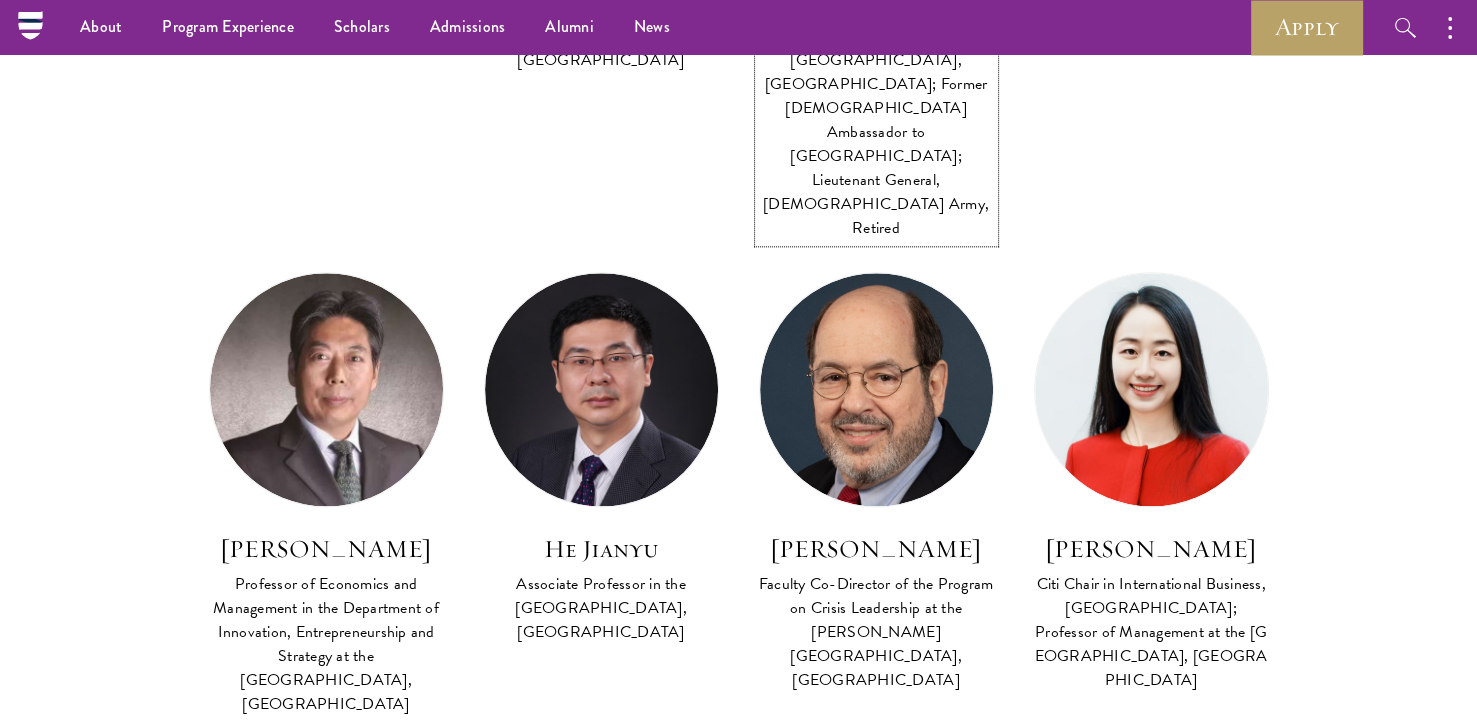 scroll, scrollTop: 2271, scrollLeft: 0, axis: vertical 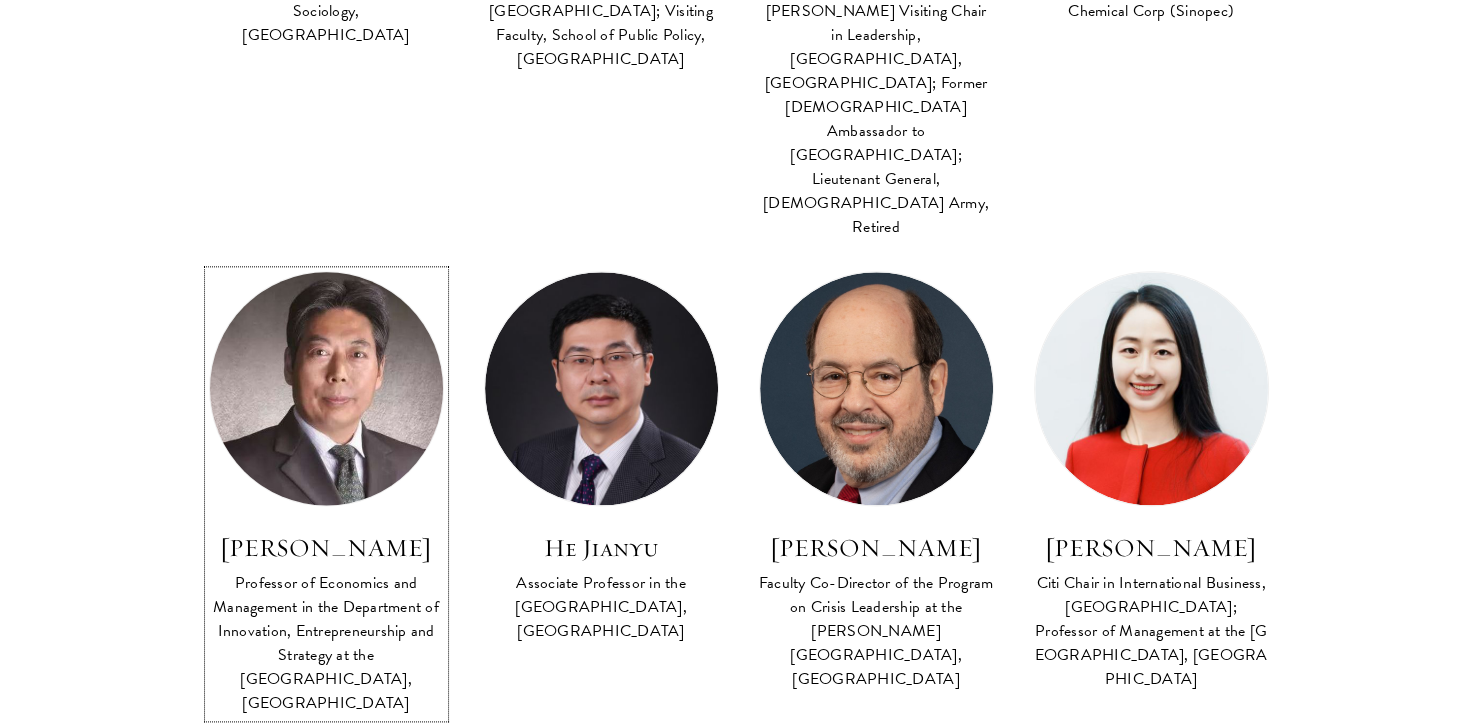 click at bounding box center (326, 388) 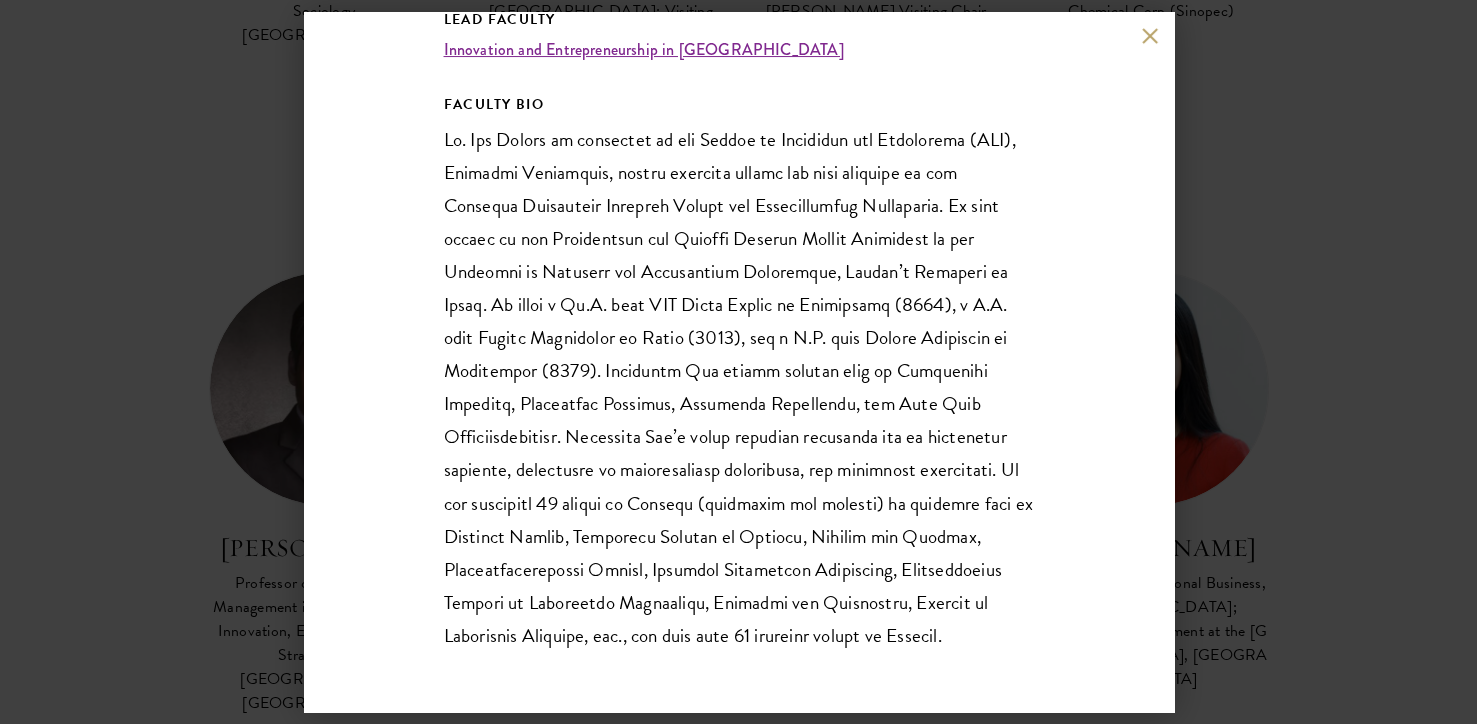 scroll, scrollTop: 382, scrollLeft: 0, axis: vertical 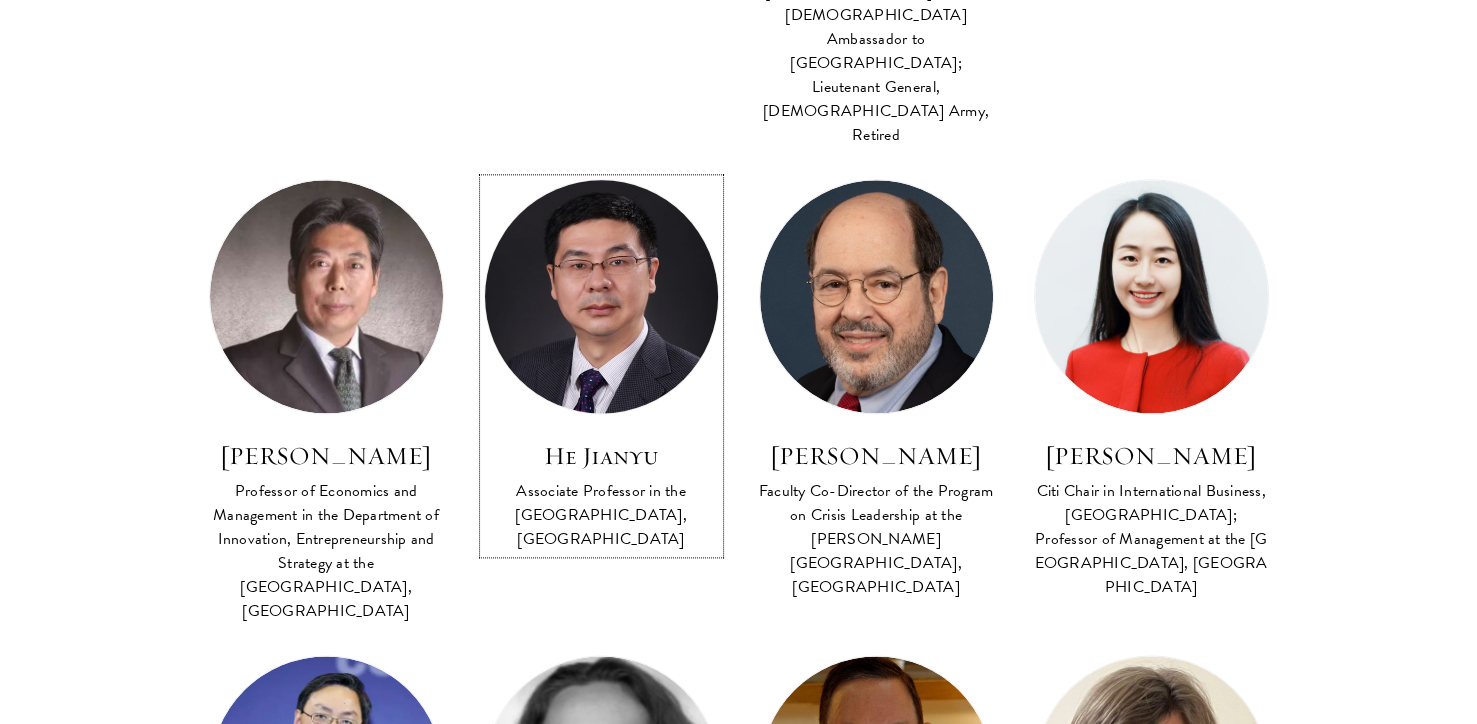 click at bounding box center [601, 296] 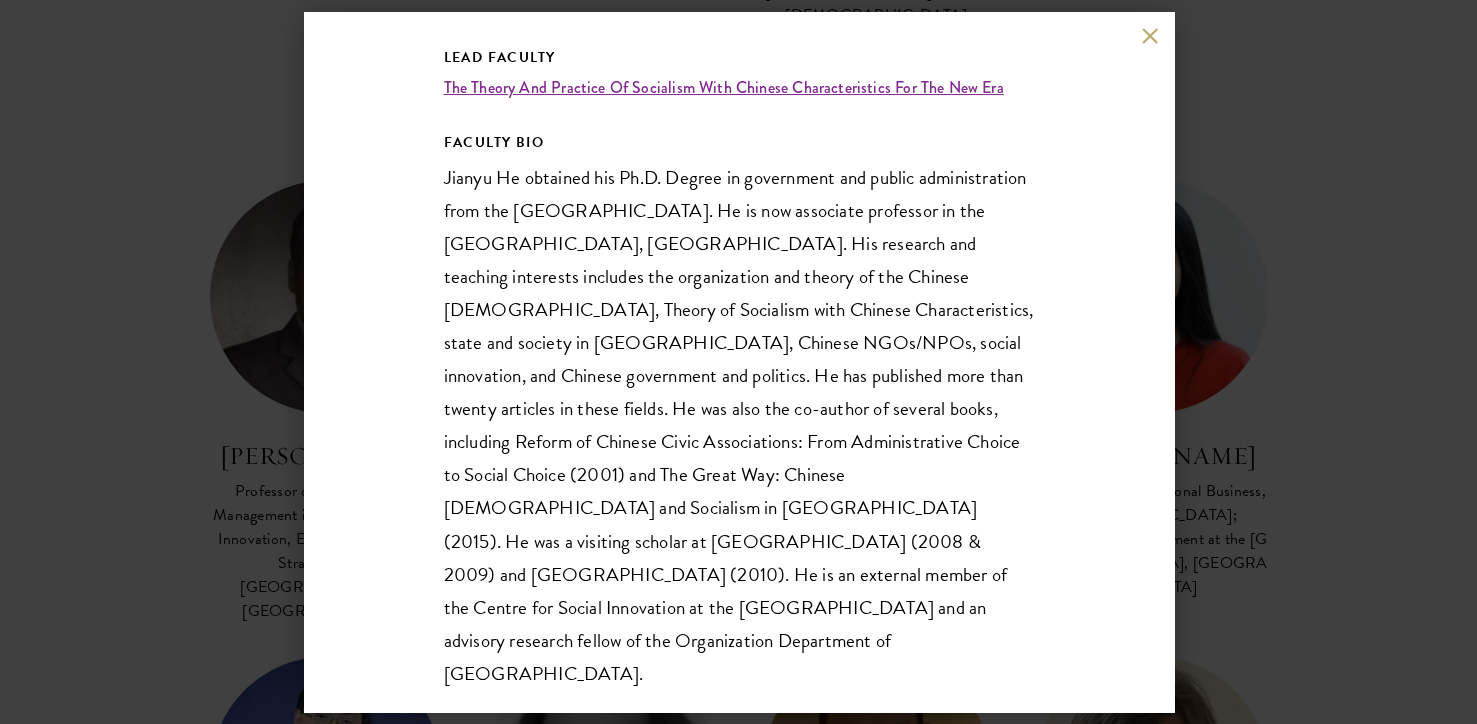 scroll, scrollTop: 316, scrollLeft: 0, axis: vertical 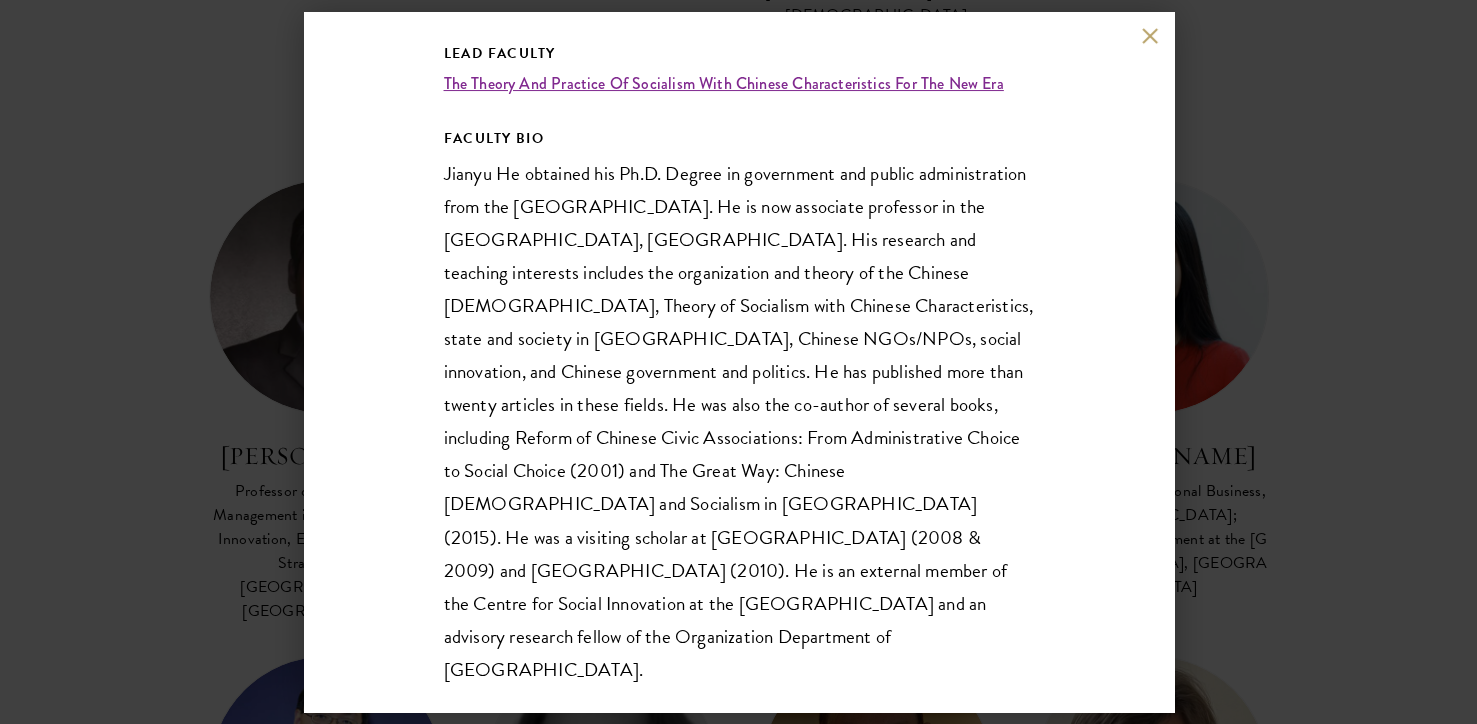 click on "He Jianyu
Associate Professor in the [GEOGRAPHIC_DATA], [GEOGRAPHIC_DATA]
Lead Faculty The Theory And Practice Of Socialism With Chinese Characteristics For The New Era 			 FACULTY BIO" at bounding box center [738, 362] 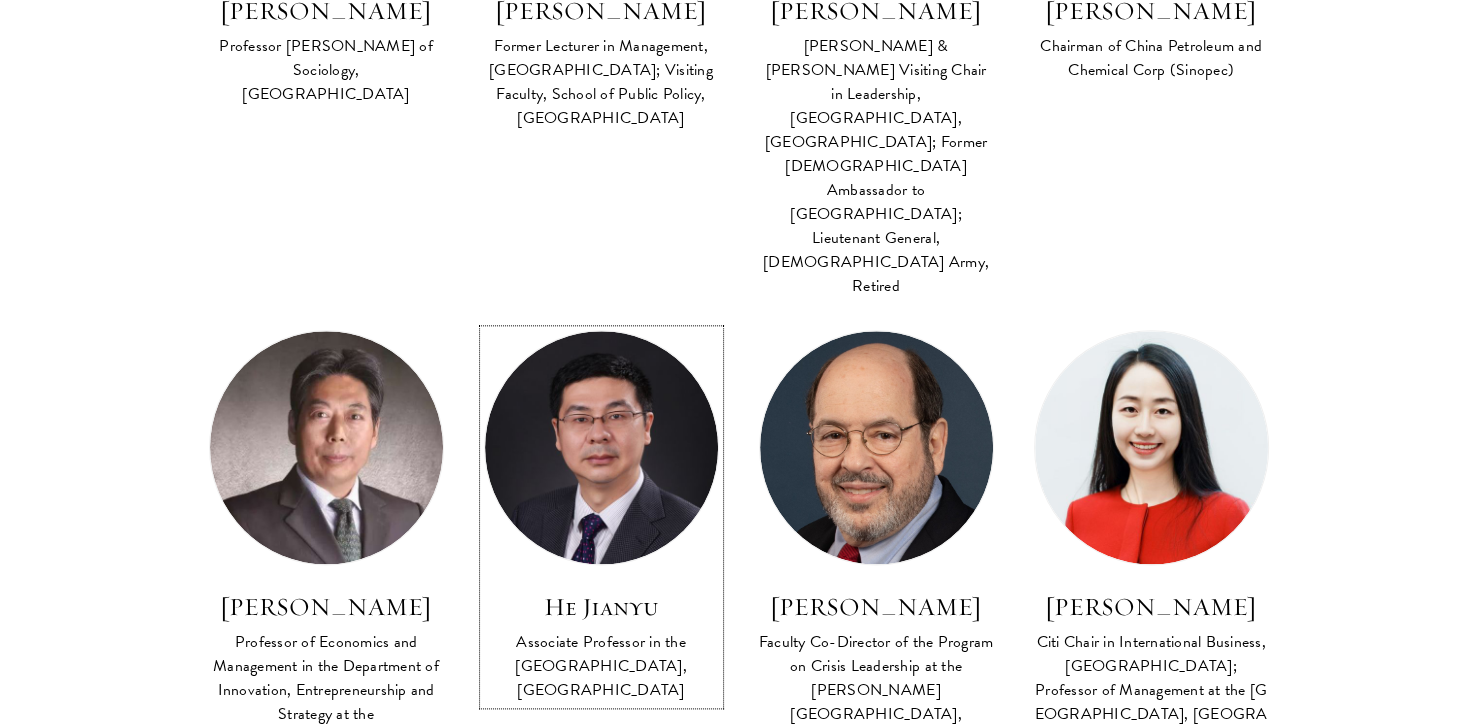 scroll, scrollTop: 2212, scrollLeft: 0, axis: vertical 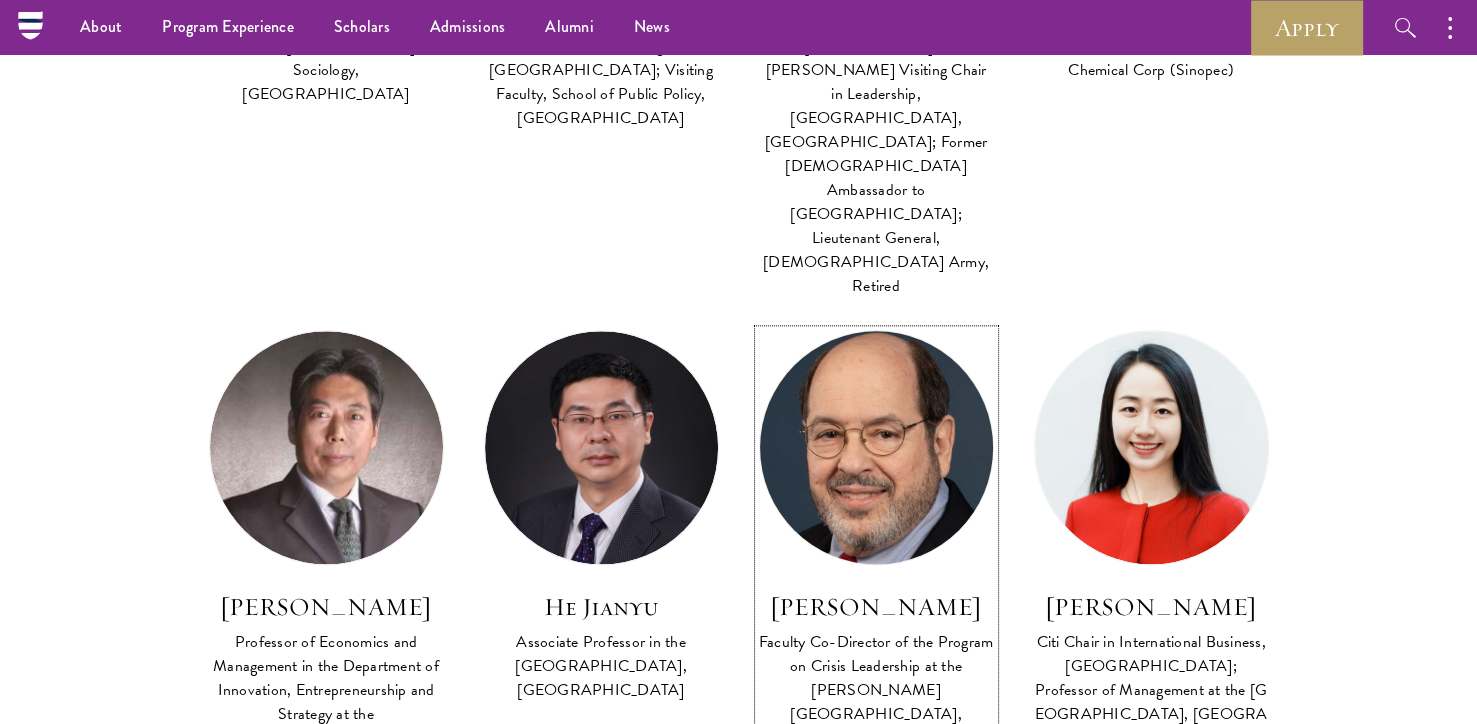 click at bounding box center [876, 447] 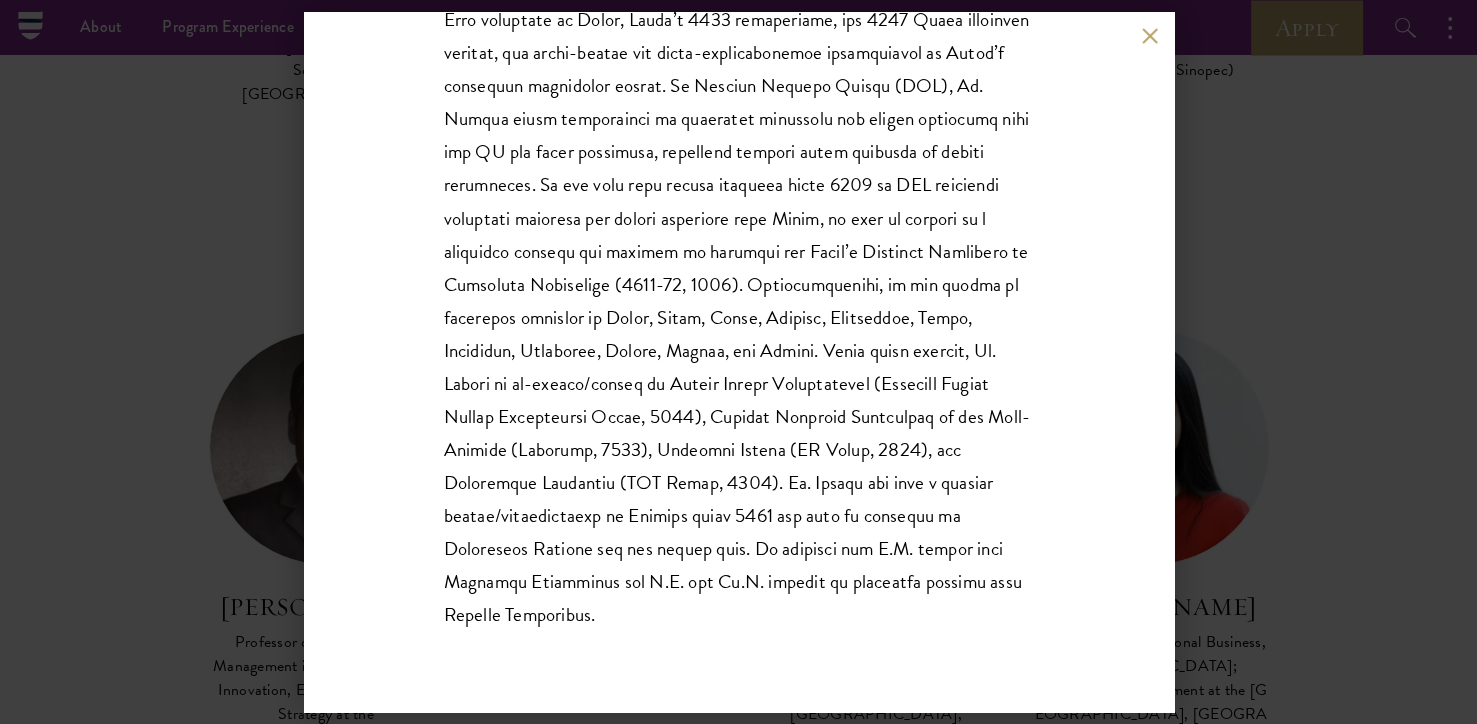scroll, scrollTop: 636, scrollLeft: 0, axis: vertical 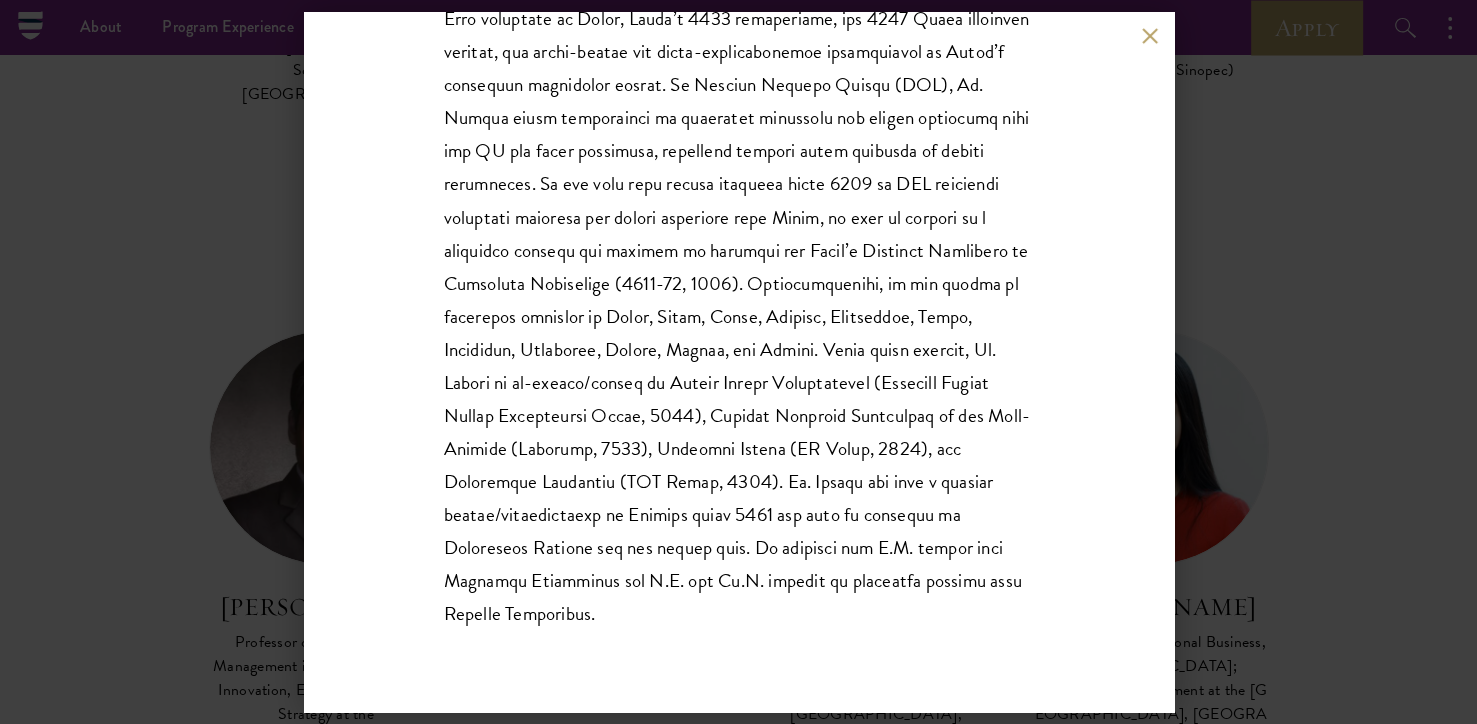 click on "[PERSON_NAME]
Faculty Co-Director of the Program on Crisis Leadership at the [PERSON_NAME][GEOGRAPHIC_DATA], [GEOGRAPHIC_DATA]
Lead Faculty Leadership in Public Crises and Emergencies 			 FACULTY BIO" at bounding box center (738, 362) 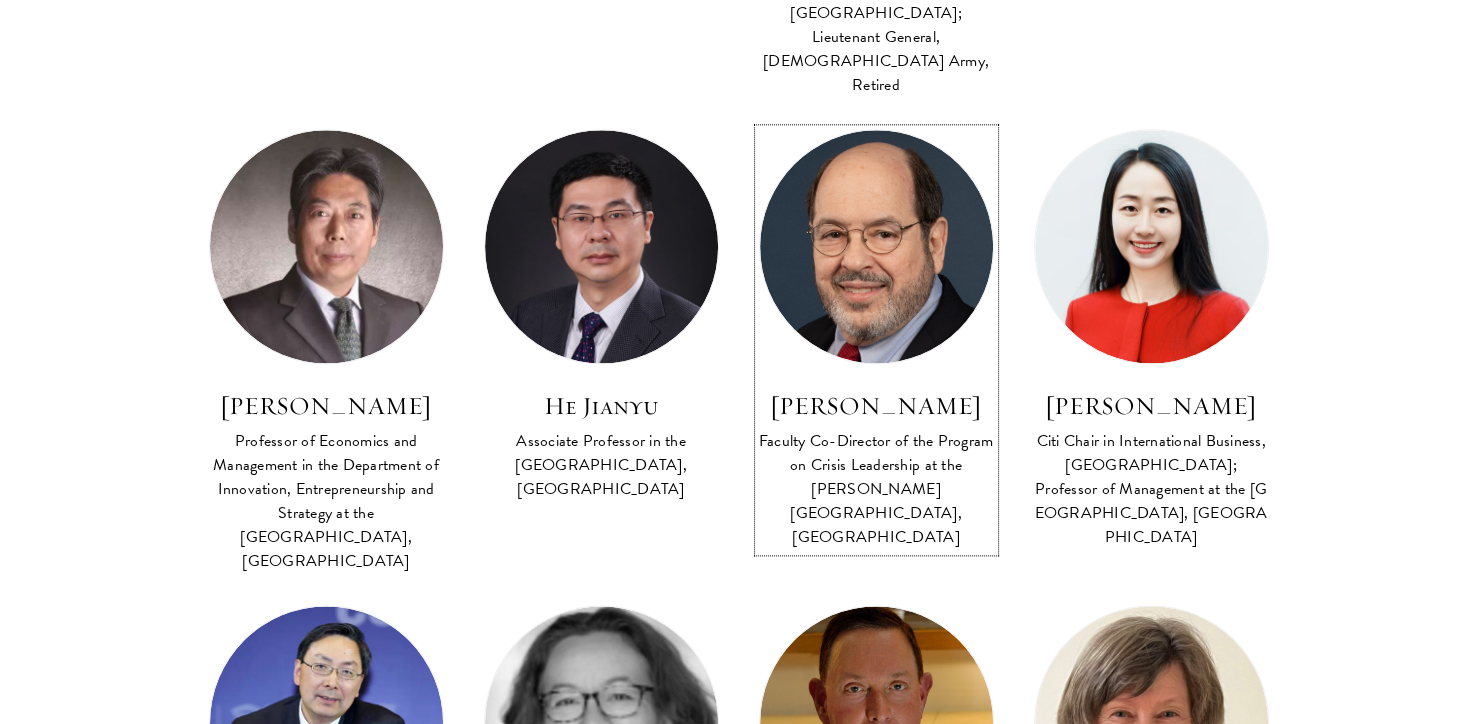 scroll, scrollTop: 2414, scrollLeft: 0, axis: vertical 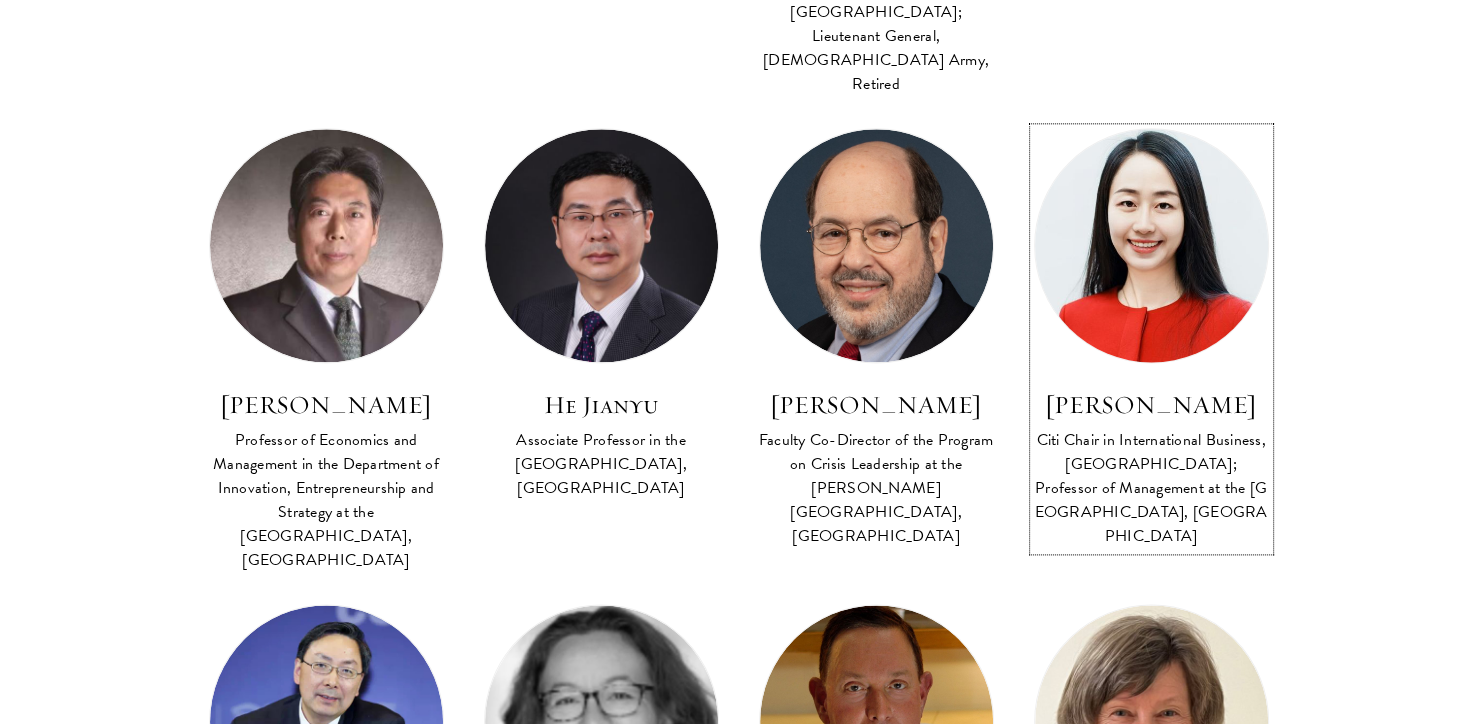 click on "Citi Chair in International Business, [GEOGRAPHIC_DATA]; Professor of Management at the [GEOGRAPHIC_DATA], [GEOGRAPHIC_DATA]" at bounding box center [1151, 488] 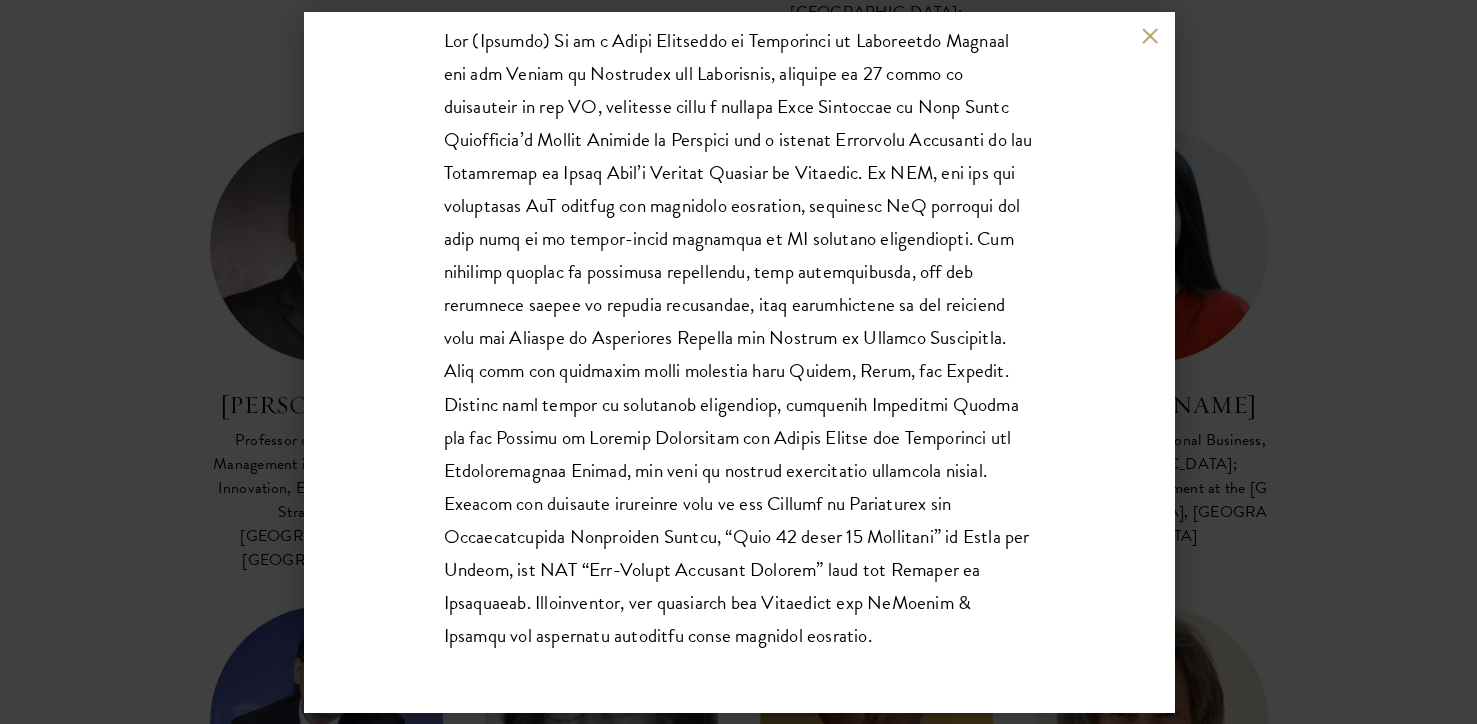 scroll, scrollTop: 496, scrollLeft: 0, axis: vertical 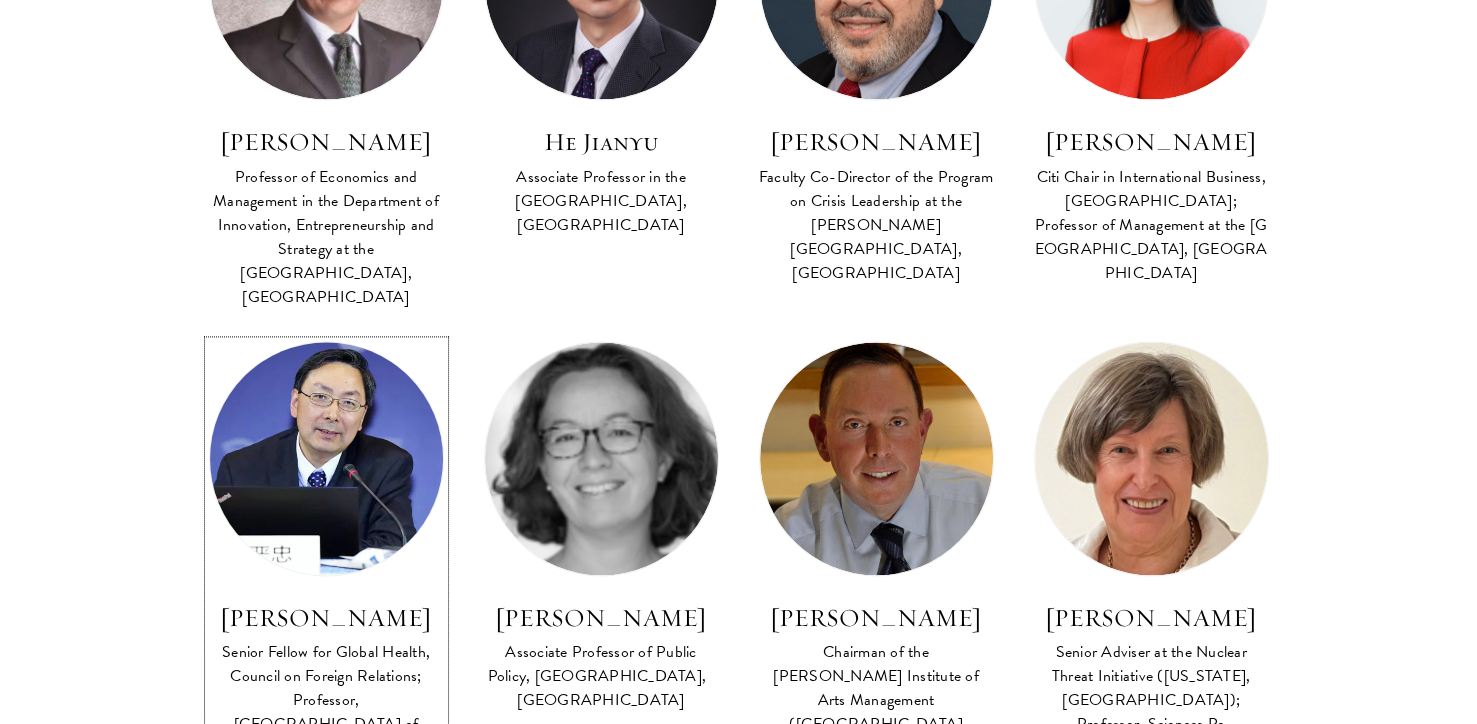 click at bounding box center [326, 458] 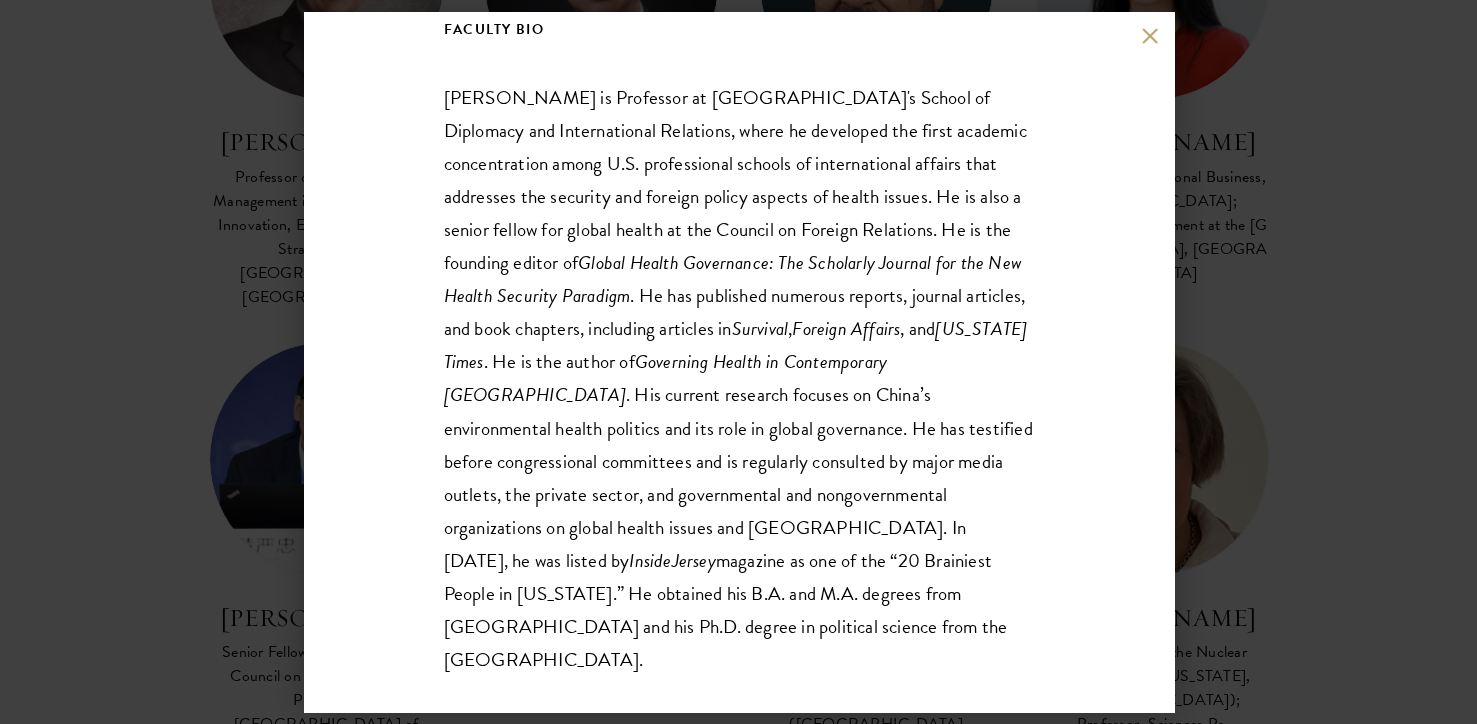 scroll, scrollTop: 363, scrollLeft: 0, axis: vertical 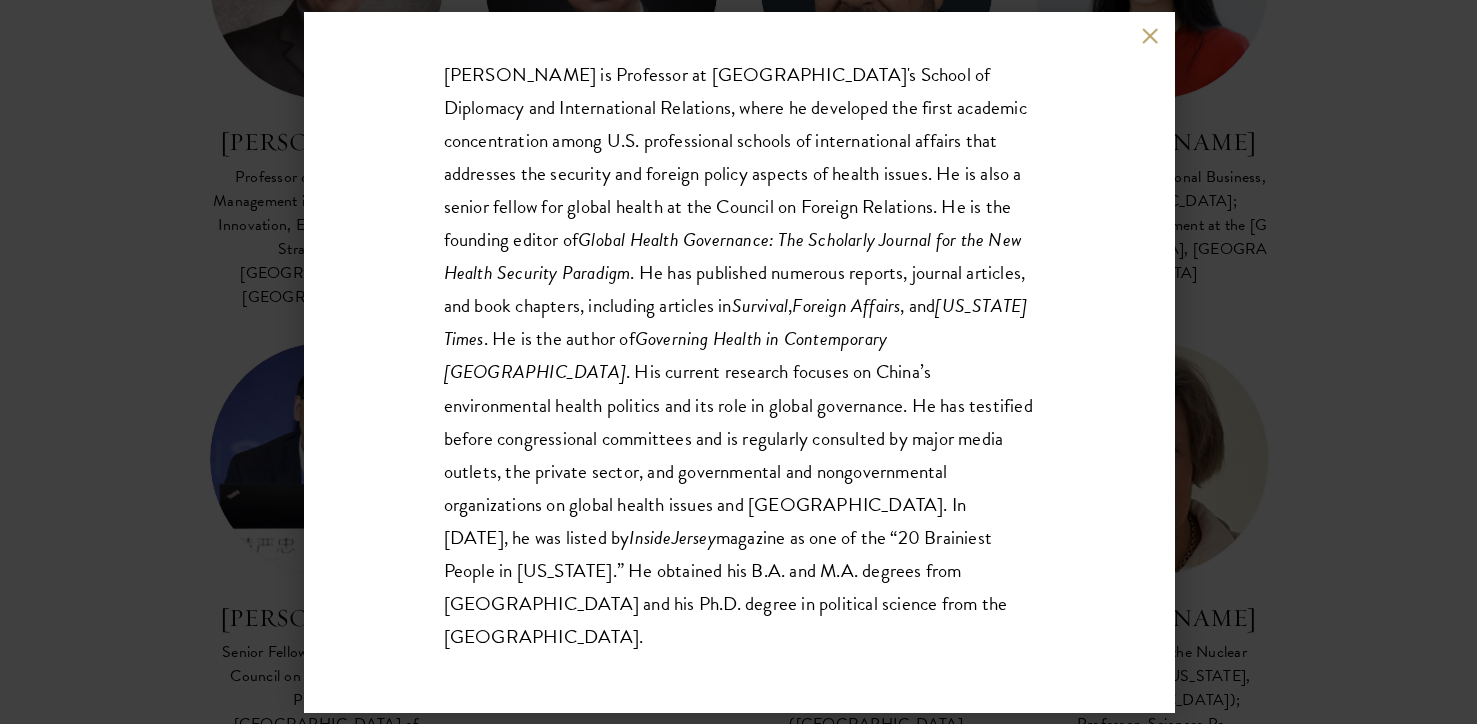 click on "[PERSON_NAME]
Senior Fellow for Global Health, Council on Foreign Relations; Professor, [GEOGRAPHIC_DATA] of Diplomacy and International Relations
FACULTY BIO
[PERSON_NAME] is Professor at [GEOGRAPHIC_DATA]'s School of Diplomacy and International Relations, where he developed the first academic concentration among U.S. professional schools of international affairs that addresses the security and foreign policy aspects of health issues. He is also a senior fellow for global health at the Council on Foreign Relations. He is the founding editor of  Global Health Governance: The Scholarly Journal for the New Health Security Paradigm . He has published numerous reports, journal articles, and book chapters, including articles in  Survival ,  Foreign Affairs , and  [US_STATE] Times . He is the author of  Governing Health in Contemporary [GEOGRAPHIC_DATA] InsideJersey" at bounding box center (738, 362) 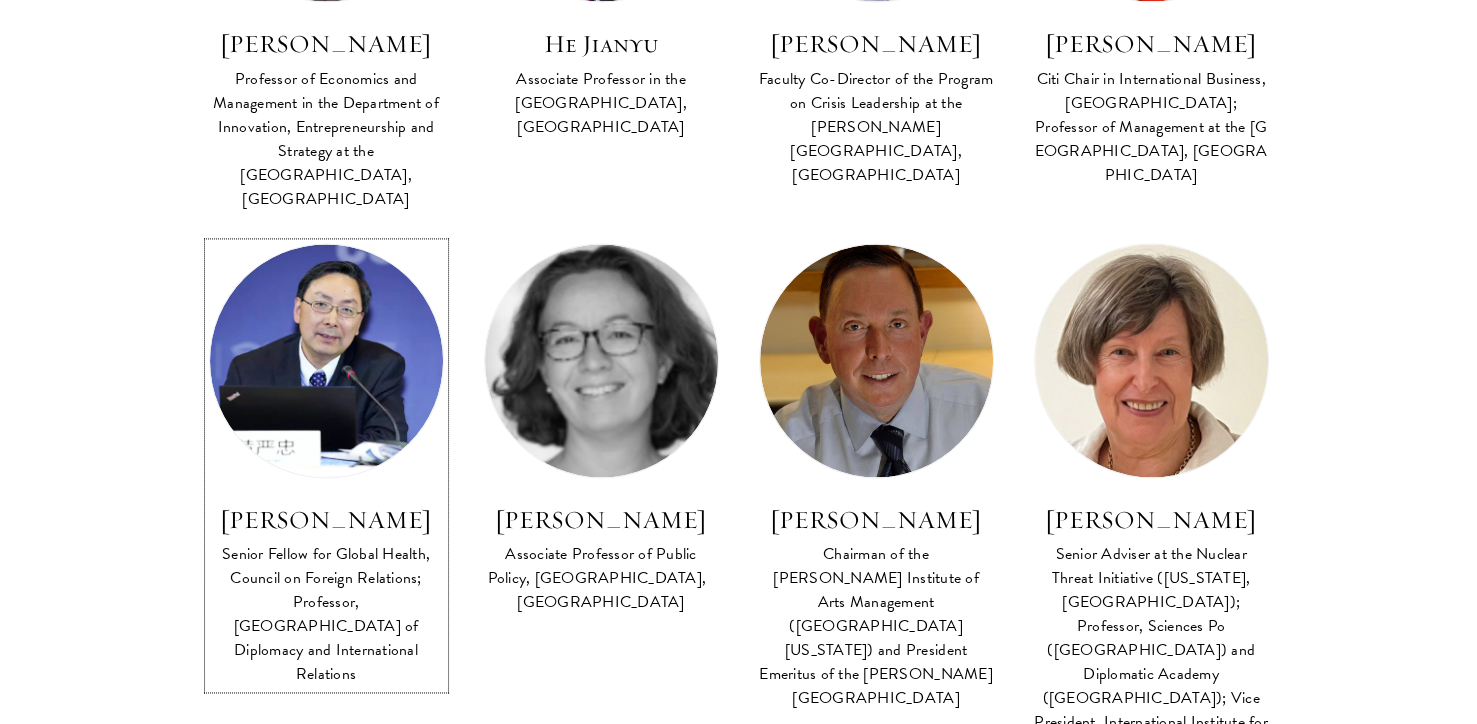scroll, scrollTop: 2779, scrollLeft: 0, axis: vertical 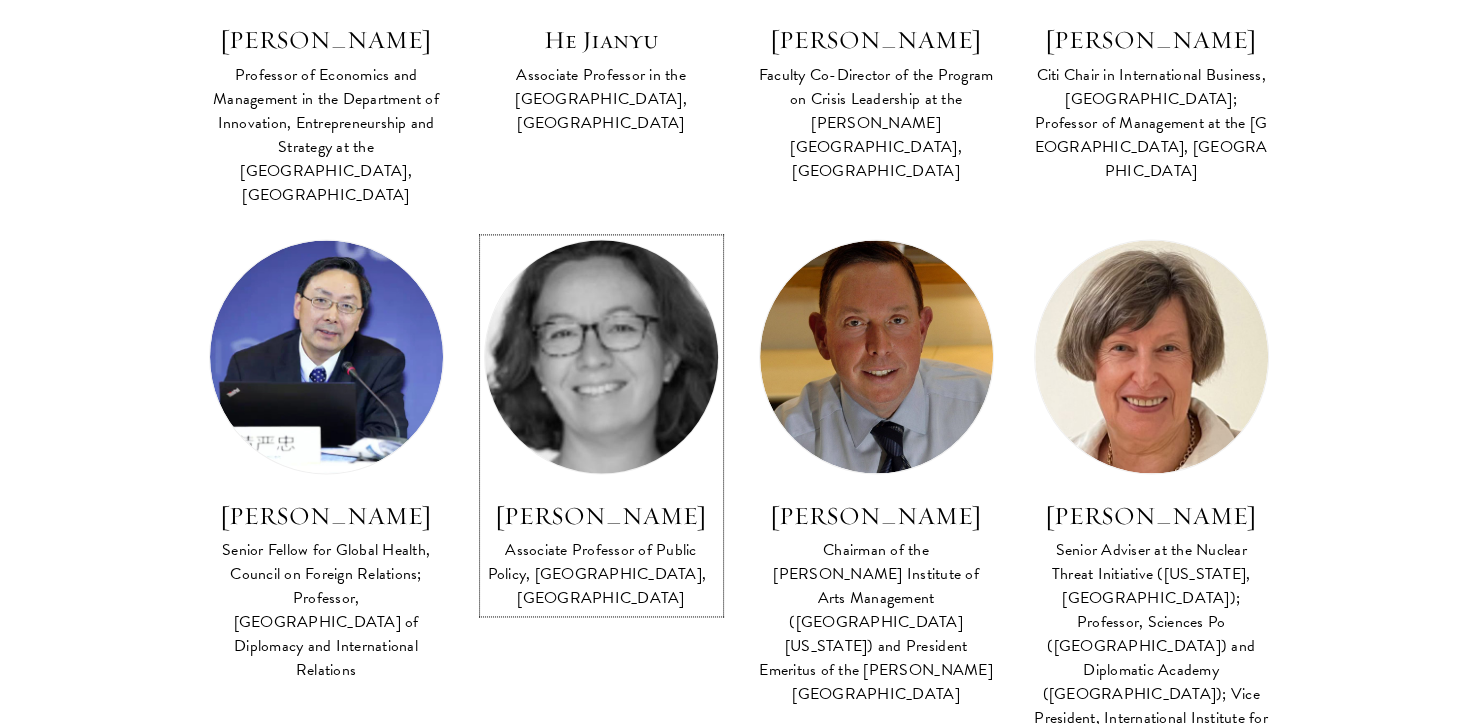 click at bounding box center (601, 356) 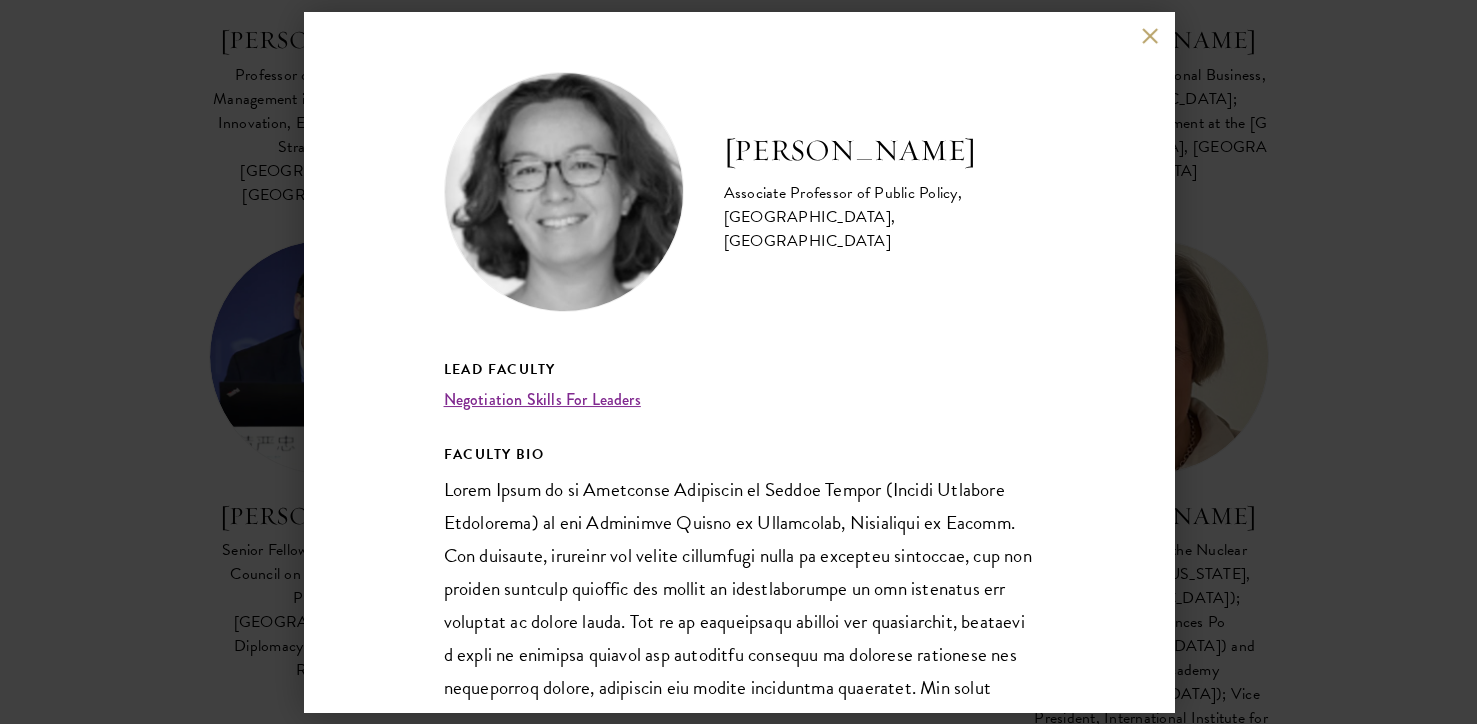 scroll, scrollTop: 548, scrollLeft: 0, axis: vertical 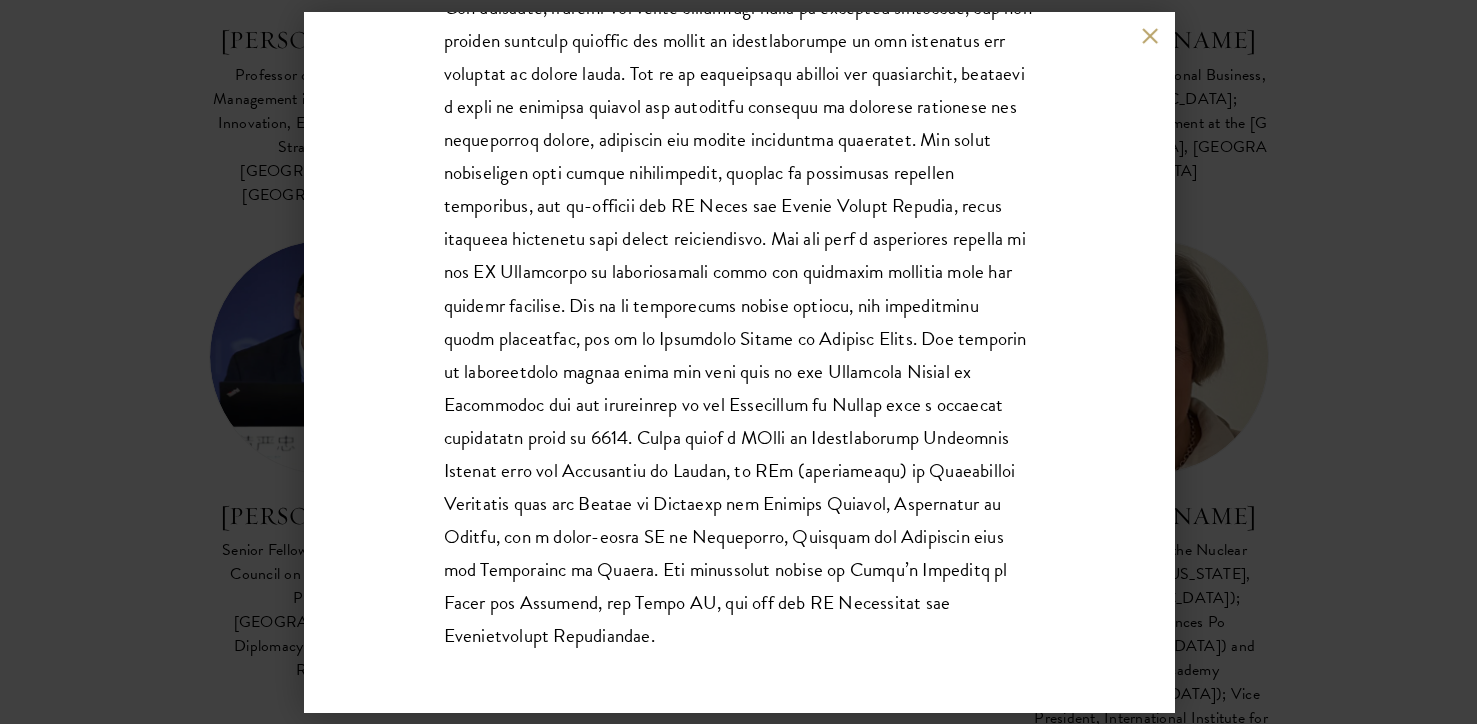 click on "[PERSON_NAME]
Associate Professor of Public Policy, [GEOGRAPHIC_DATA],  [GEOGRAPHIC_DATA]
Lead Faculty Negotiation Skills For Leaders 			 FACULTY BIO" at bounding box center [738, 362] 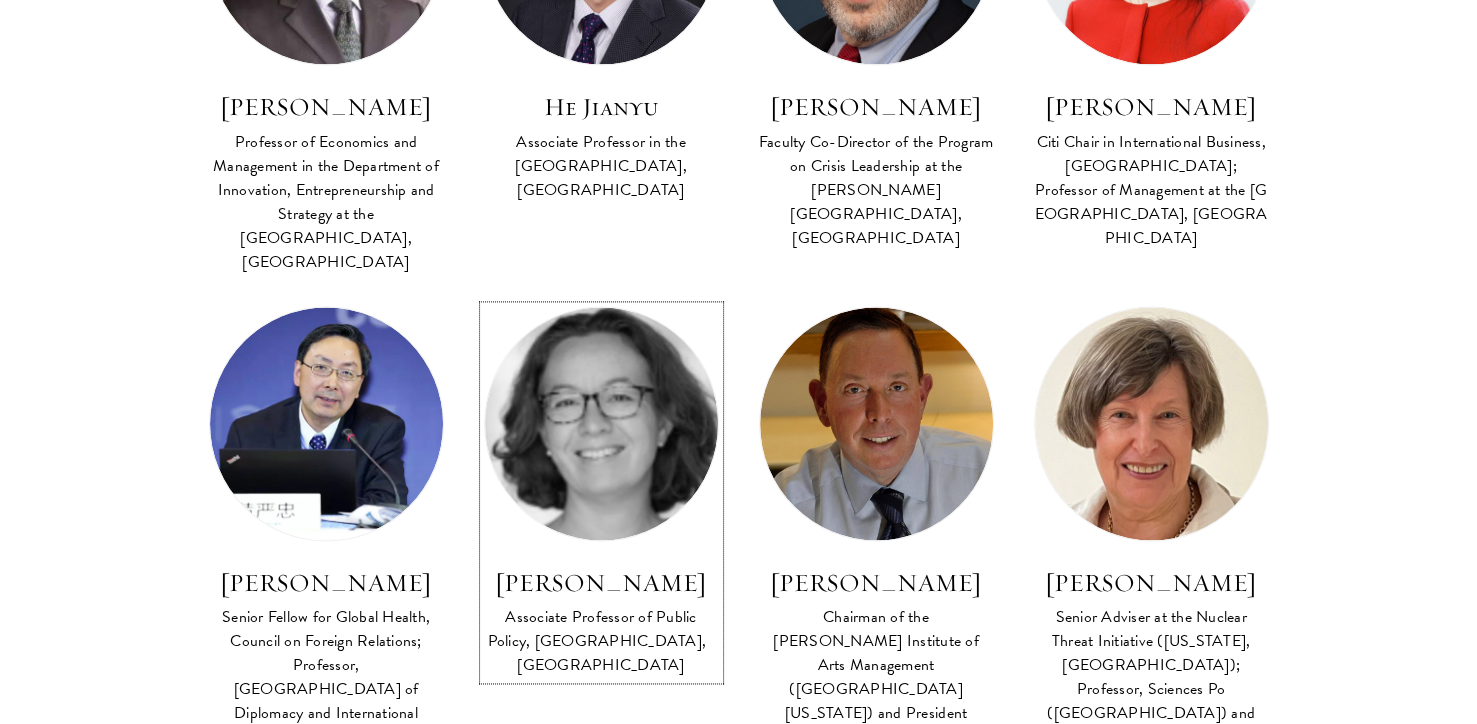 scroll, scrollTop: 2718, scrollLeft: 0, axis: vertical 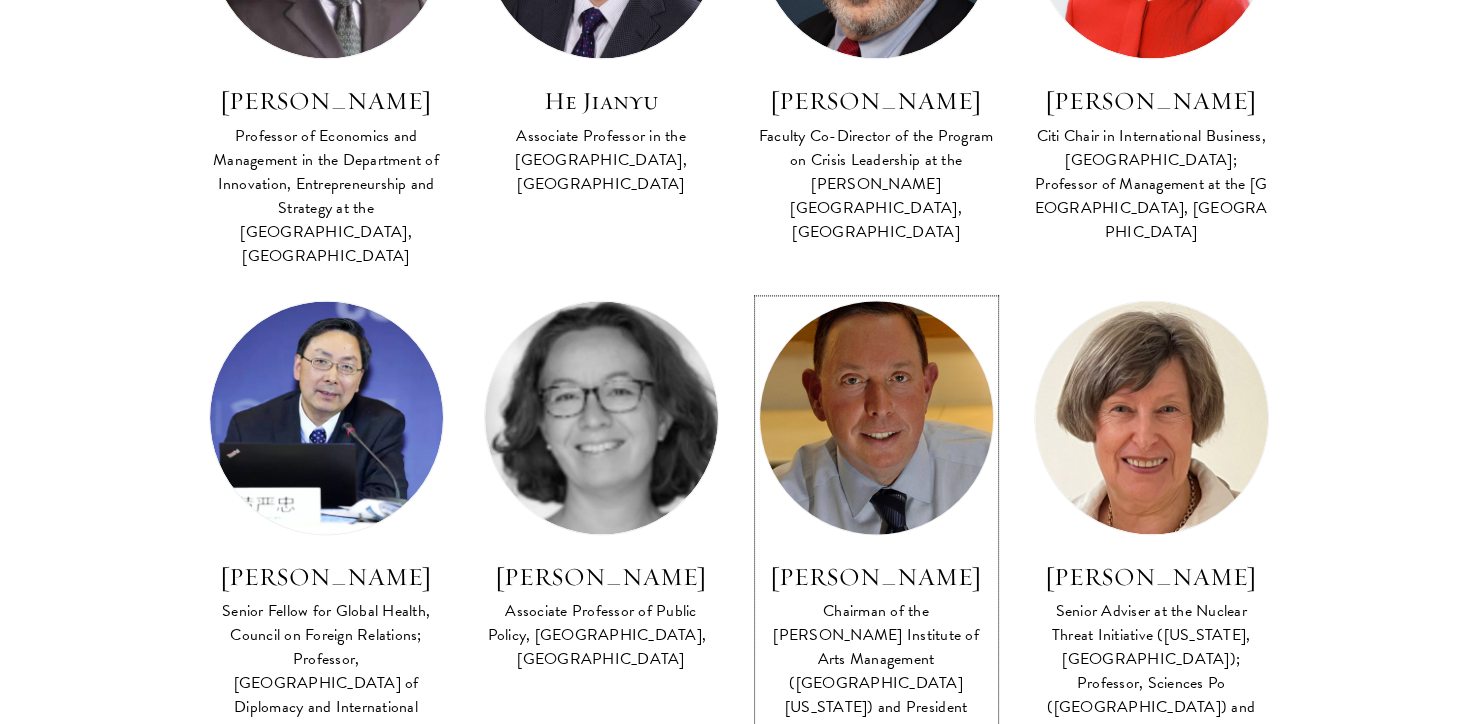 click on "Chairman of the [PERSON_NAME] Institute of Arts Management ([GEOGRAPHIC_DATA][US_STATE]) and President Emeritus of the [PERSON_NAME][GEOGRAPHIC_DATA]" at bounding box center [876, 683] 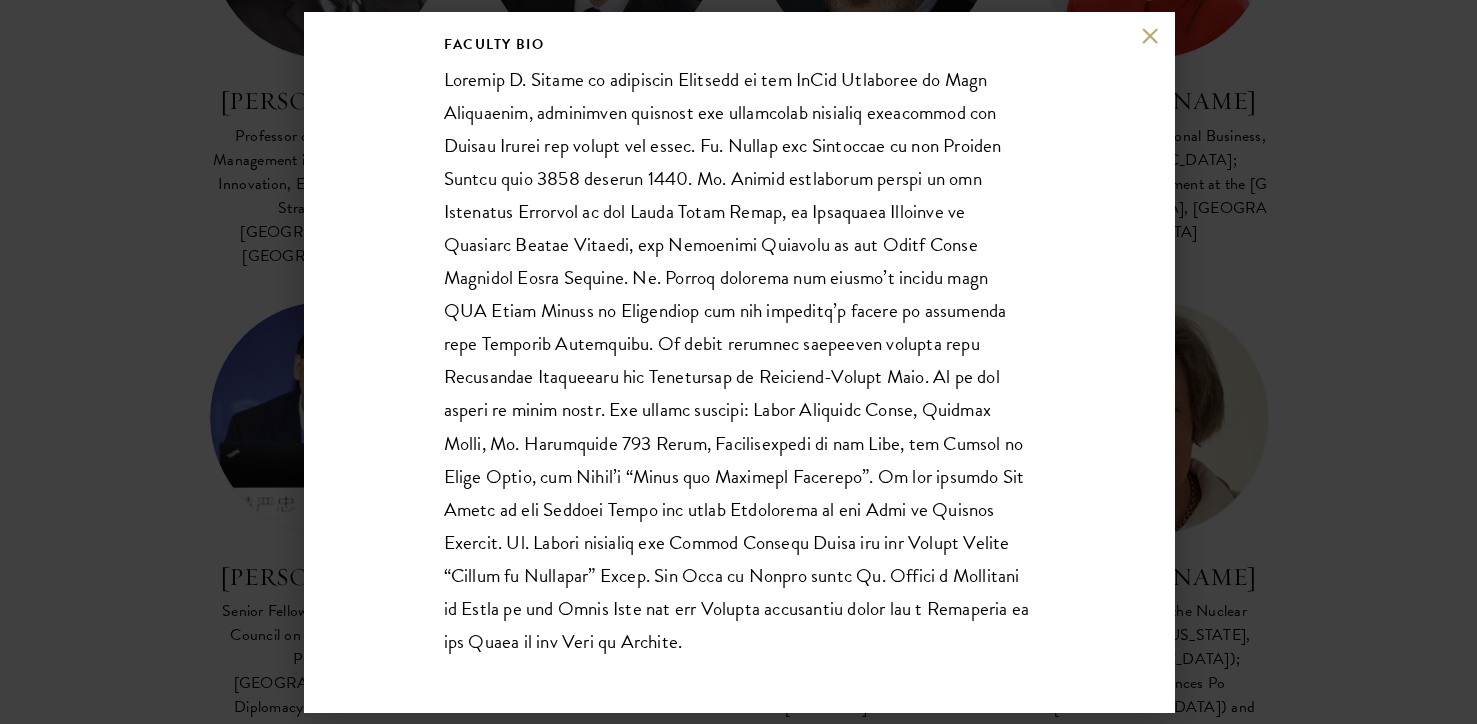 scroll, scrollTop: 415, scrollLeft: 0, axis: vertical 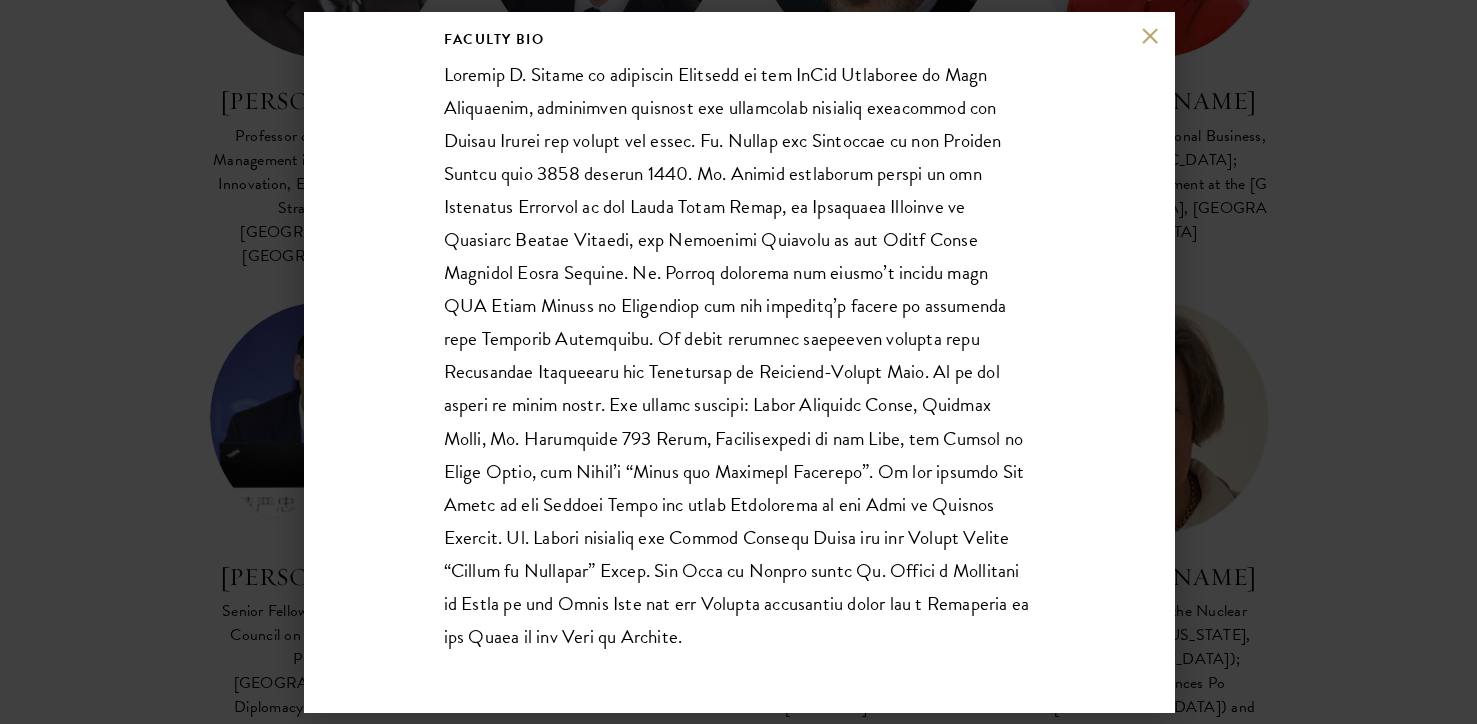 click on "[PERSON_NAME]
Chairman of the [PERSON_NAME] Institute of Arts Management ([GEOGRAPHIC_DATA][US_STATE]) and President Emeritus of the [PERSON_NAME][GEOGRAPHIC_DATA]
Lead Faculty Leading and Managing Not-For-Profit Organizations 			 FACULTY BIO" at bounding box center [738, 362] 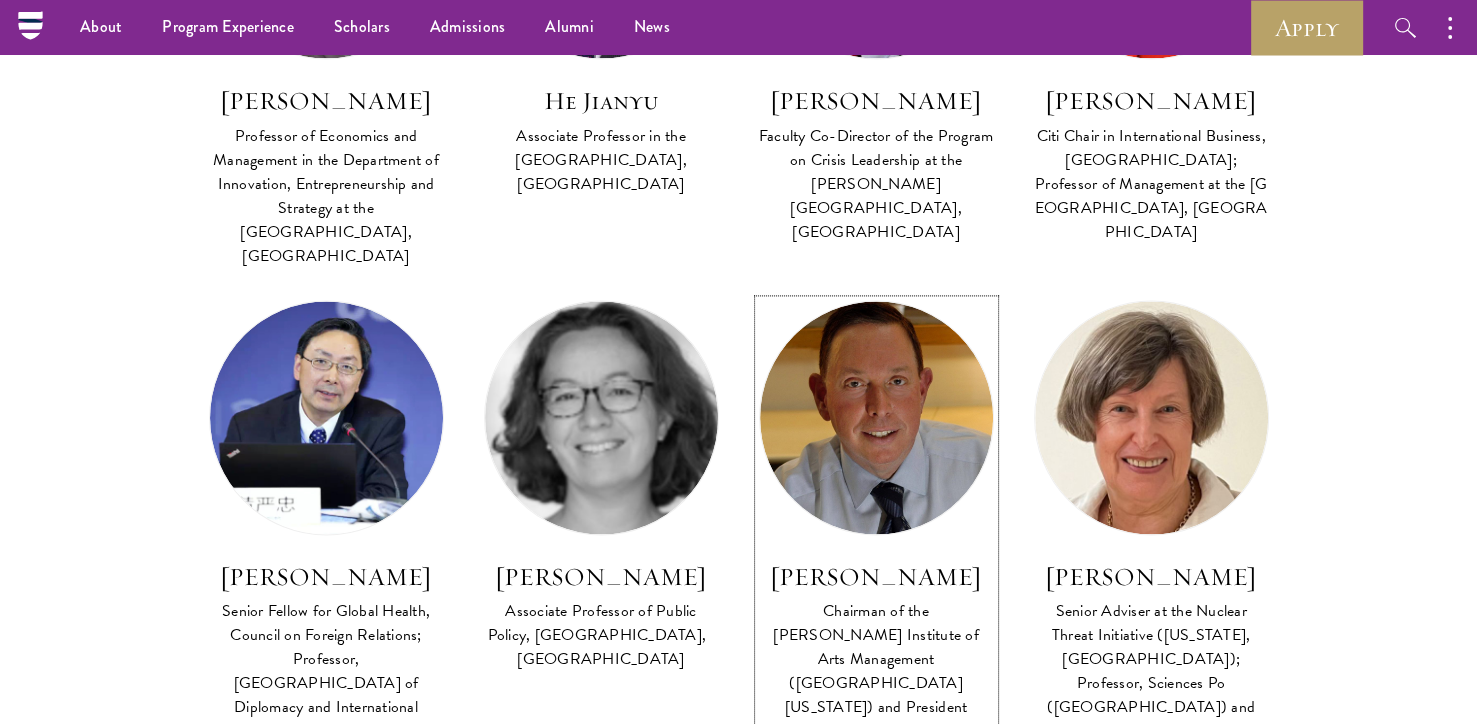 scroll, scrollTop: 2626, scrollLeft: 0, axis: vertical 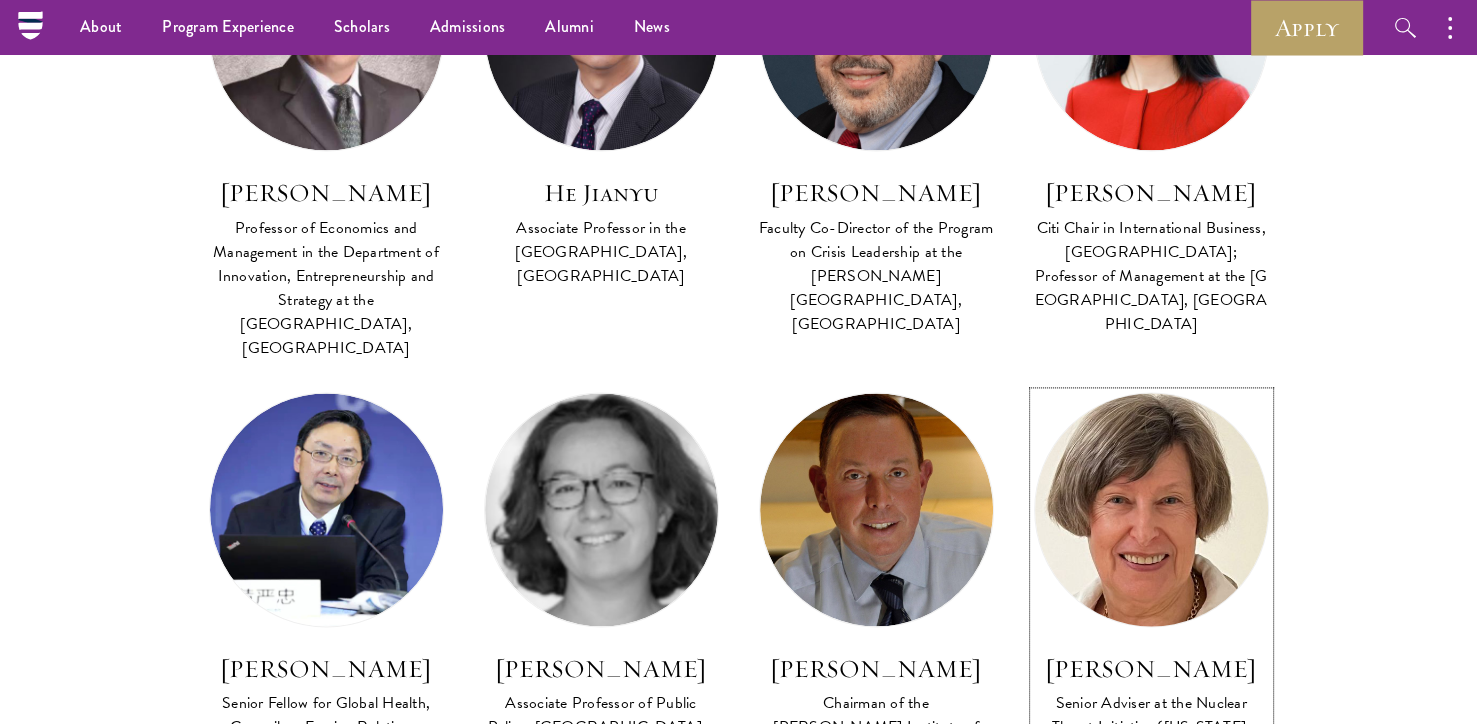 click at bounding box center (1151, 509) 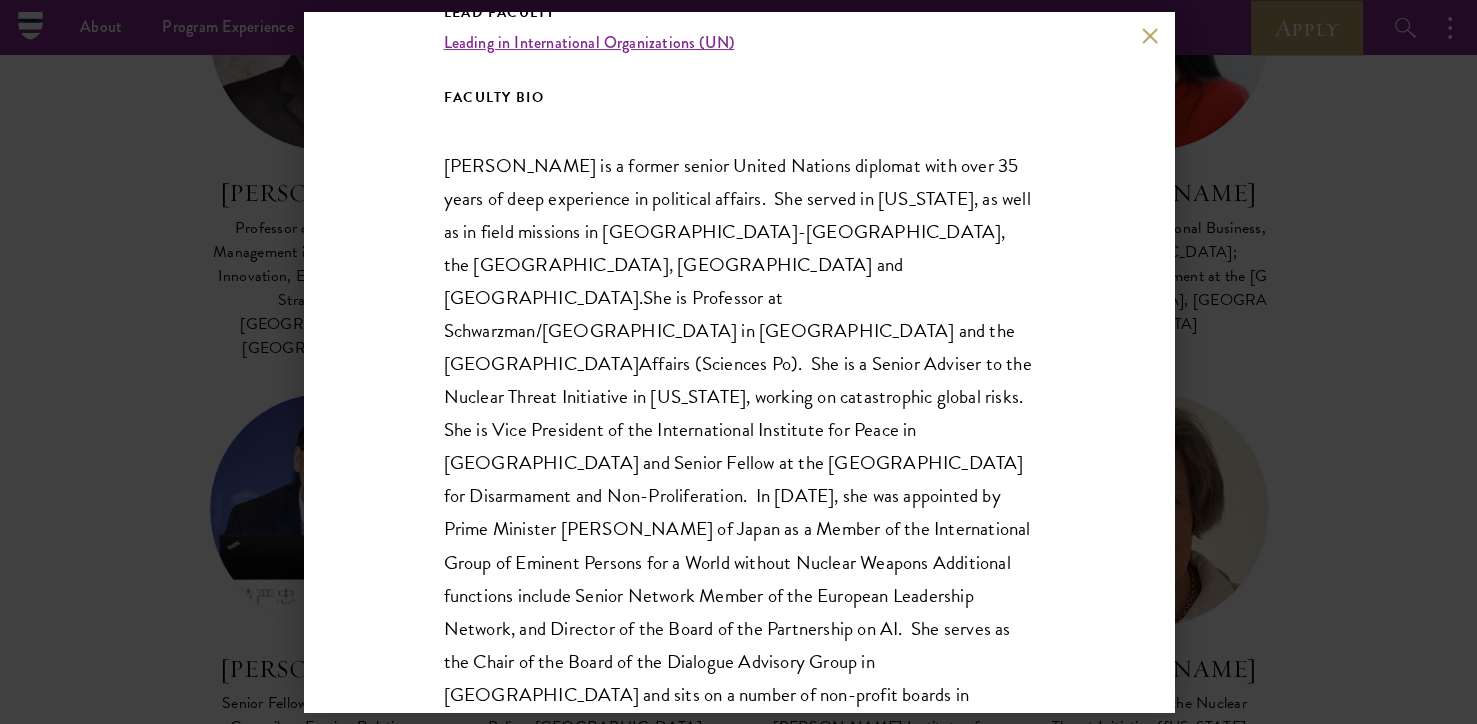 scroll, scrollTop: 480, scrollLeft: 0, axis: vertical 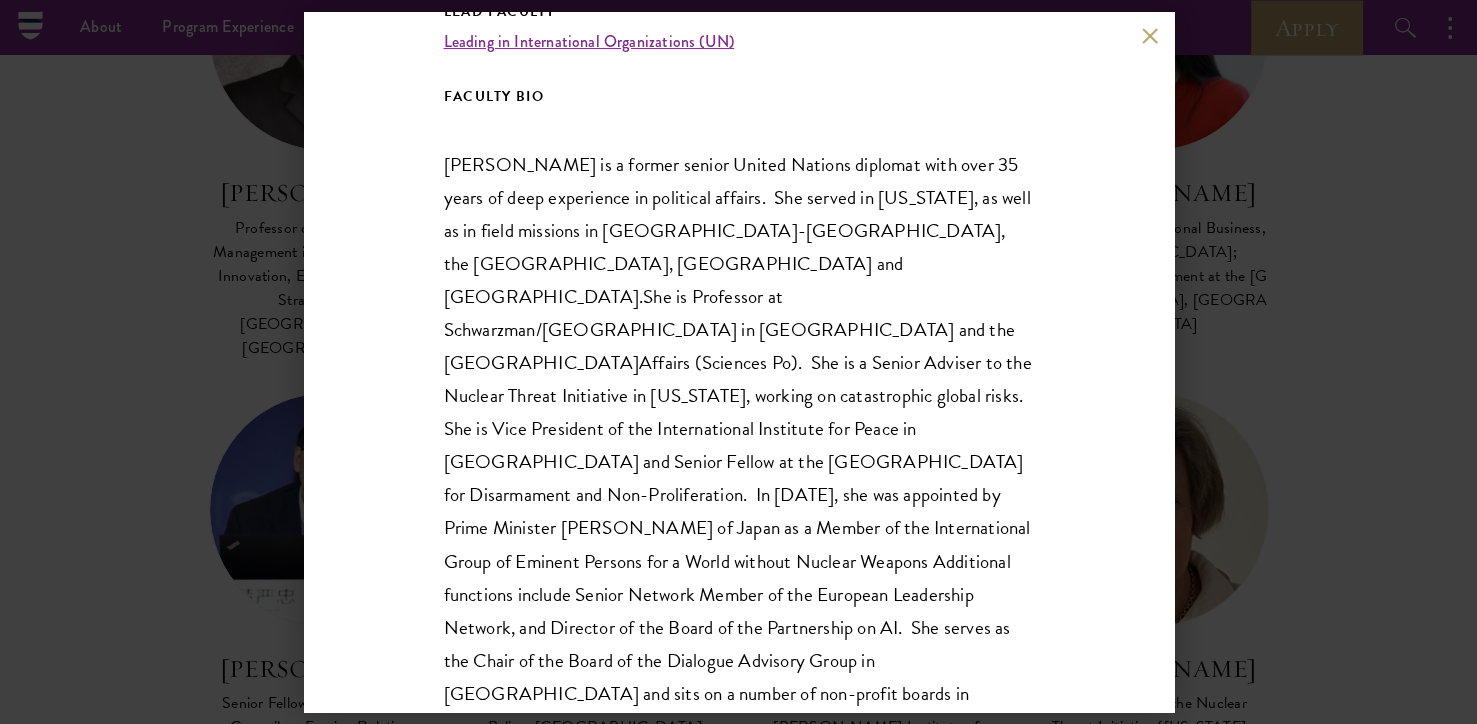 click on "[PERSON_NAME]
Senior Adviser at the Nuclear Threat Initiative ([US_STATE], [GEOGRAPHIC_DATA]); Professor, Sciences Po ([GEOGRAPHIC_DATA]) and Diplomatic Academy ([GEOGRAPHIC_DATA]); Vice President, International Institute for Peace ([GEOGRAPHIC_DATA]); former Under-Secretary-General of the United Nations, with postings in [US_STATE], [GEOGRAPHIC_DATA] ([GEOGRAPHIC_DATA] and [GEOGRAPHIC_DATA]), and [GEOGRAPHIC_DATA] ([GEOGRAPHIC_DATA]/[GEOGRAPHIC_DATA] and the [GEOGRAPHIC_DATA])
Lead Faculty Leading in International Organizations (UN) 			 FACULTY BIO
[PERSON_NAME] is a former senior United Nations diplomat with over 35 years of deep experience in political affairs.  She served in [US_STATE], as well as in field missions in [GEOGRAPHIC_DATA]-[GEOGRAPHIC_DATA], the [GEOGRAPHIC_DATA], [GEOGRAPHIC_DATA] and [GEOGRAPHIC_DATA].  She is Professor at [GEOGRAPHIC_DATA] in [GEOGRAPHIC_DATA] and the Paris School of International  Affairs (Sciences Po).          artificial intelligence." at bounding box center (738, 362) 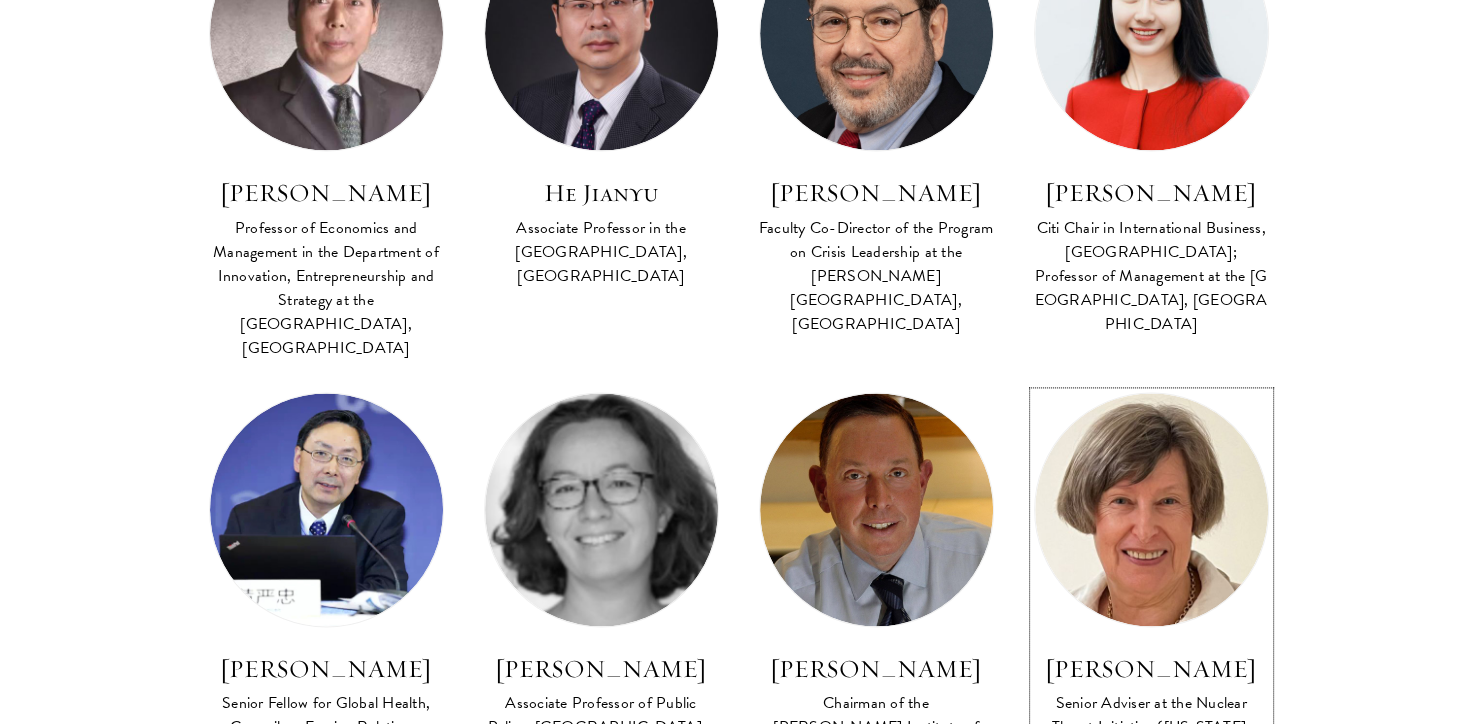 scroll, scrollTop: 3241, scrollLeft: 0, axis: vertical 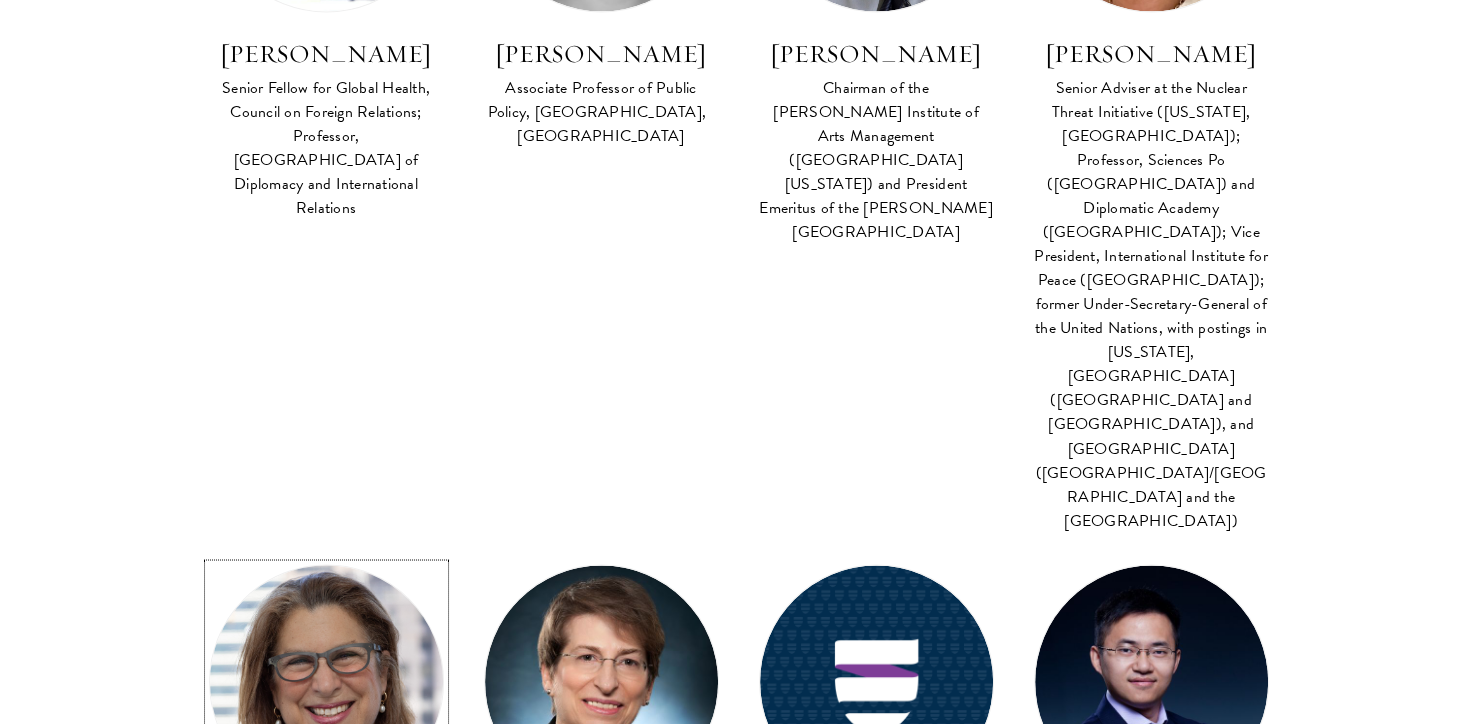 click at bounding box center (326, 682) 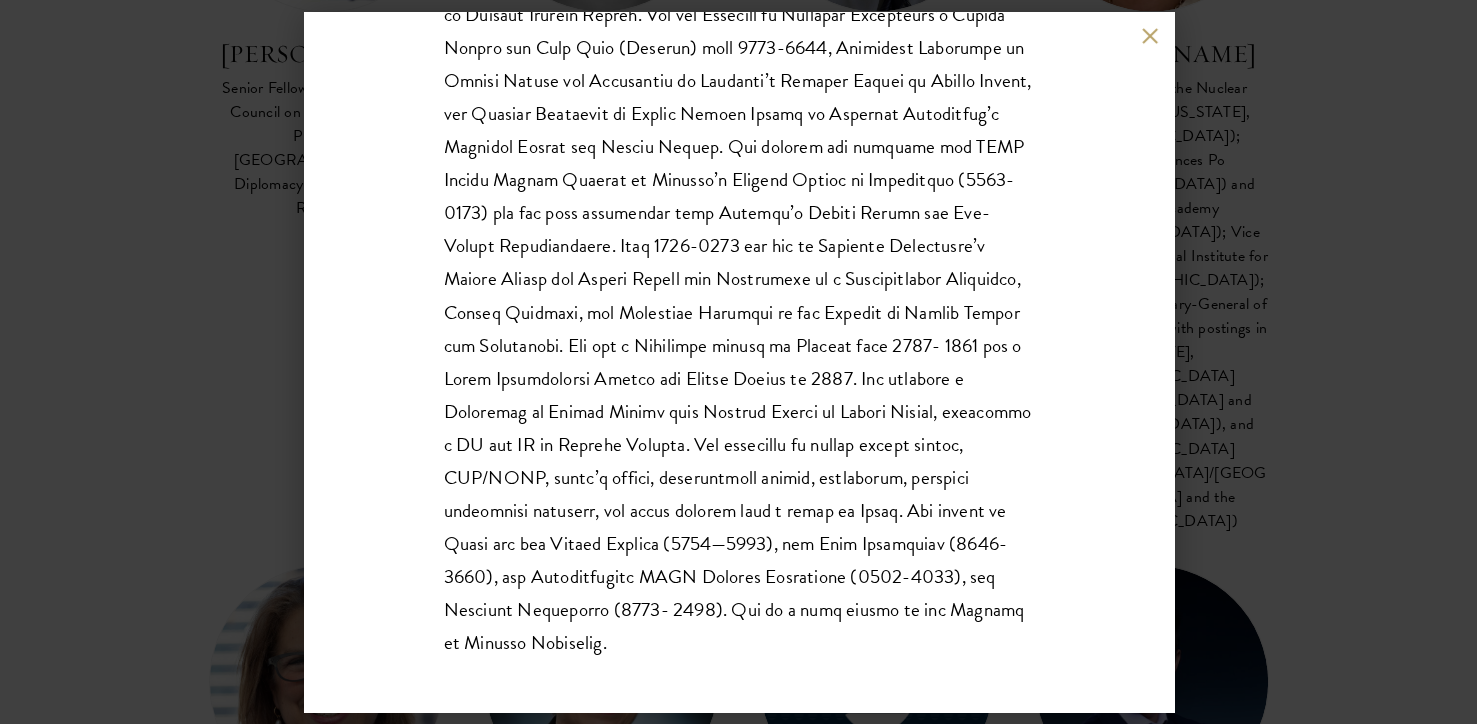 scroll, scrollTop: 462, scrollLeft: 0, axis: vertical 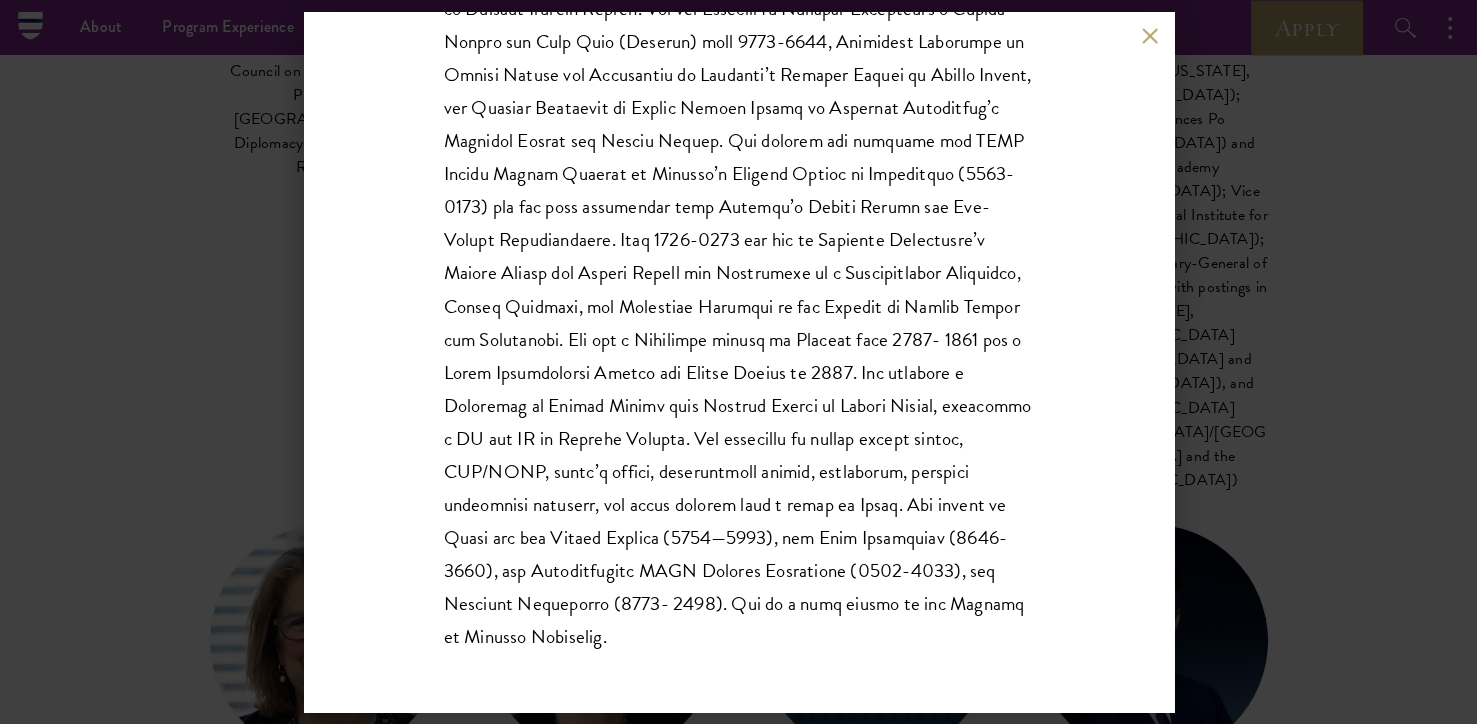 click on "[PERSON_NAME]
Senior Director for Academic Programs at Schwarzman Scholars; Lecturer in Global Health and Social Medicine at [GEOGRAPHIC_DATA]
FACULTY BIO" at bounding box center [738, 362] 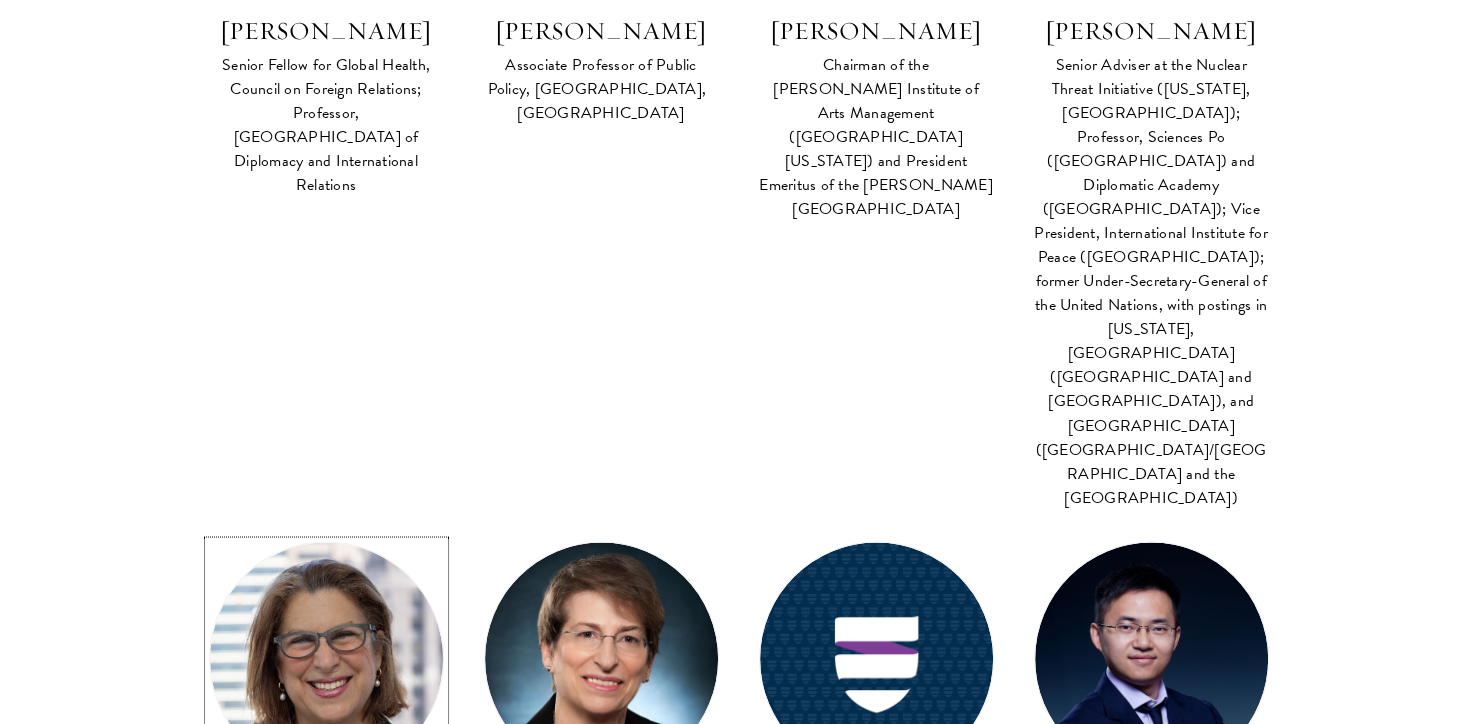 scroll, scrollTop: 3265, scrollLeft: 0, axis: vertical 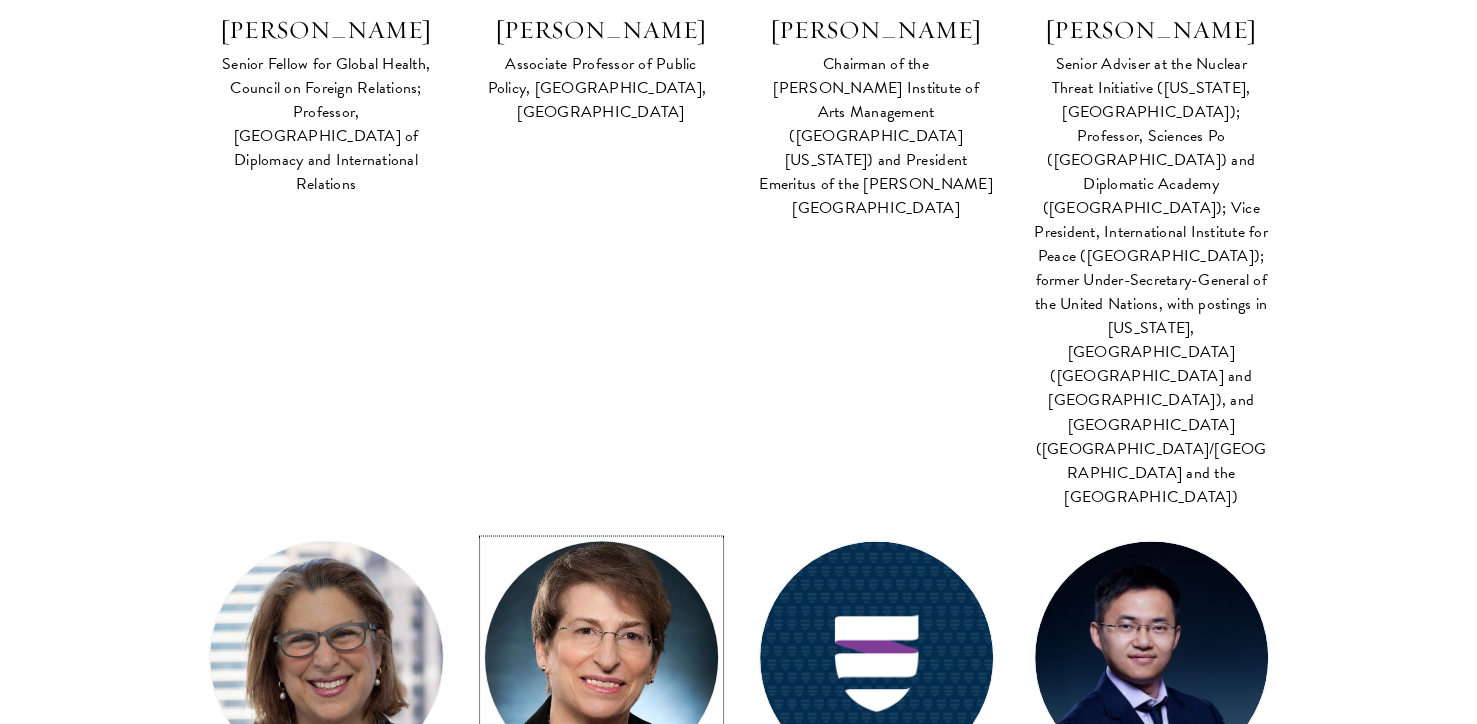 click at bounding box center [601, 658] 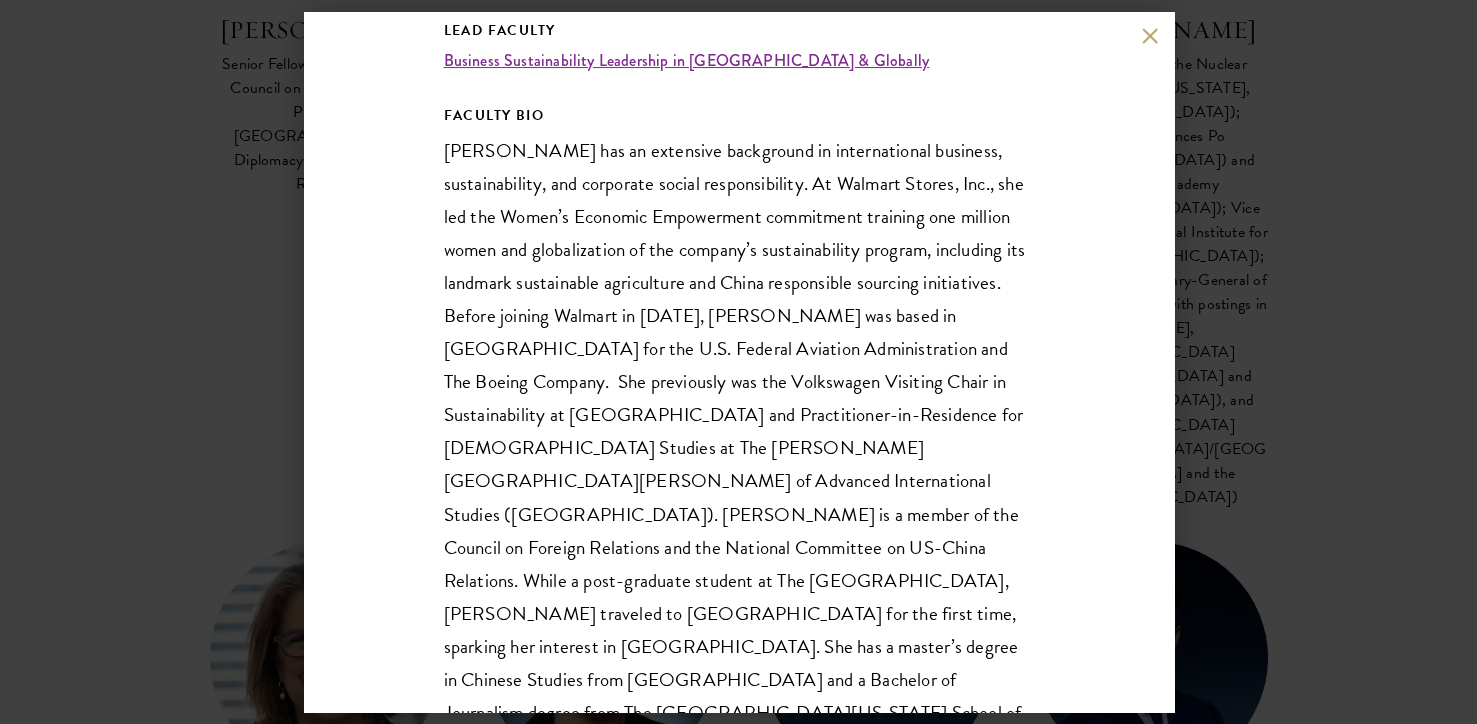 scroll, scrollTop: 349, scrollLeft: 0, axis: vertical 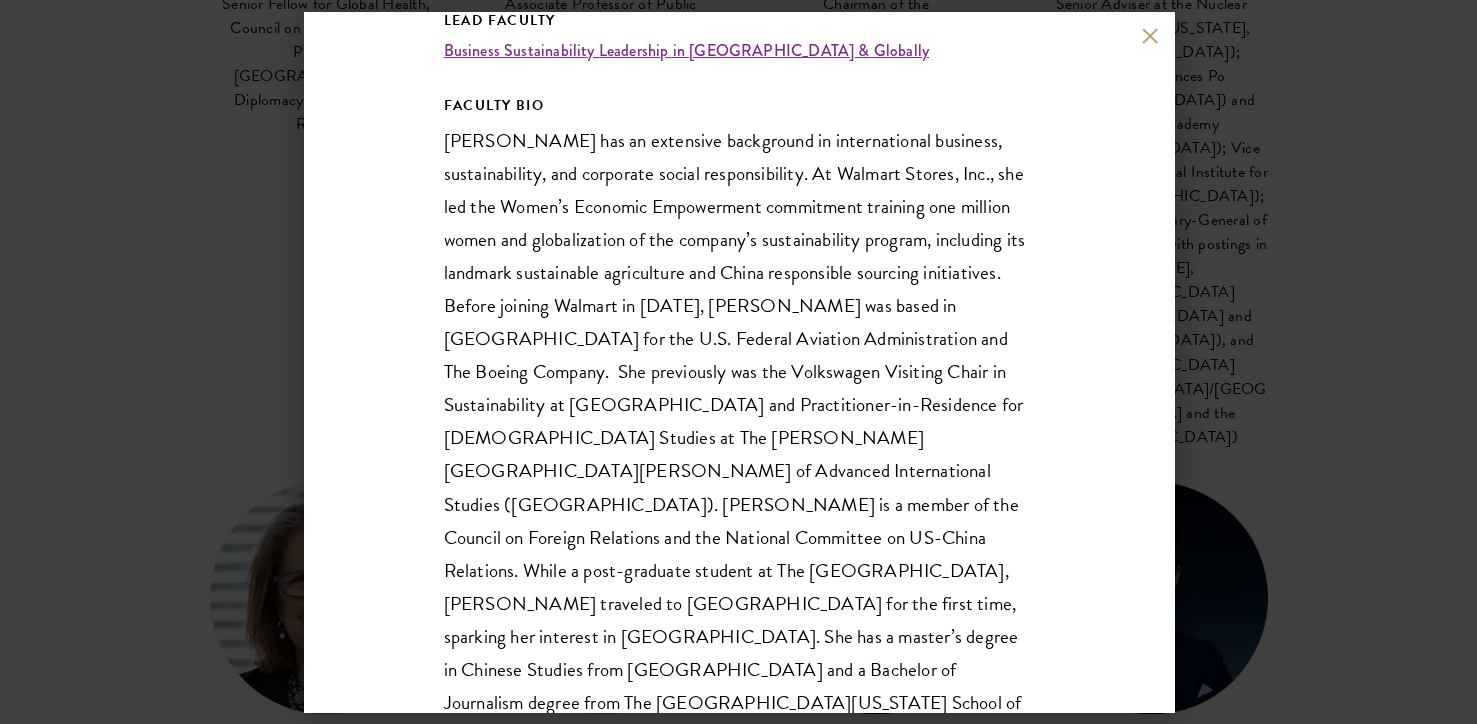 click on "[PERSON_NAME]
Fellow, The [PERSON_NAME][GEOGRAPHIC_DATA][PERSON_NAME] School of Advanced International Studies China Research Center; Former Senior Director, Women’s Economic Empowerment and Sustainability, Walmart Stores, Inc.
Lead Faculty Business Sustainability Leadership in [GEOGRAPHIC_DATA] & Globally 			 FACULTY BIO
[PERSON_NAME] has an extensive background in international business, sustainability, and corporate social responsibility. At Walmart Stores, Inc., she led the Women’s Economic Empowerment commitment training one million women and globalization of the company’s sustainability program, including its landmark sustainable agriculture and China responsible sourcing initiatives. Before joining Walmart in [DATE], [PERSON_NAME] was based in [GEOGRAPHIC_DATA] for the U.S. Federal Aviation Administration and The Boeing Company." at bounding box center (738, 362) 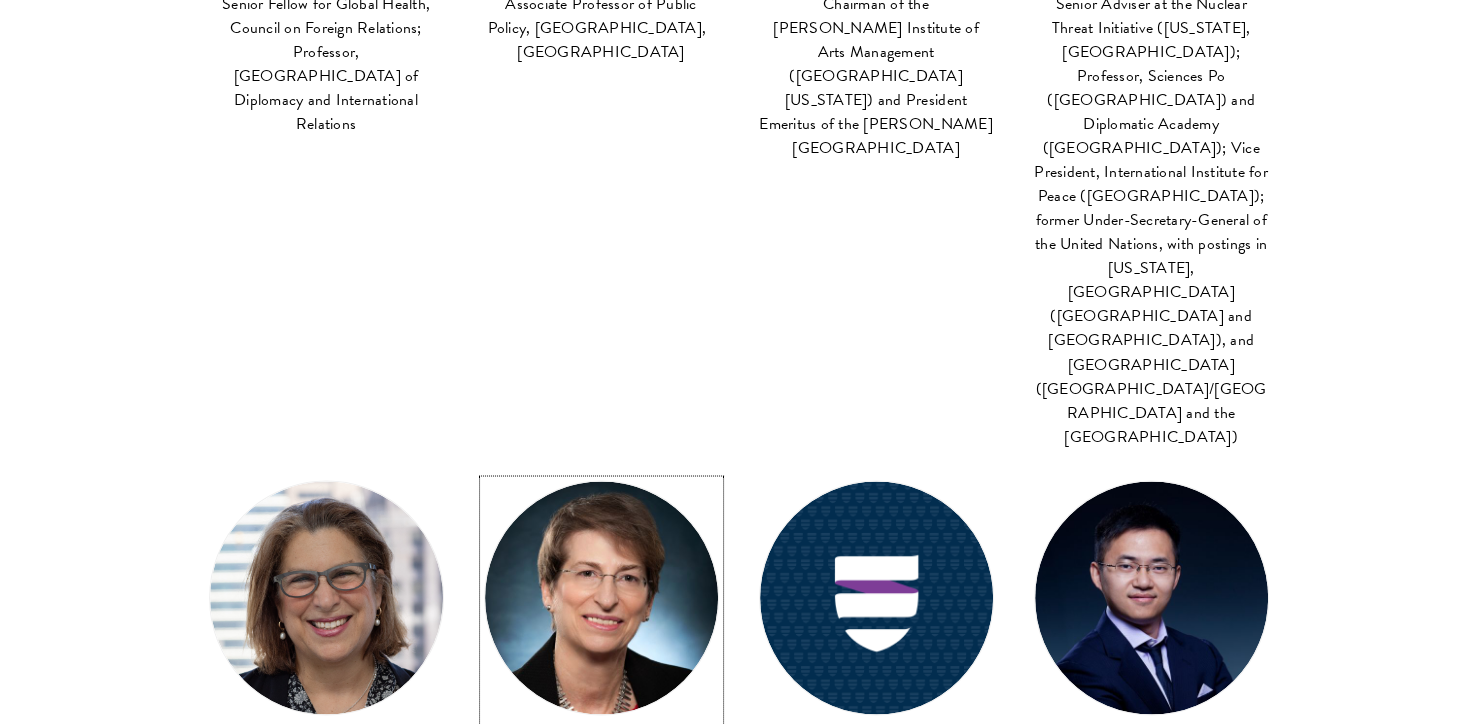 scroll, scrollTop: 3210, scrollLeft: 0, axis: vertical 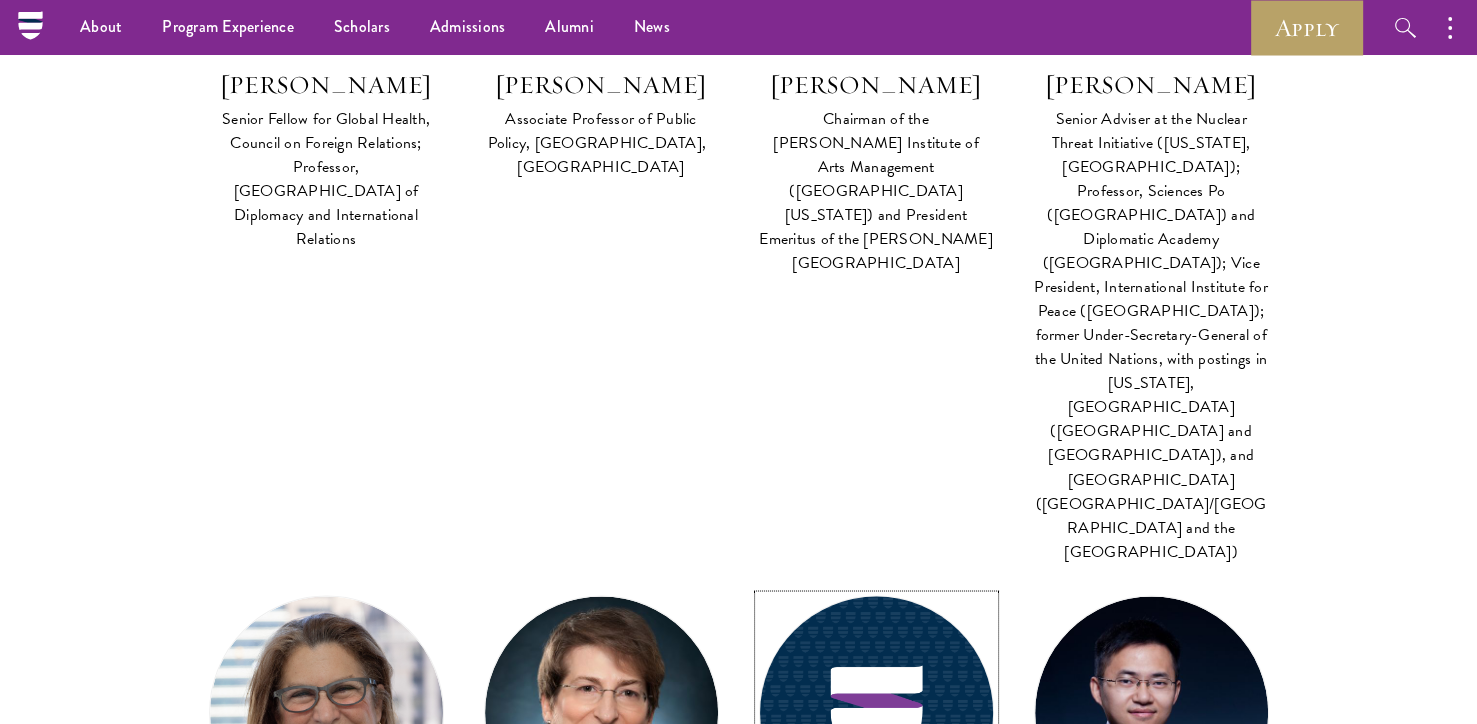 click at bounding box center [876, 713] 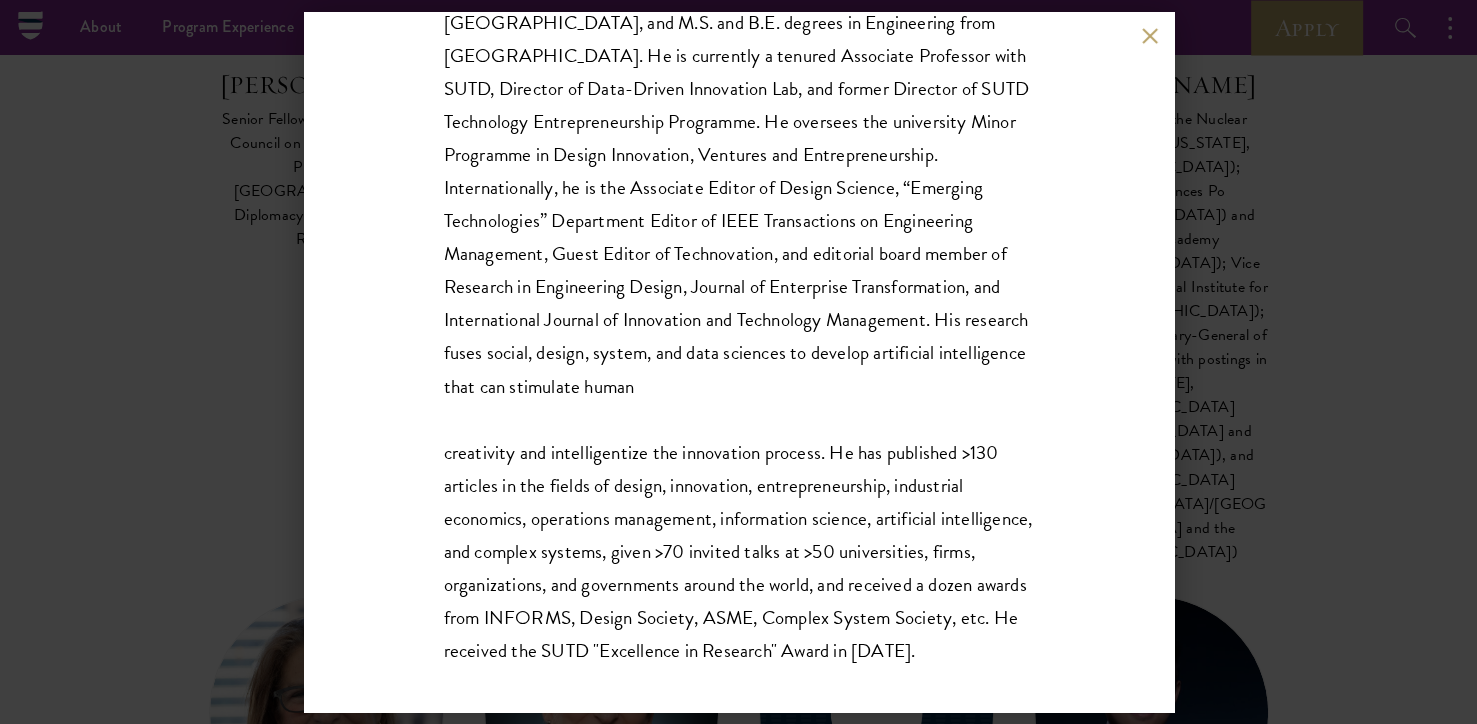 scroll, scrollTop: 353, scrollLeft: 0, axis: vertical 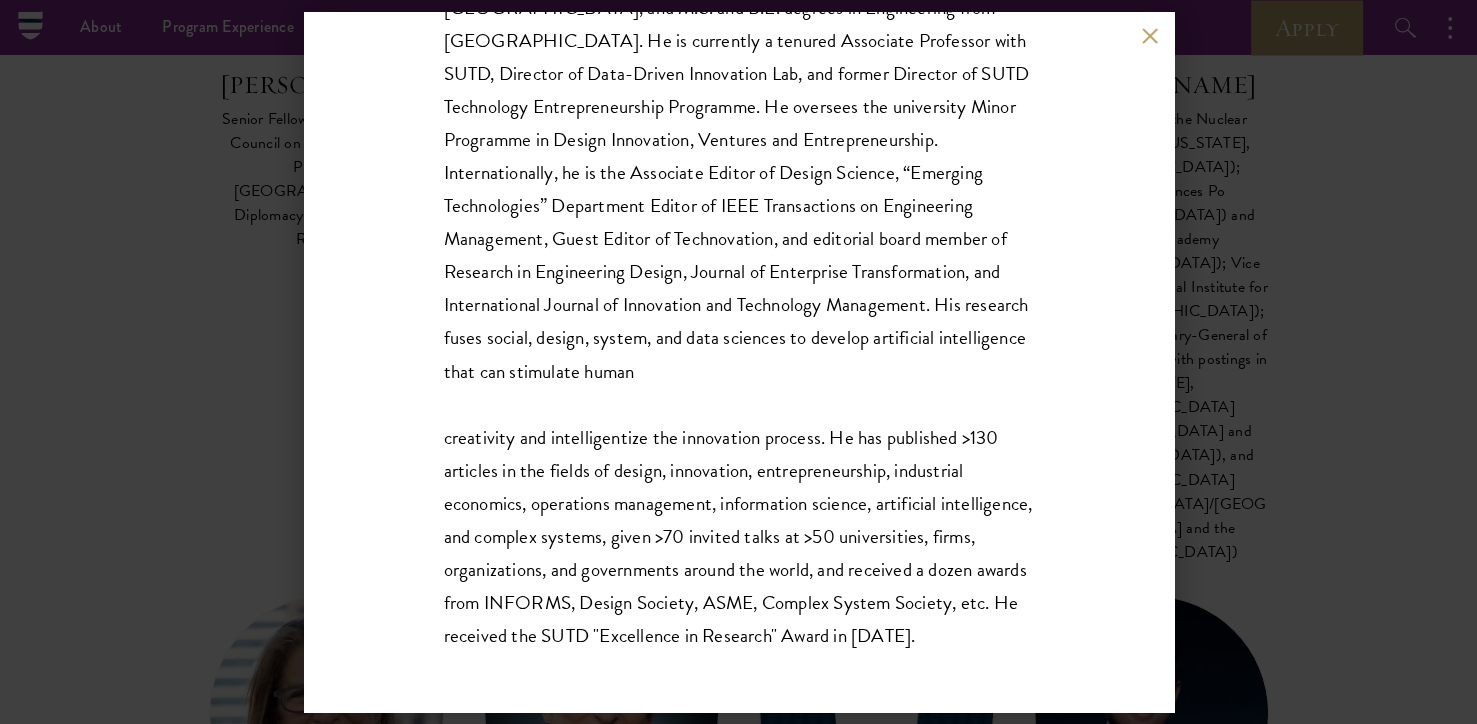 click on "Jianxi Luo
Associate Professor of Design & Artificial Intelligence, Founding Director of Data-Driven Innovation Lab, [GEOGRAPHIC_DATA] and Design (SUTD)
FACULTY BIO
creativity and intelligentize the innovation process. He has published >130 articles in the fields of design, innovation, entrepreneurship, industrial economics, operations management, information science, artificial intelligence, and complex systems, given >70 invited talks at >50 universities, firms, organizations, and governments around the world, and received a dozen awards from INFORMS, Design Society, ASME, Complex System Society, etc. He received the SUTD "Excellence in Research" Award in [DATE]." at bounding box center (738, 362) 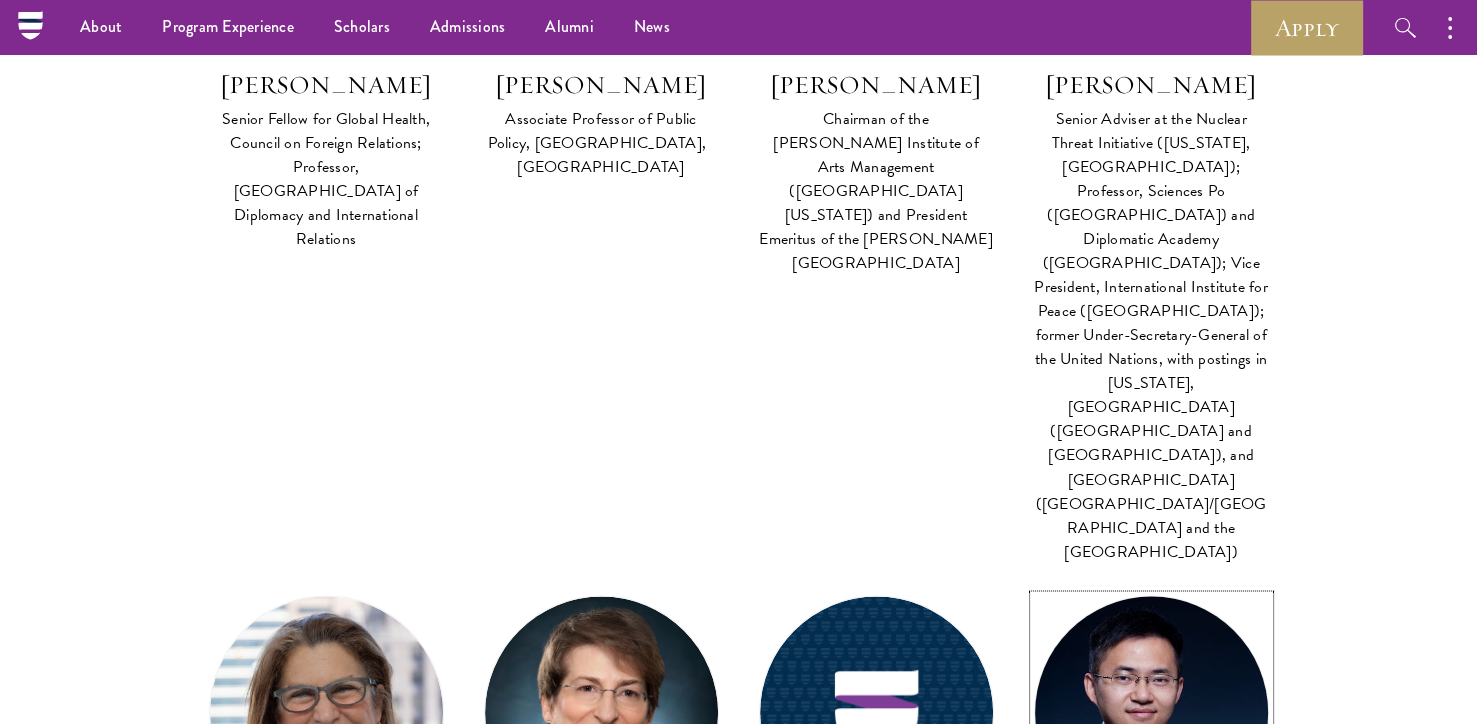 click at bounding box center (1151, 713) 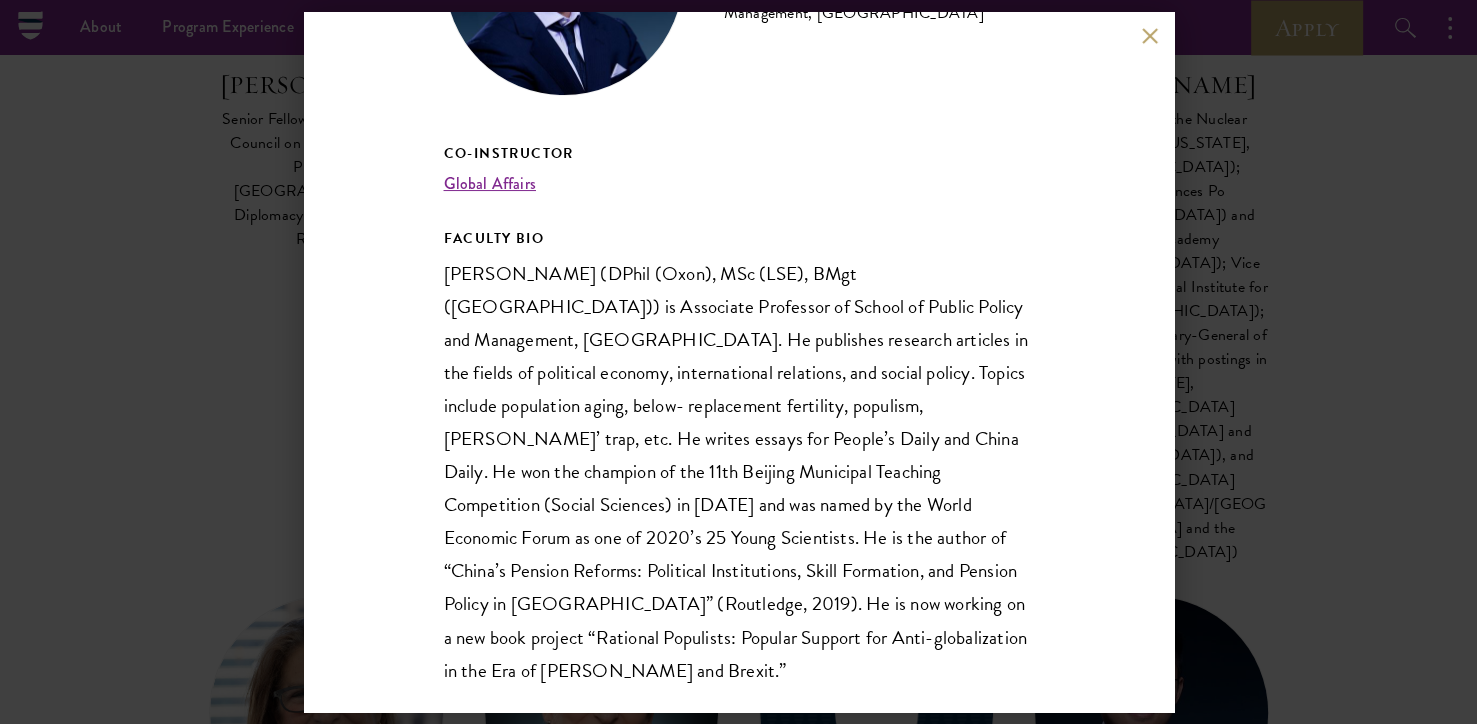 scroll, scrollTop: 217, scrollLeft: 0, axis: vertical 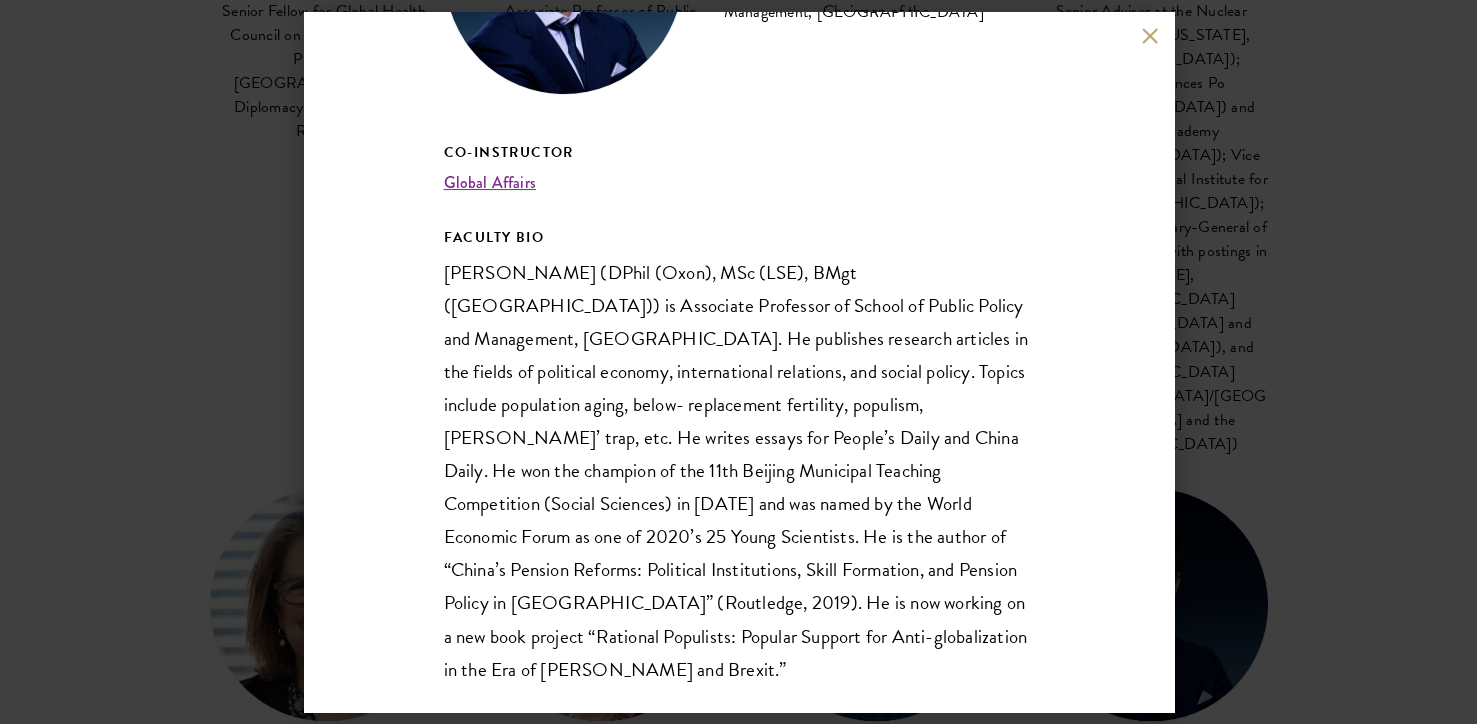 click on "[PERSON_NAME]
Associate Professor, School of Public Policy & Management, [GEOGRAPHIC_DATA]
Co-Instructor Global Affairs 			 FACULTY BIO" at bounding box center [738, 362] 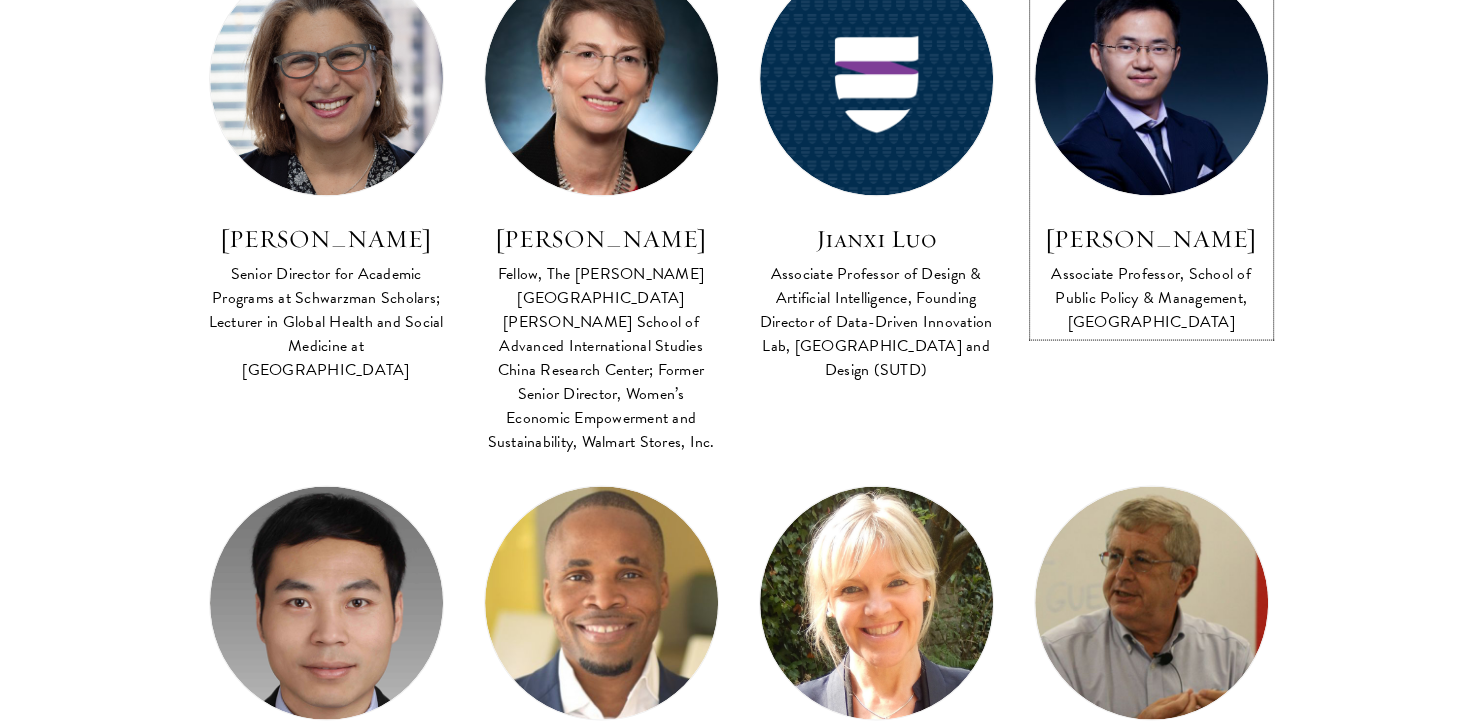 scroll, scrollTop: 3842, scrollLeft: 0, axis: vertical 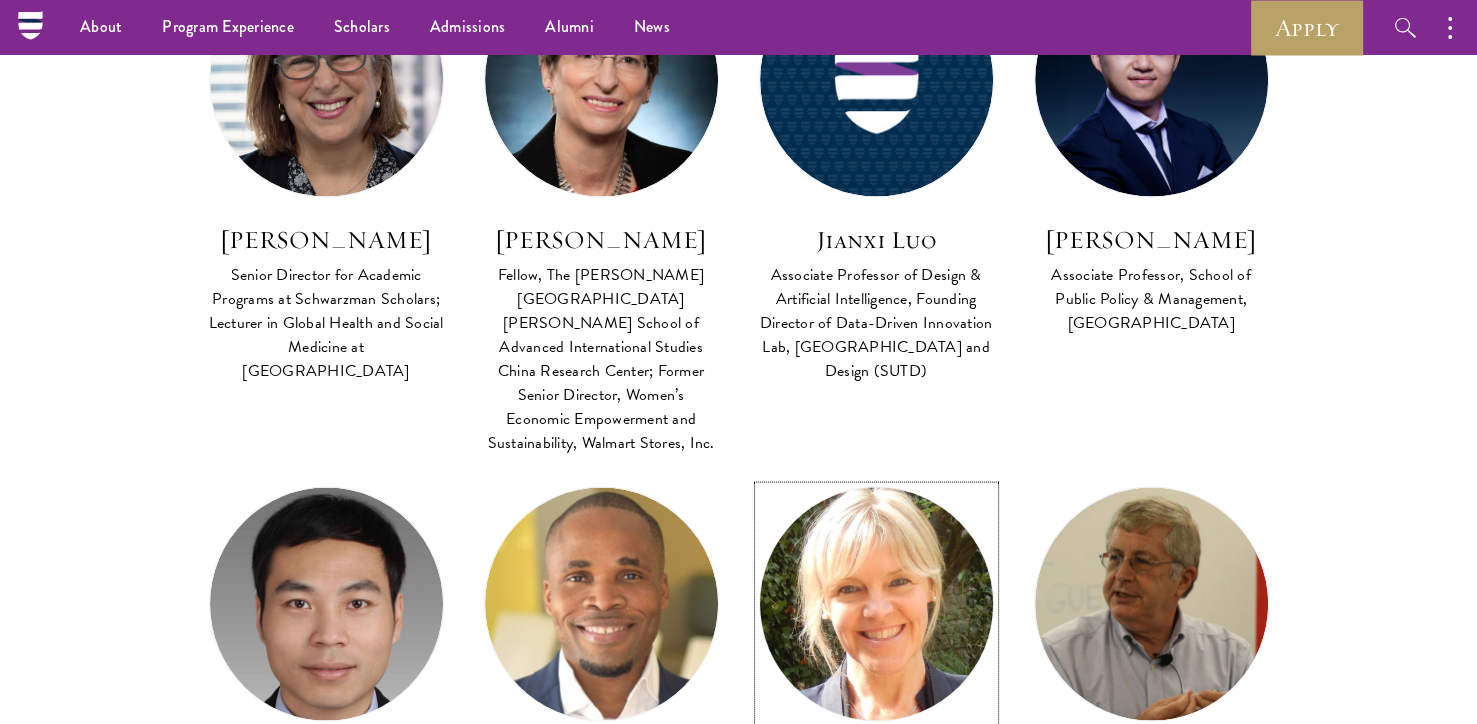 click at bounding box center (876, 605) 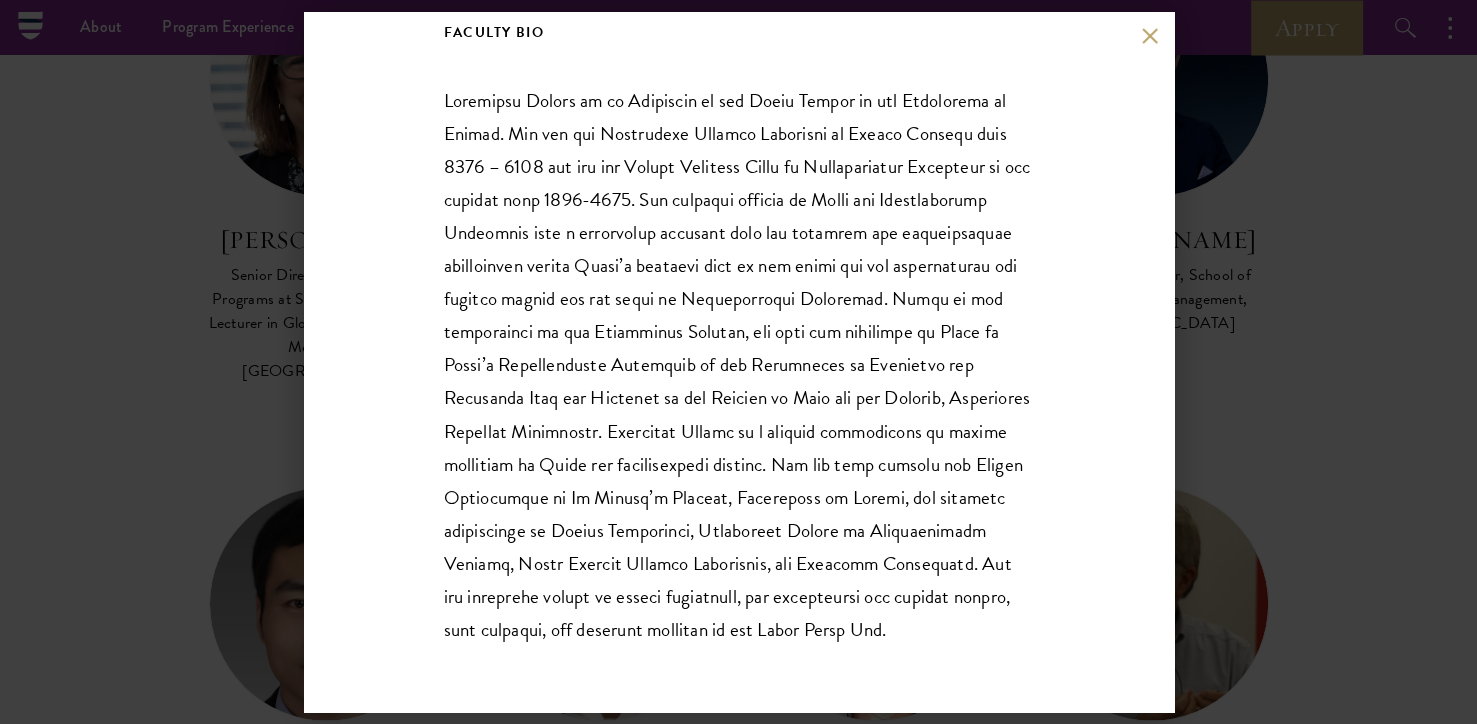 scroll, scrollTop: 428, scrollLeft: 0, axis: vertical 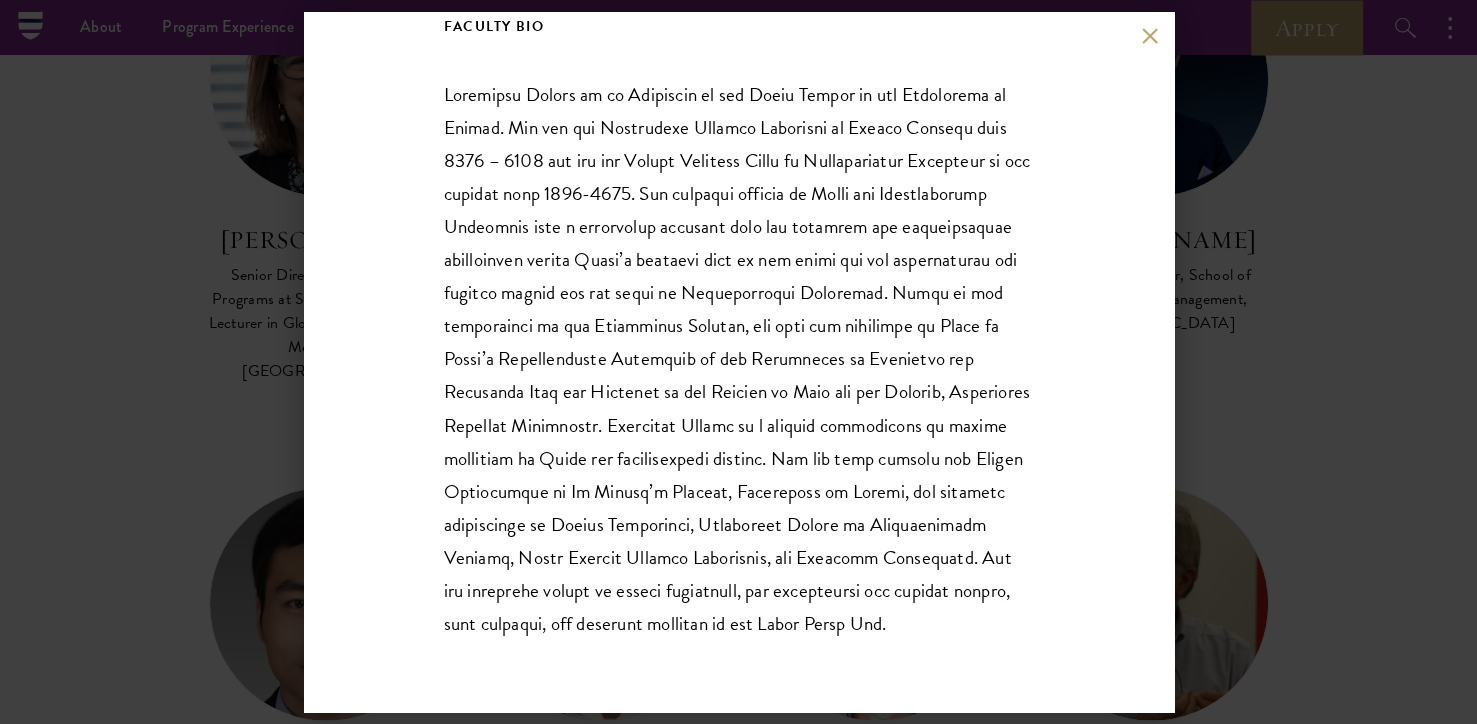click on "[PERSON_NAME]
External Associate of the [GEOGRAPHIC_DATA] at the [GEOGRAPHIC_DATA] and an Associate Fellow at [GEOGRAPHIC_DATA]
Lead Faculty Global Affairs 			 FACULTY BIO" at bounding box center (738, 362) 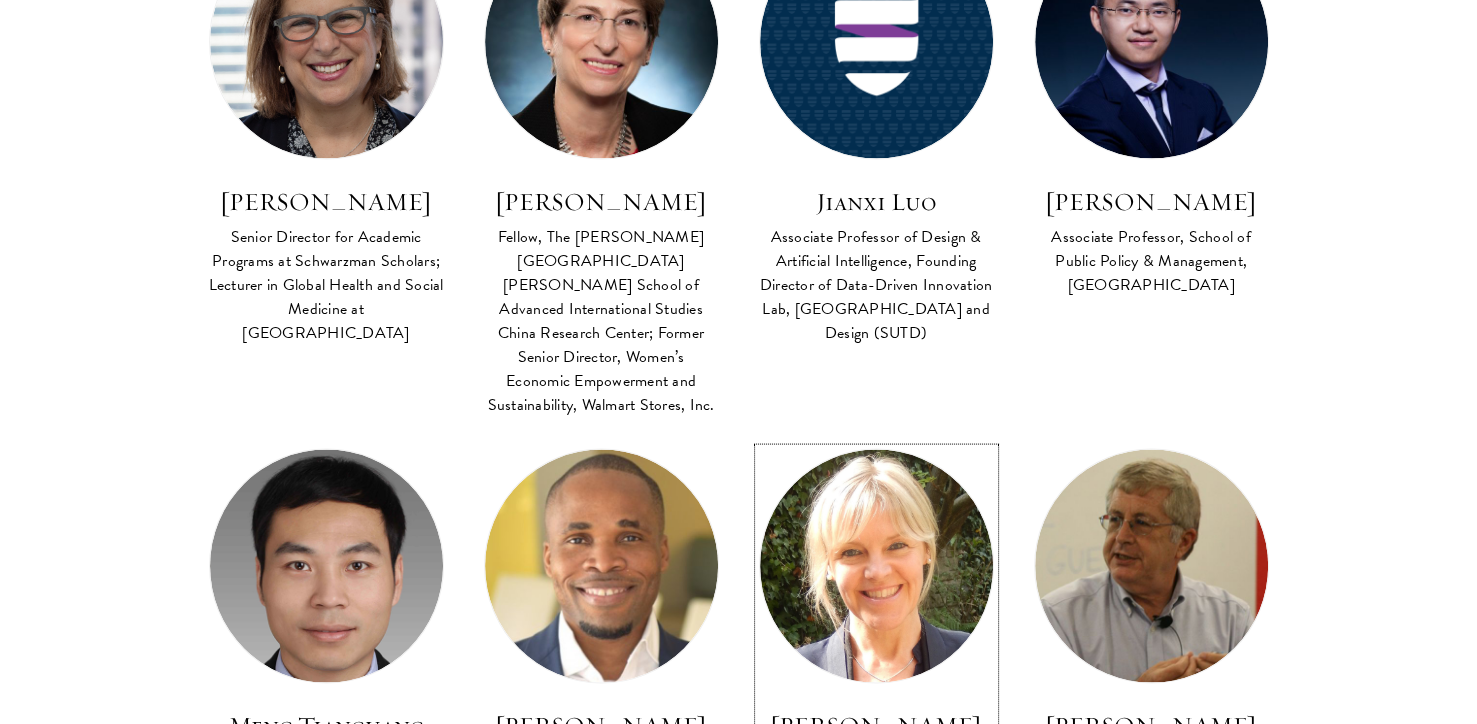 scroll, scrollTop: 3880, scrollLeft: 0, axis: vertical 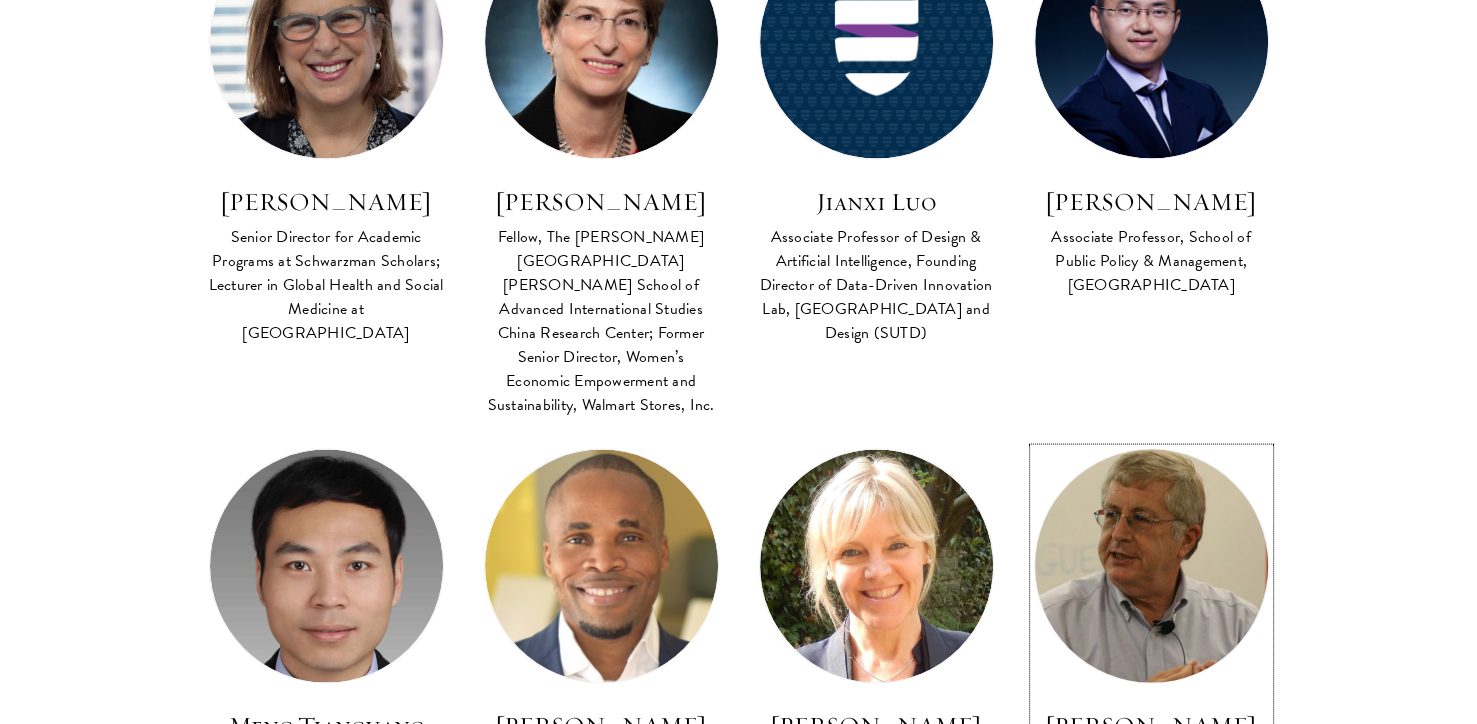 click at bounding box center [1151, 567] 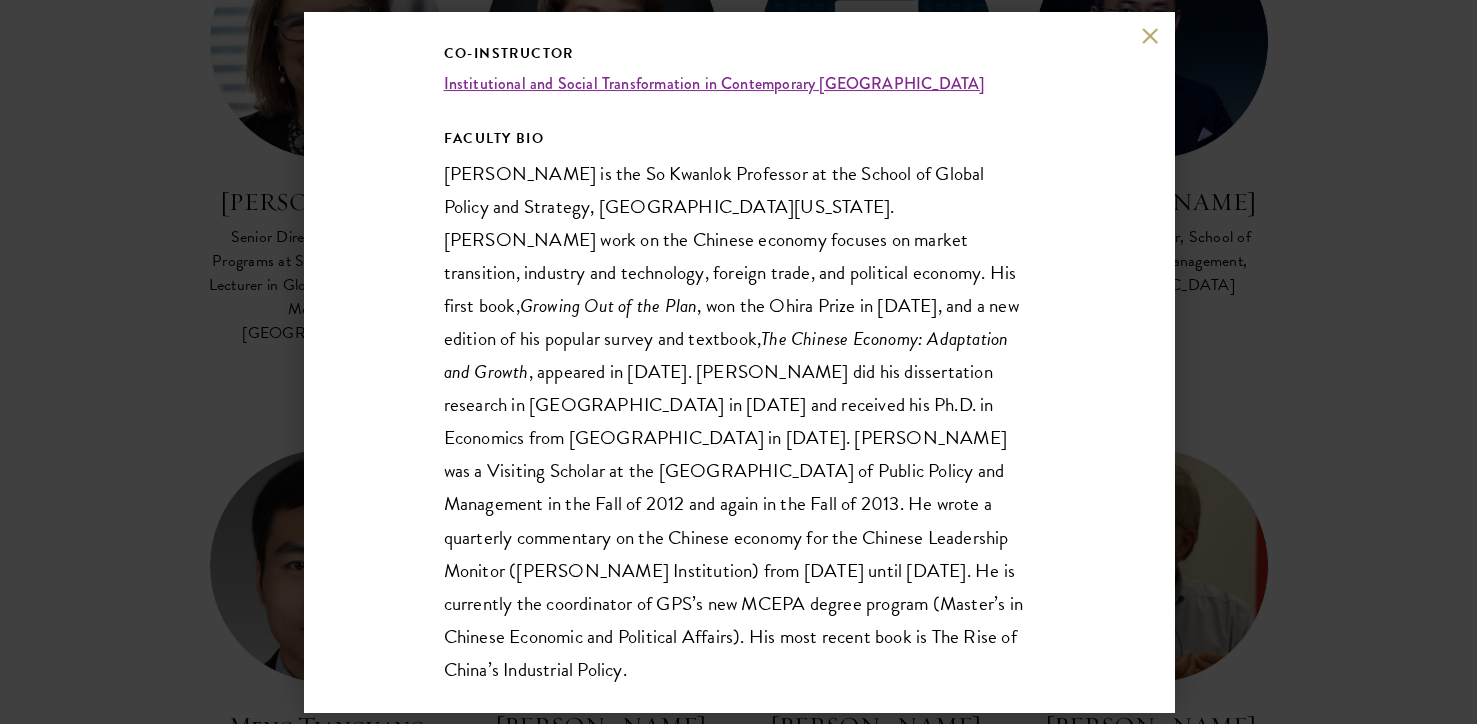 scroll, scrollTop: 315, scrollLeft: 0, axis: vertical 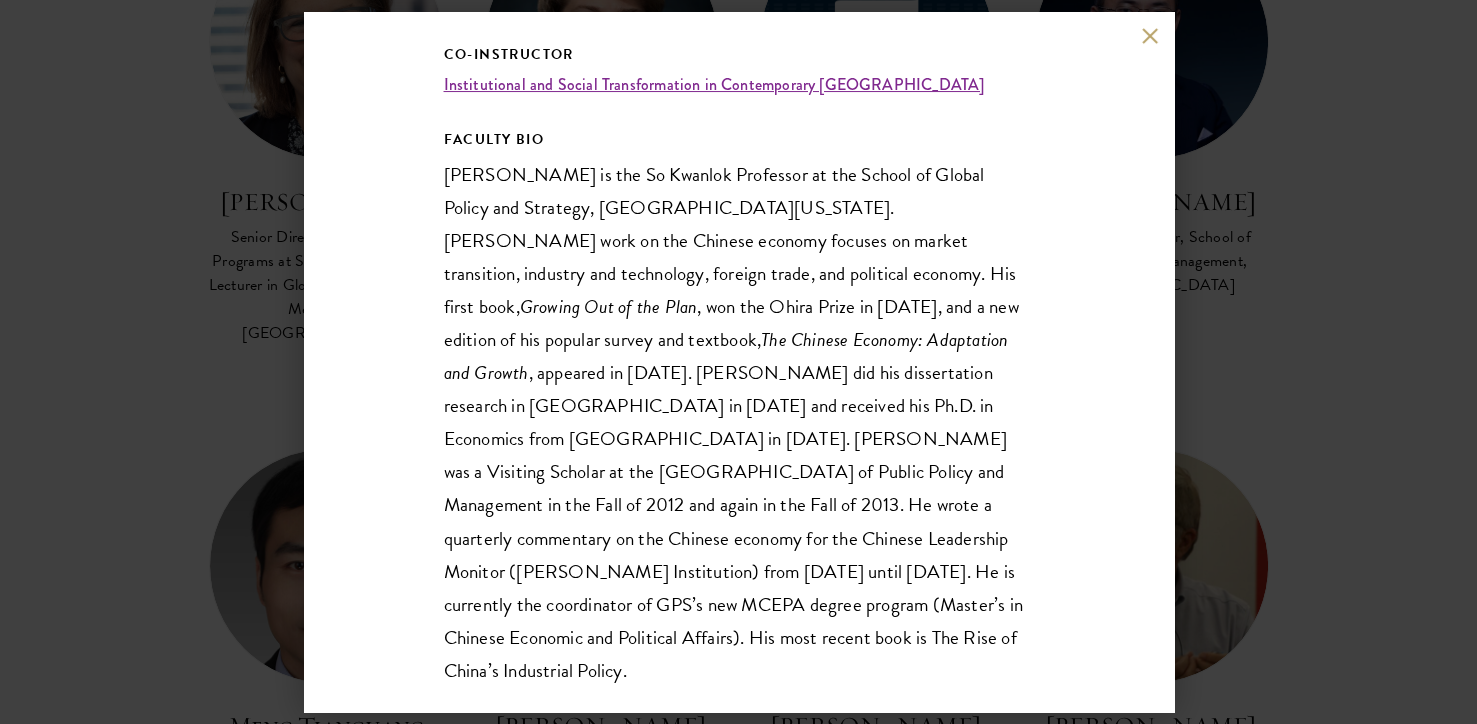 click on "[PERSON_NAME]
So [PERSON_NAME] Professor at the School of Global Policy and Strategy, [GEOGRAPHIC_DATA][US_STATE]
Co-Instructor Institutional and Social Transformation in Contemporary [GEOGRAPHIC_DATA] 			 FACULTY BIO
[PERSON_NAME] is the So Kwanlok Professor at the School of Global Policy and Strategy, [GEOGRAPHIC_DATA][US_STATE]. [PERSON_NAME] work on the Chinese economy focuses on market transition, industry and technology, foreign trade, and political economy. His first book,  Growing Out of the Plan , won the Ohira Prize in [DATE], and a new edition of his popular survey and textbook,  The Chinese Economy: Adaptation and Growth" at bounding box center (738, 362) 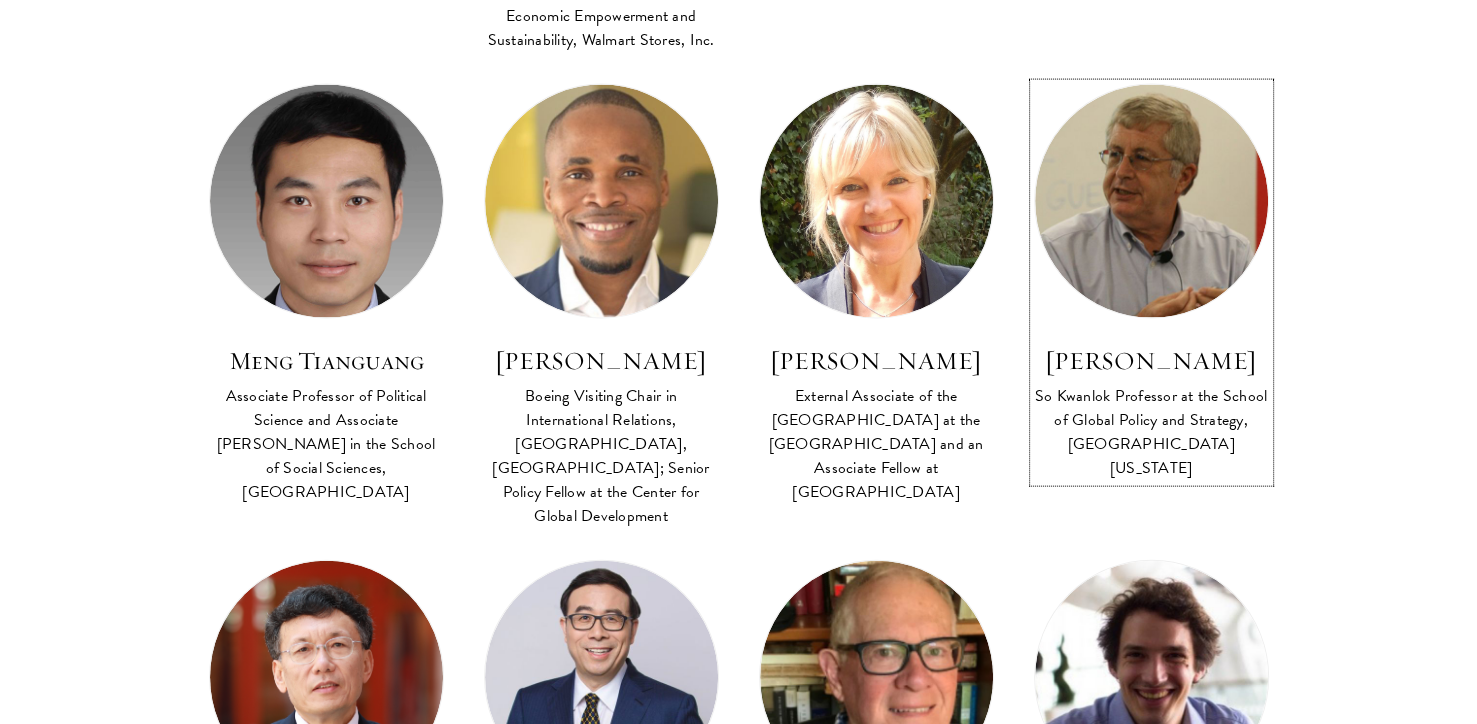 scroll, scrollTop: 4244, scrollLeft: 0, axis: vertical 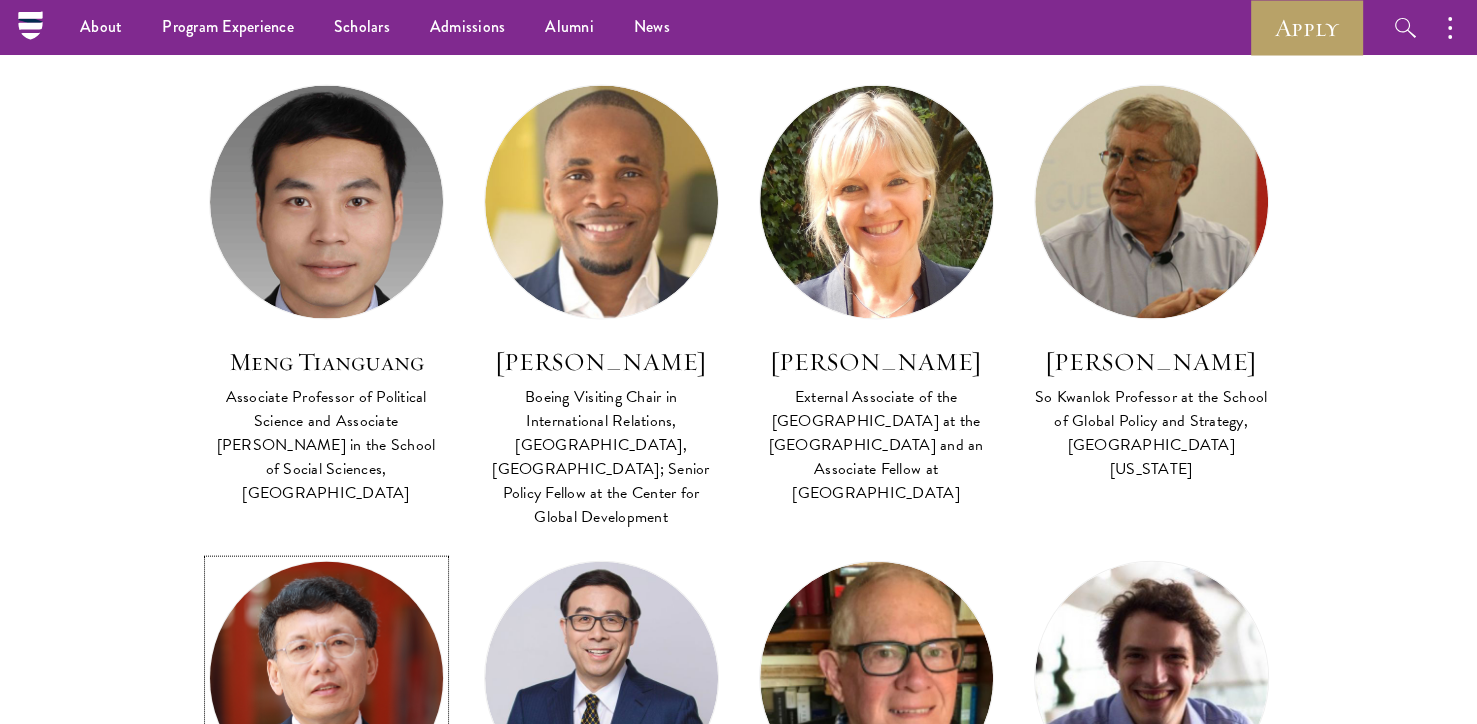 click at bounding box center [326, 678] 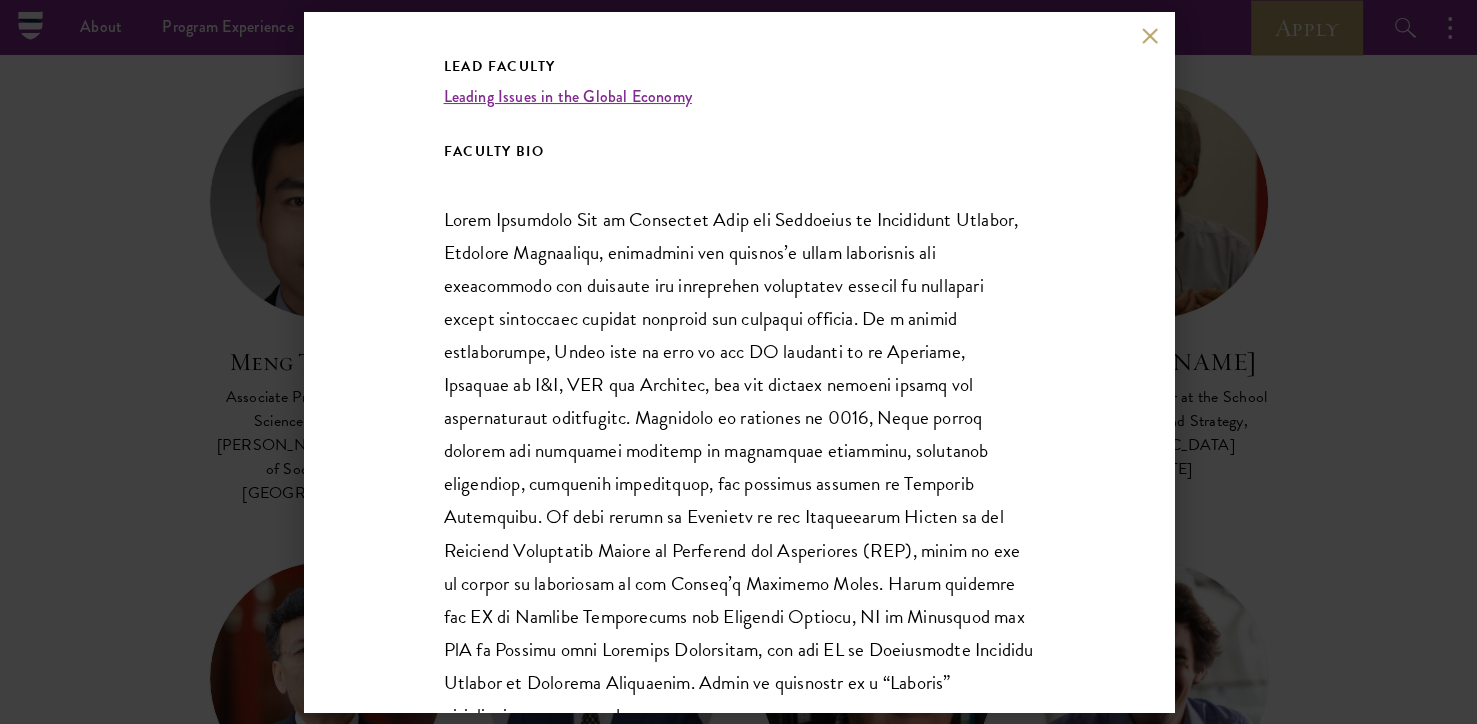scroll, scrollTop: 415, scrollLeft: 0, axis: vertical 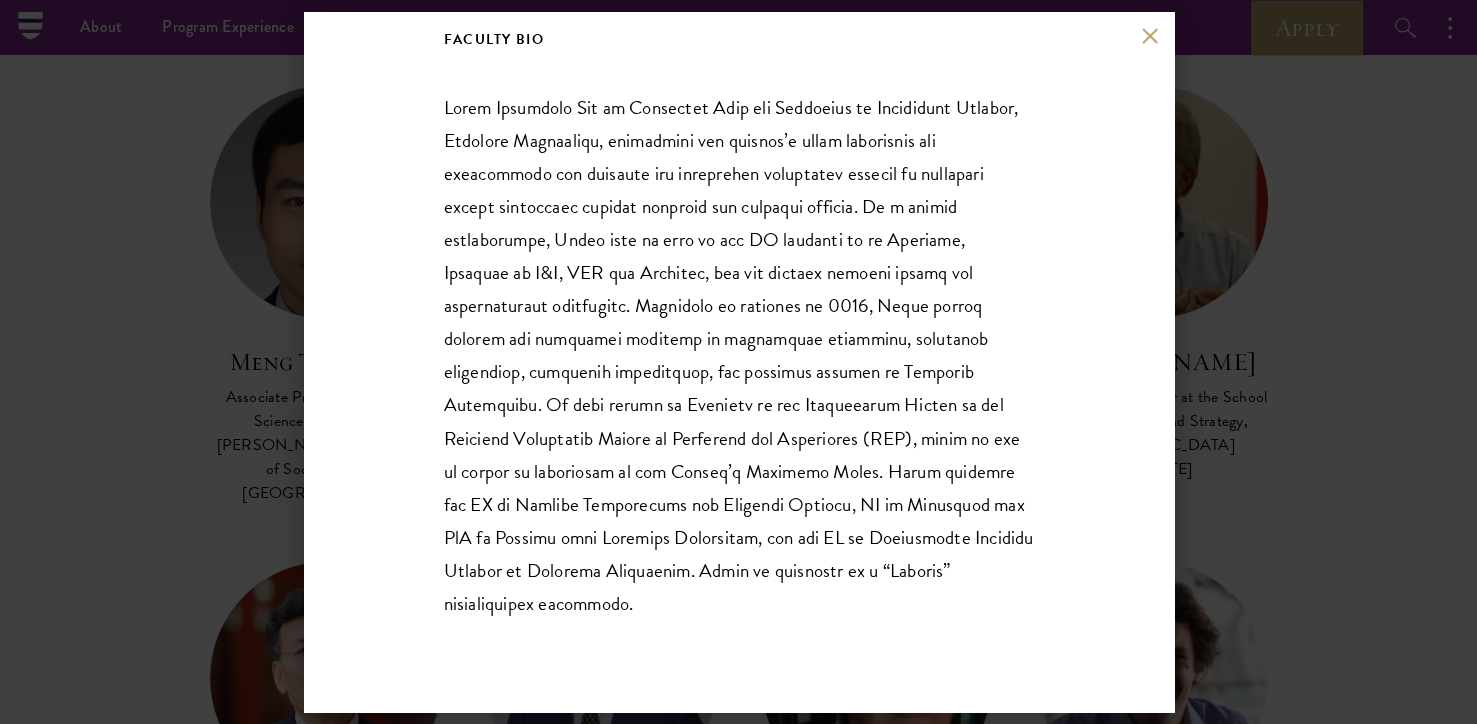click on "[PERSON_NAME] Pan
Executive [PERSON_NAME] and Professor, [GEOGRAPHIC_DATA], [GEOGRAPHIC_DATA]
Lead Faculty Leading Issues in the Global Economy 			 FACULTY BIO" at bounding box center (738, 362) 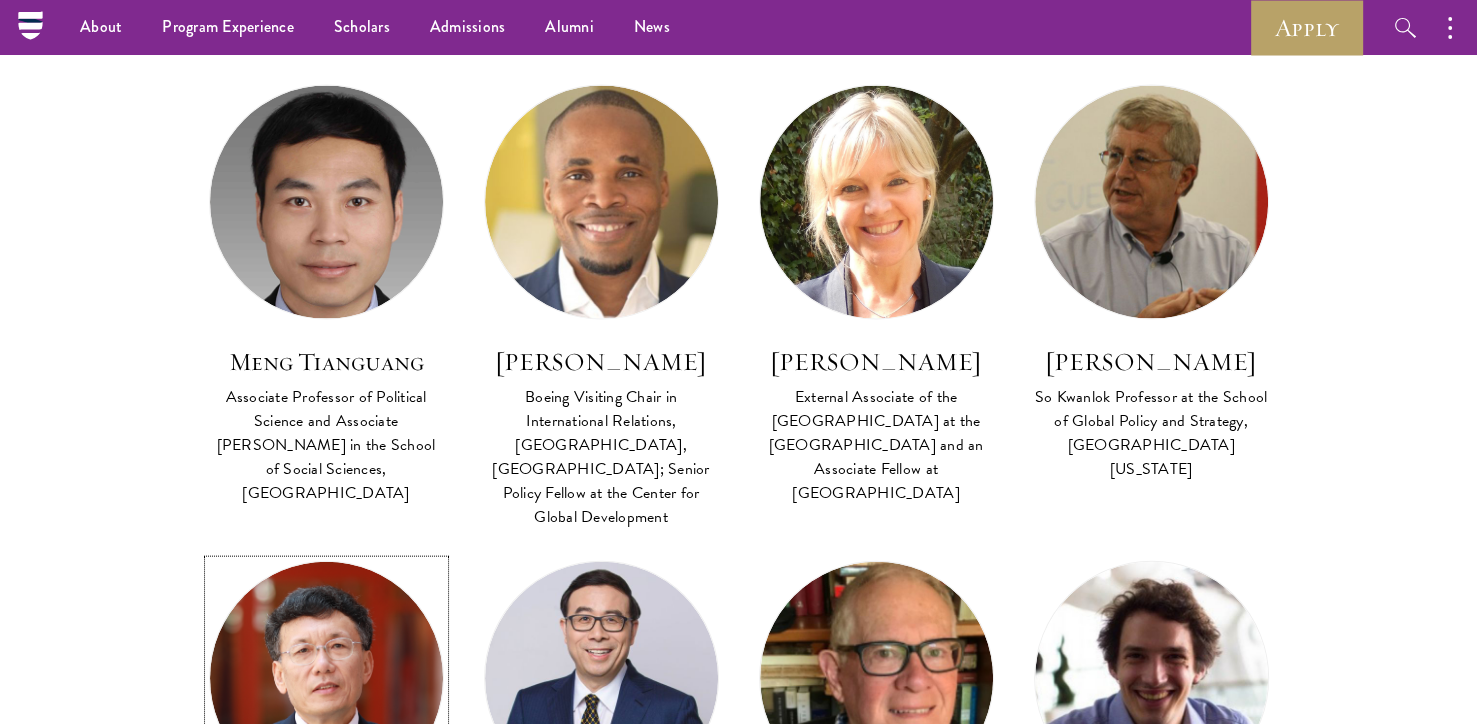 scroll, scrollTop: 4149, scrollLeft: 0, axis: vertical 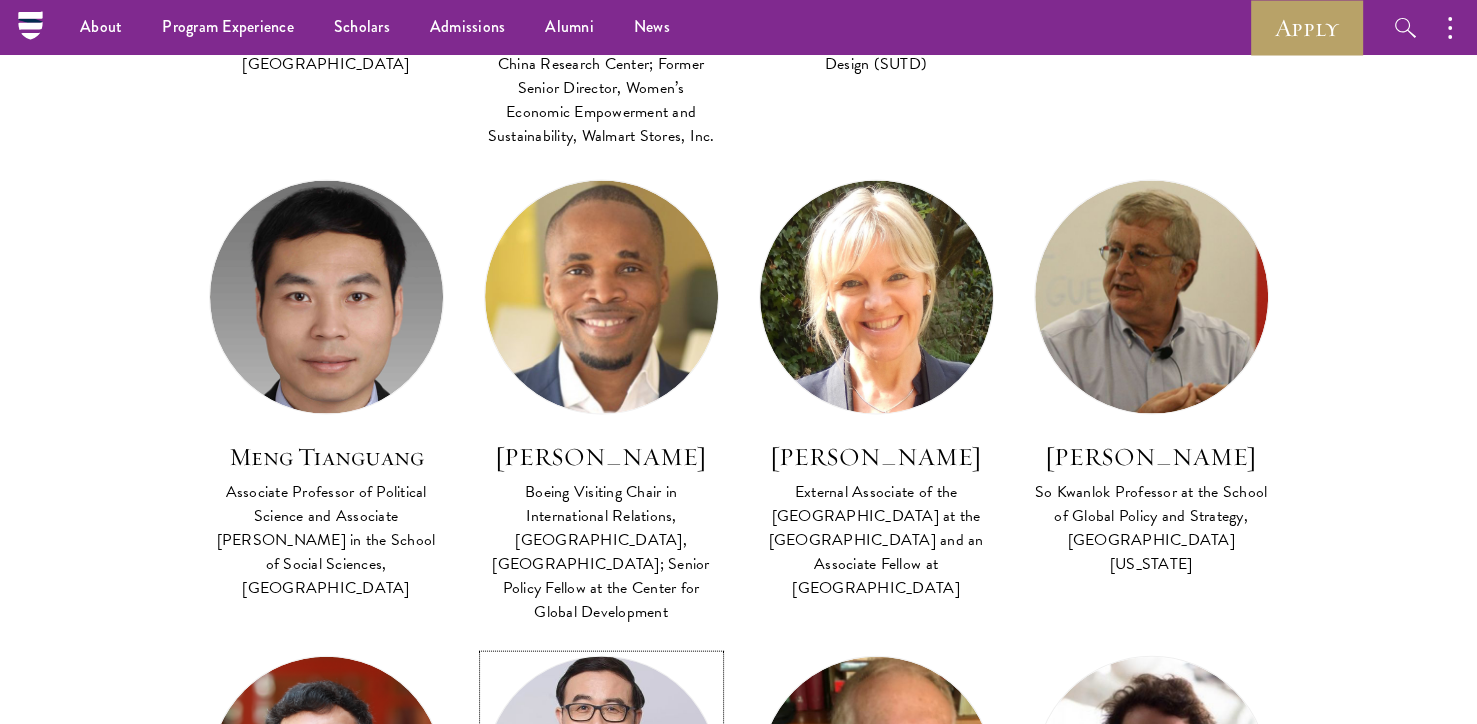 click at bounding box center (601, 773) 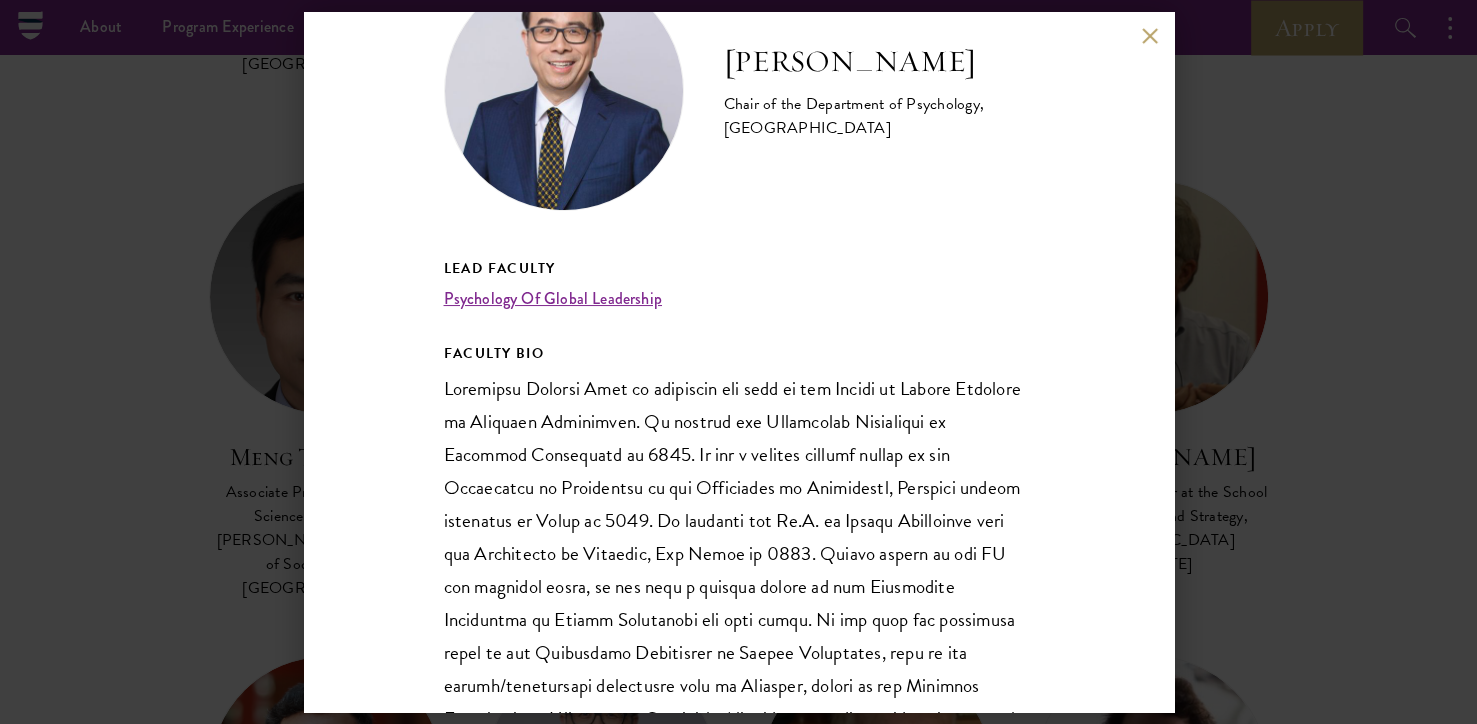 scroll, scrollTop: 86, scrollLeft: 0, axis: vertical 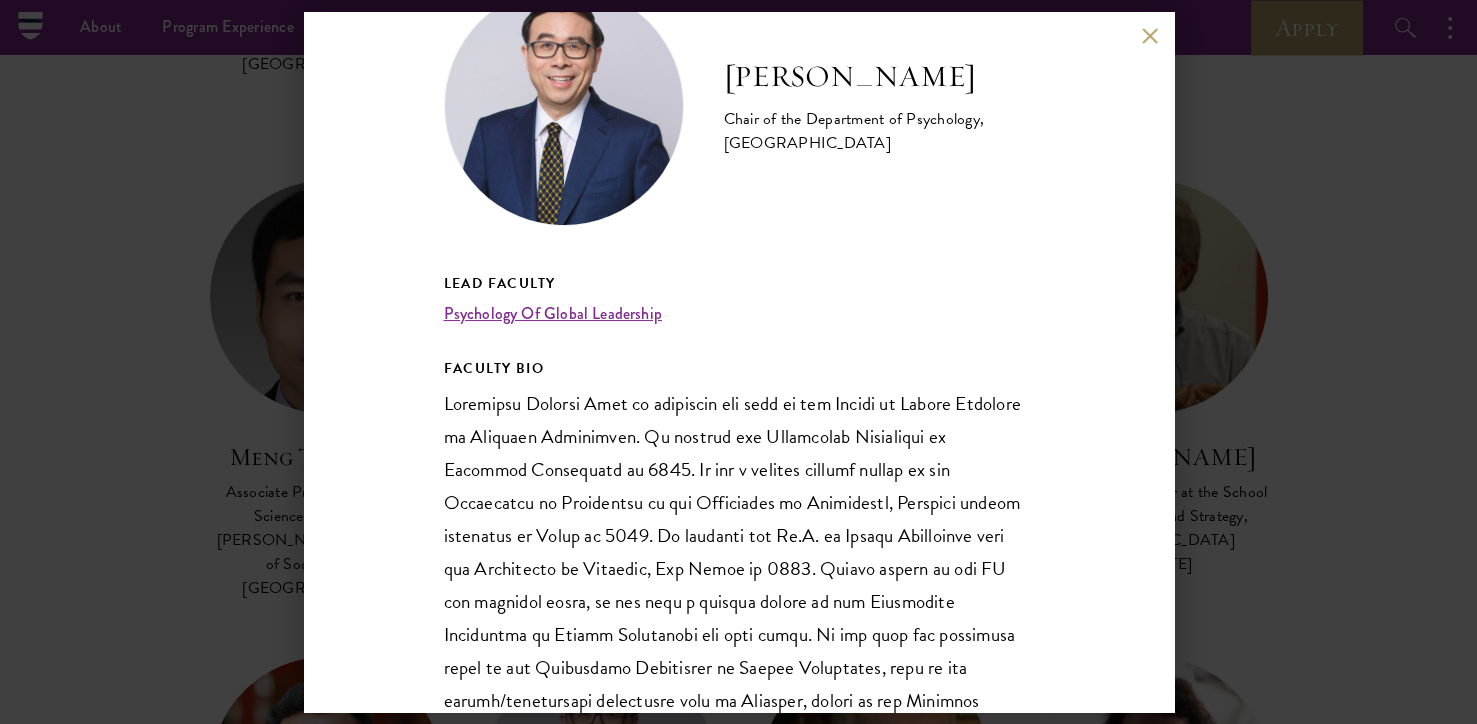 click on "[PERSON_NAME]
Chair of the Department of Psychology, [GEOGRAPHIC_DATA]
Lead Faculty Psychology Of Global Leadership 			 FACULTY BIO" at bounding box center (738, 362) 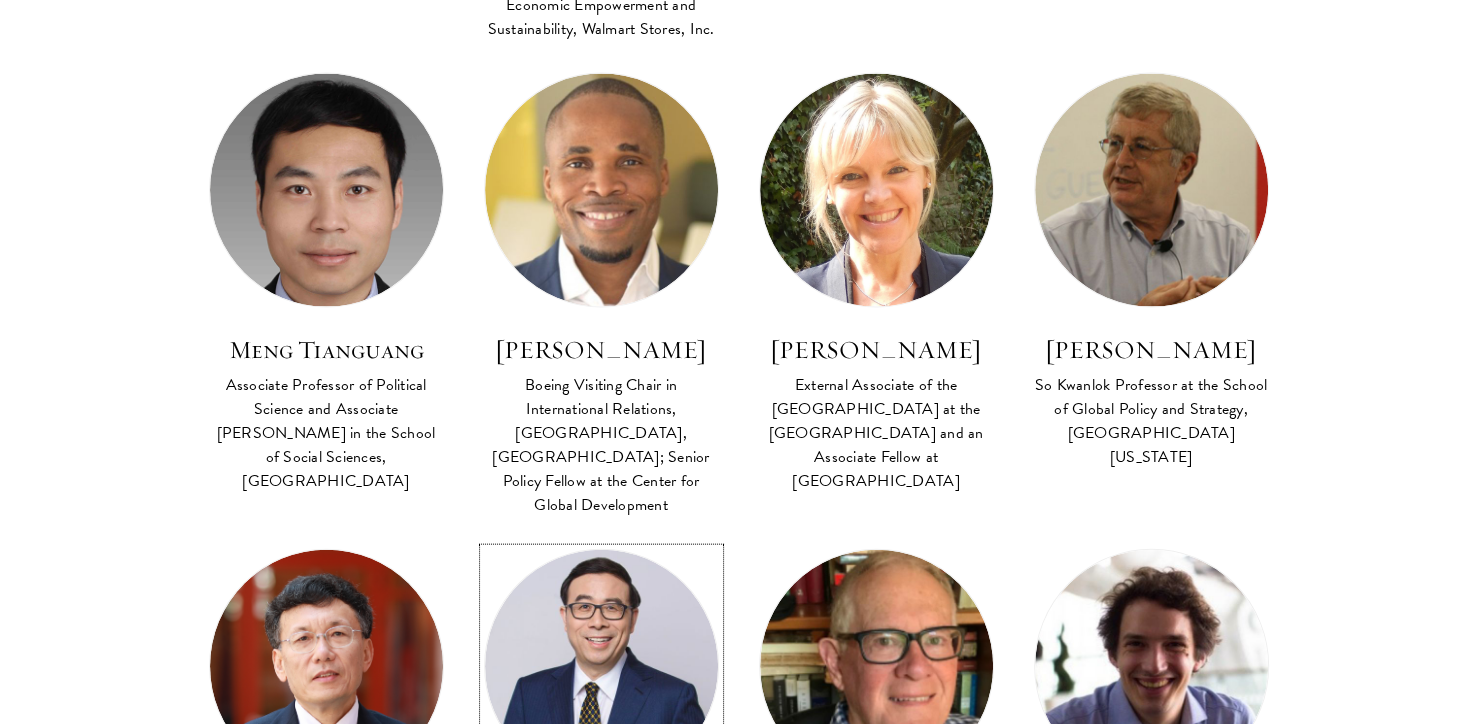 scroll, scrollTop: 4257, scrollLeft: 0, axis: vertical 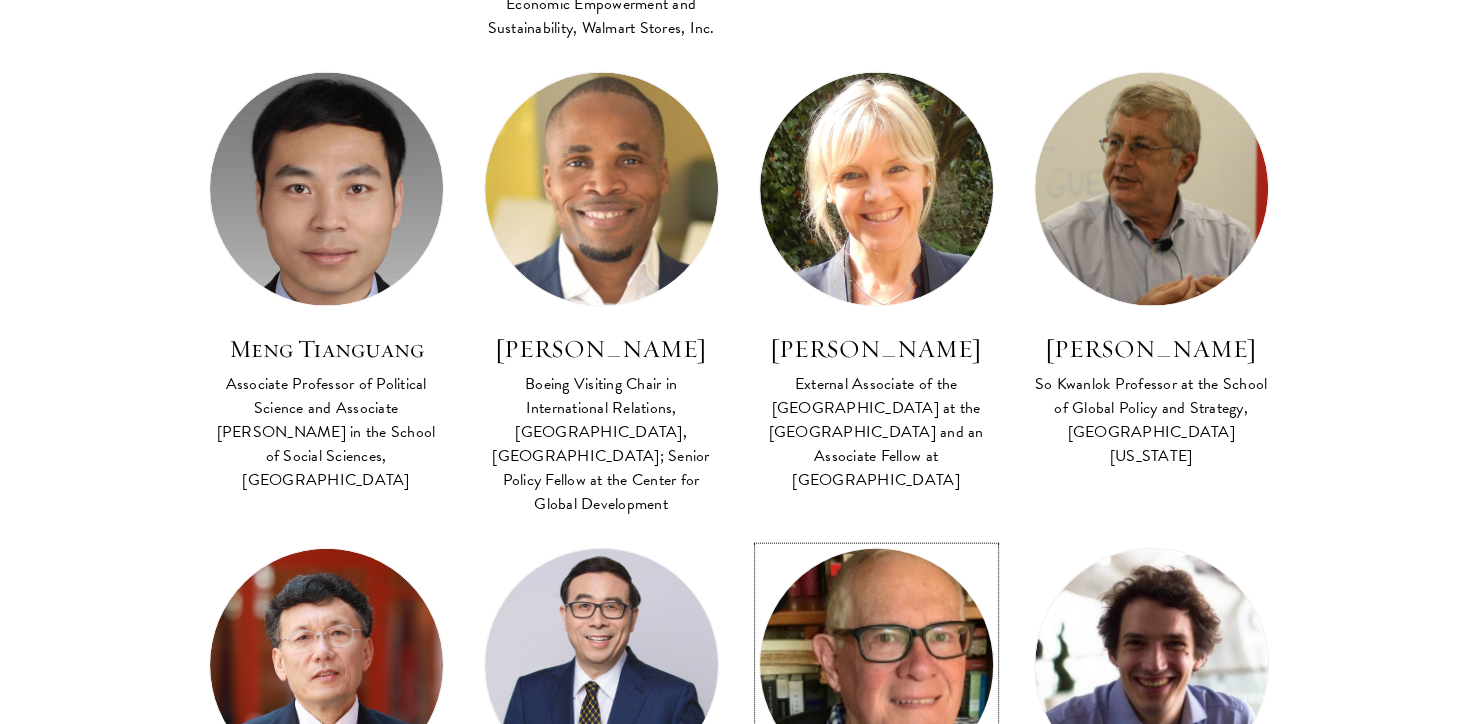 click at bounding box center (876, 665) 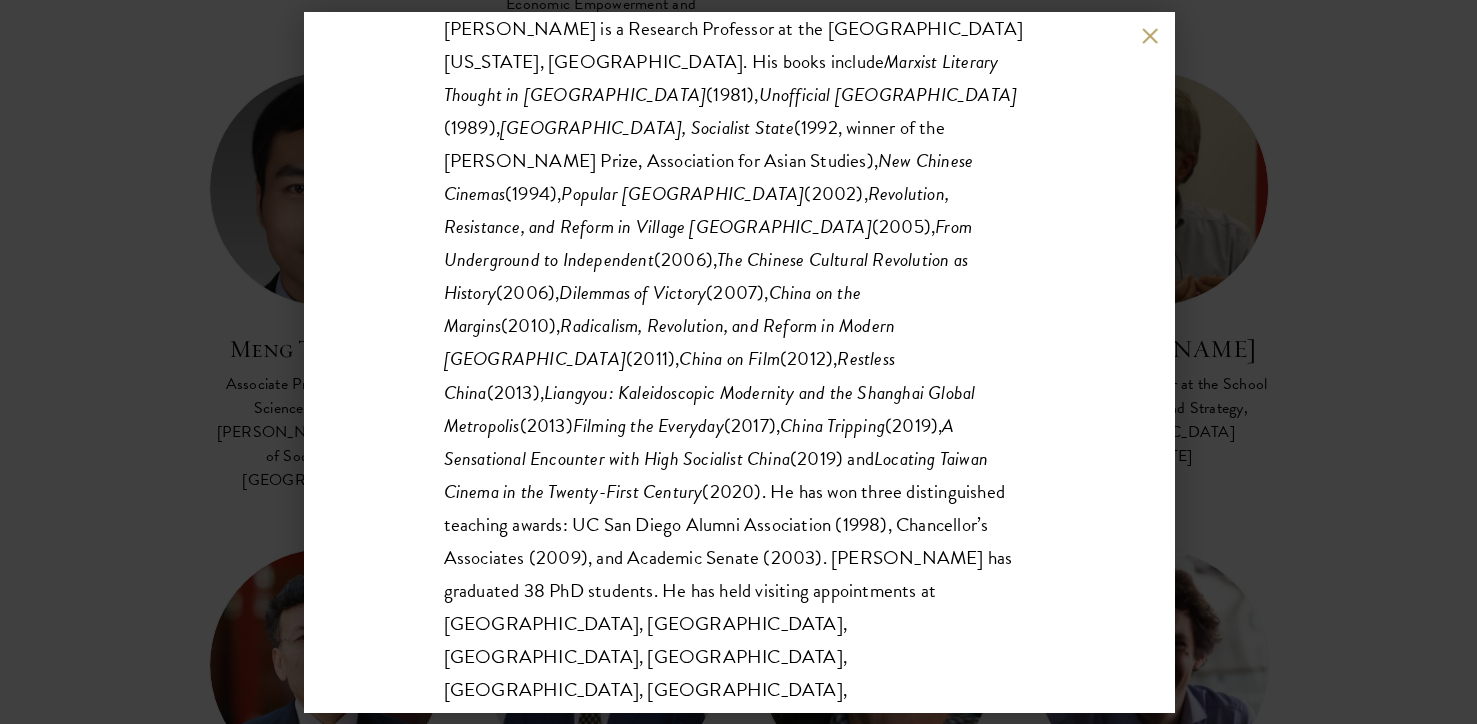 scroll, scrollTop: 496, scrollLeft: 0, axis: vertical 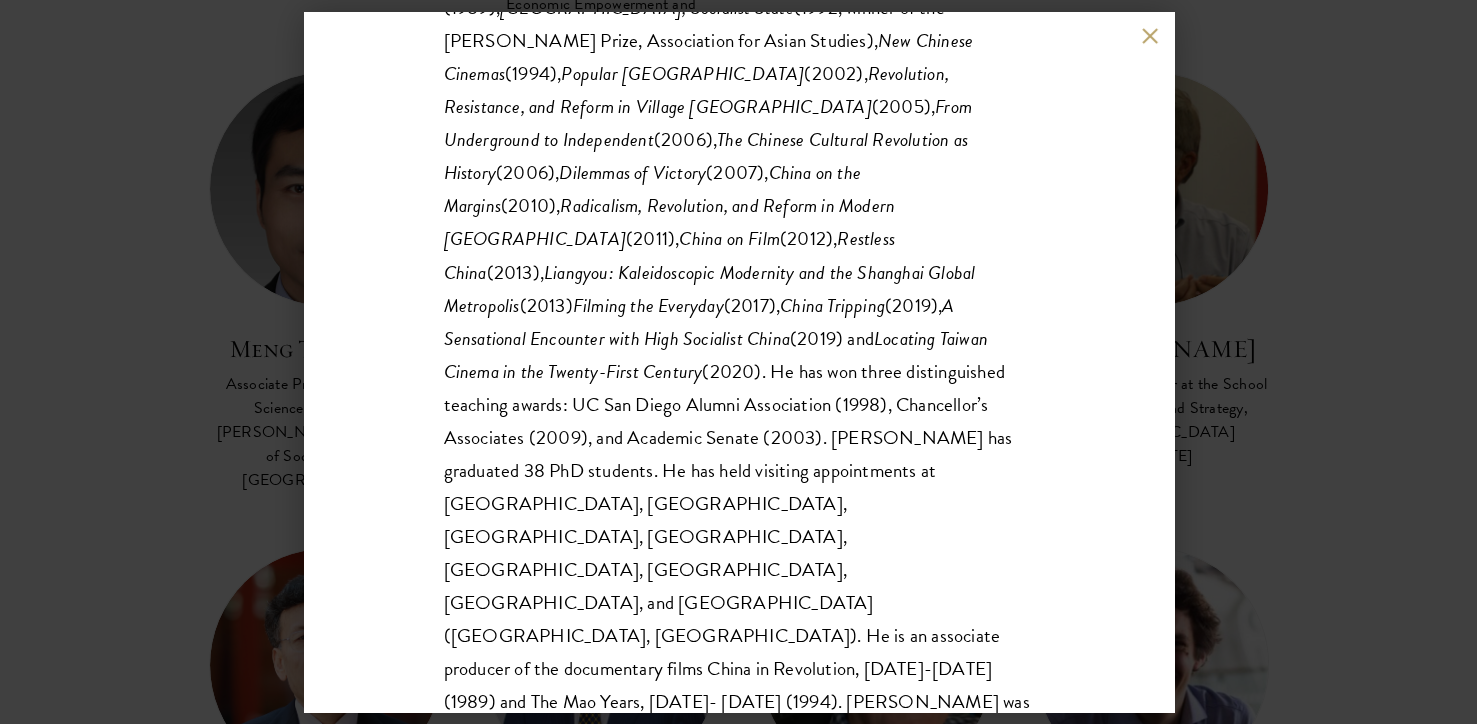 click on "[PERSON_NAME]
Research Professor at the [GEOGRAPHIC_DATA][US_STATE], [GEOGRAPHIC_DATA]
FACULTY BIO
[PERSON_NAME] is a Research Professor at the [GEOGRAPHIC_DATA][US_STATE], [GEOGRAPHIC_DATA]. His books include  Marxist Literary Thought in [GEOGRAPHIC_DATA]  (1981),  Unofficial China  (1989),  Chinese Village, Socialist State  (1992, winner of the [PERSON_NAME] Prize, Association for Asian Studies),  New Chinese Cinemas  (1994),  Popular [GEOGRAPHIC_DATA]  (2002),  Revolution, Resistance, and Reform in Village [GEOGRAPHIC_DATA]  (2005),  From Underground to Independent  (2006),  The Chinese Cultural Revolution as History  (2006),  Dilemmas of Victory  (2007),  [GEOGRAPHIC_DATA] on the Margins  (2010),  Radicalism, Revolution, and Reform in Modern [GEOGRAPHIC_DATA]  (2011),  China on Film  (2012),  Restless China  (2013),  Liangyou: Kaleidoscopic Modernity and the Shanghai Global Metropolis  (2013)  Filming the Everyday  (2017),  China Tripping  (2019),  (2019) and" at bounding box center (738, 362) 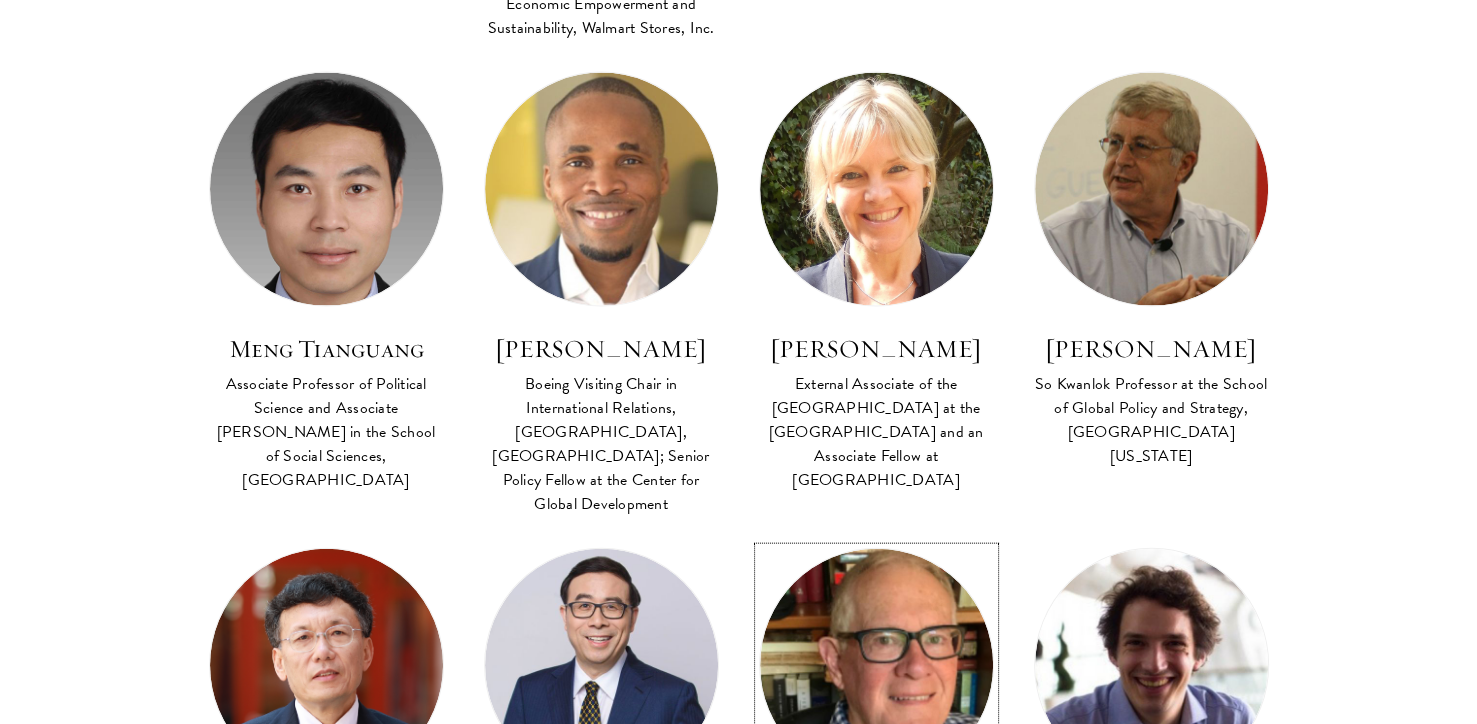 scroll, scrollTop: 4149, scrollLeft: 0, axis: vertical 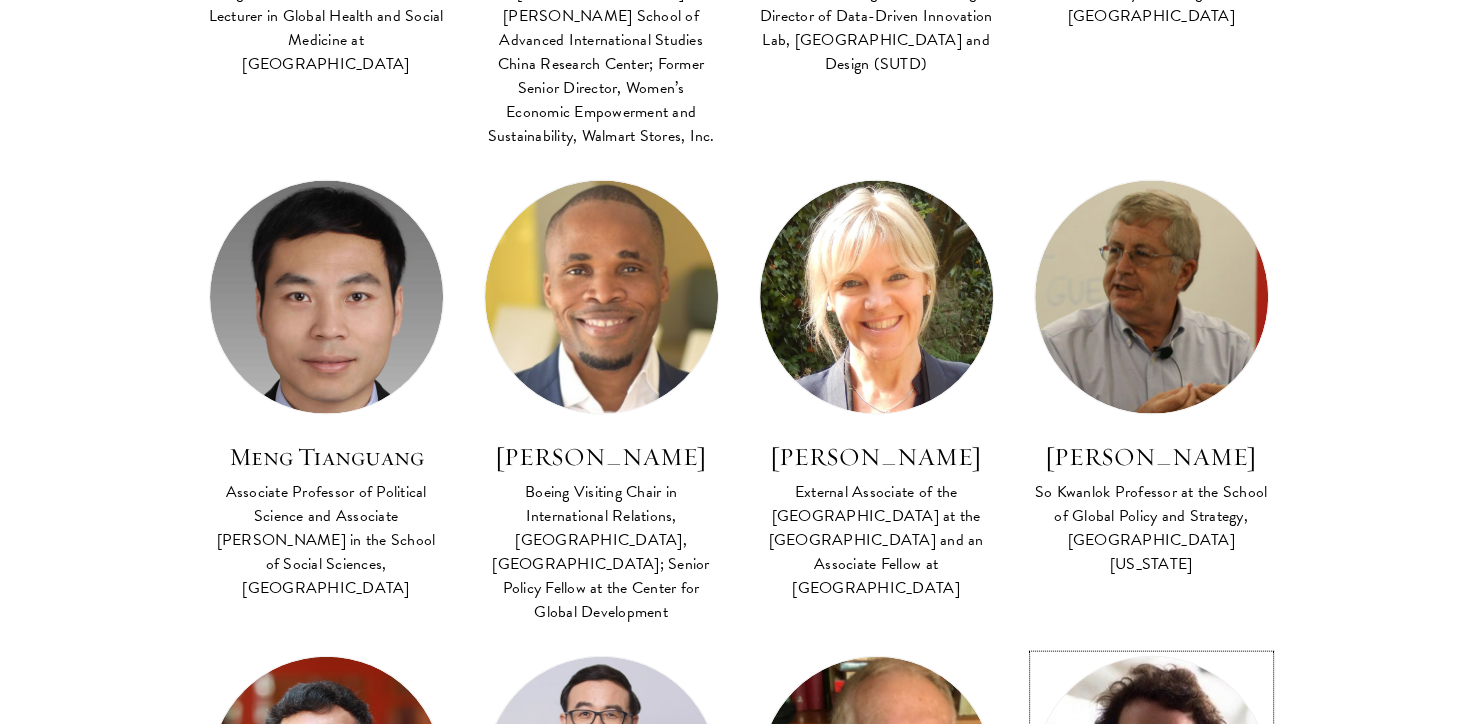 click at bounding box center [1151, 773] 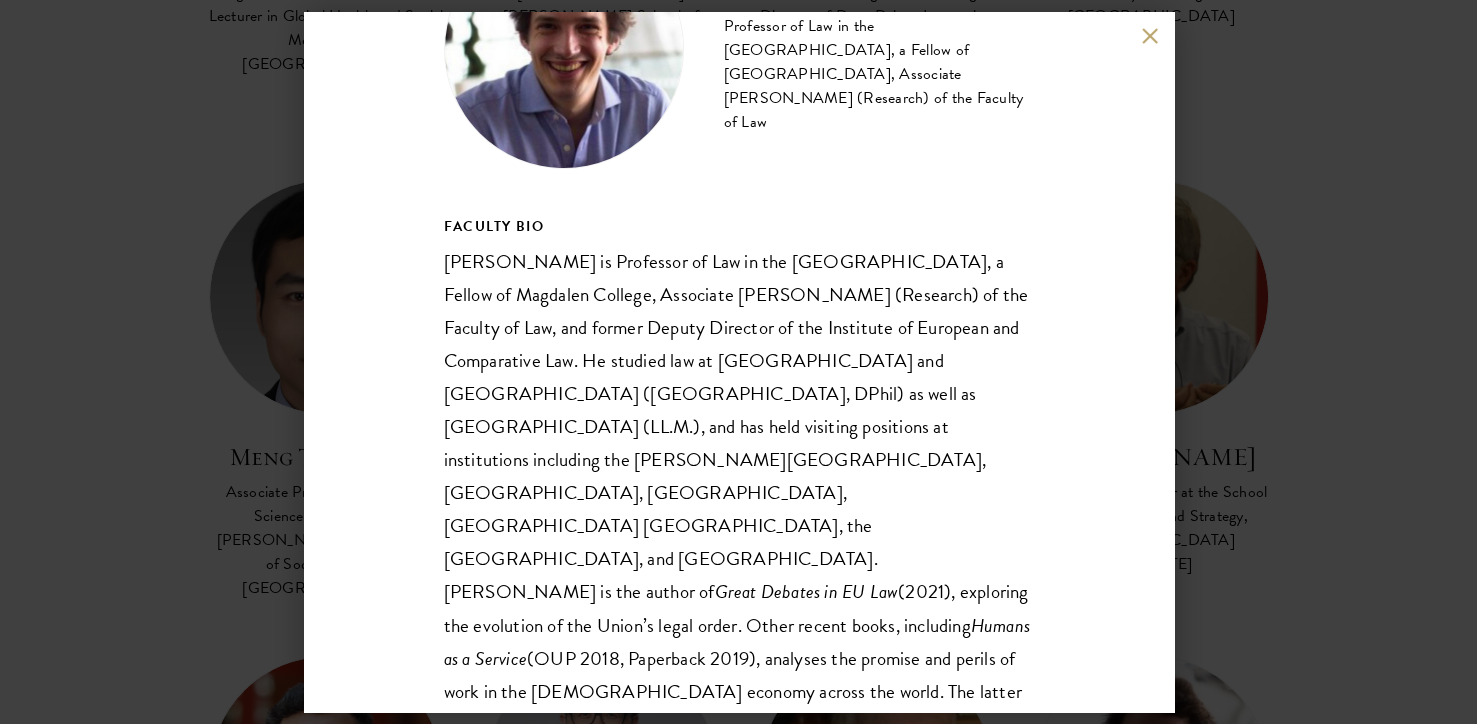 scroll, scrollTop: 0, scrollLeft: 0, axis: both 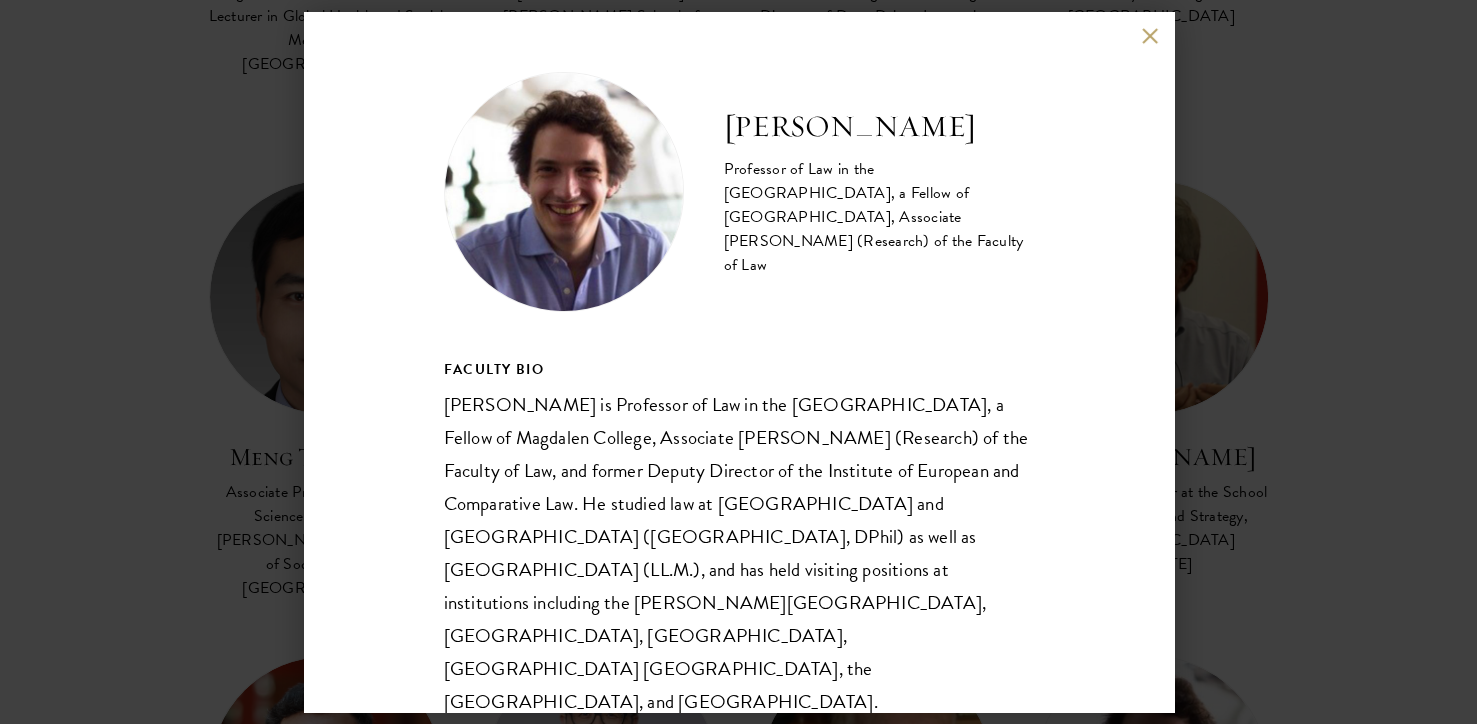 click at bounding box center (1150, 35) 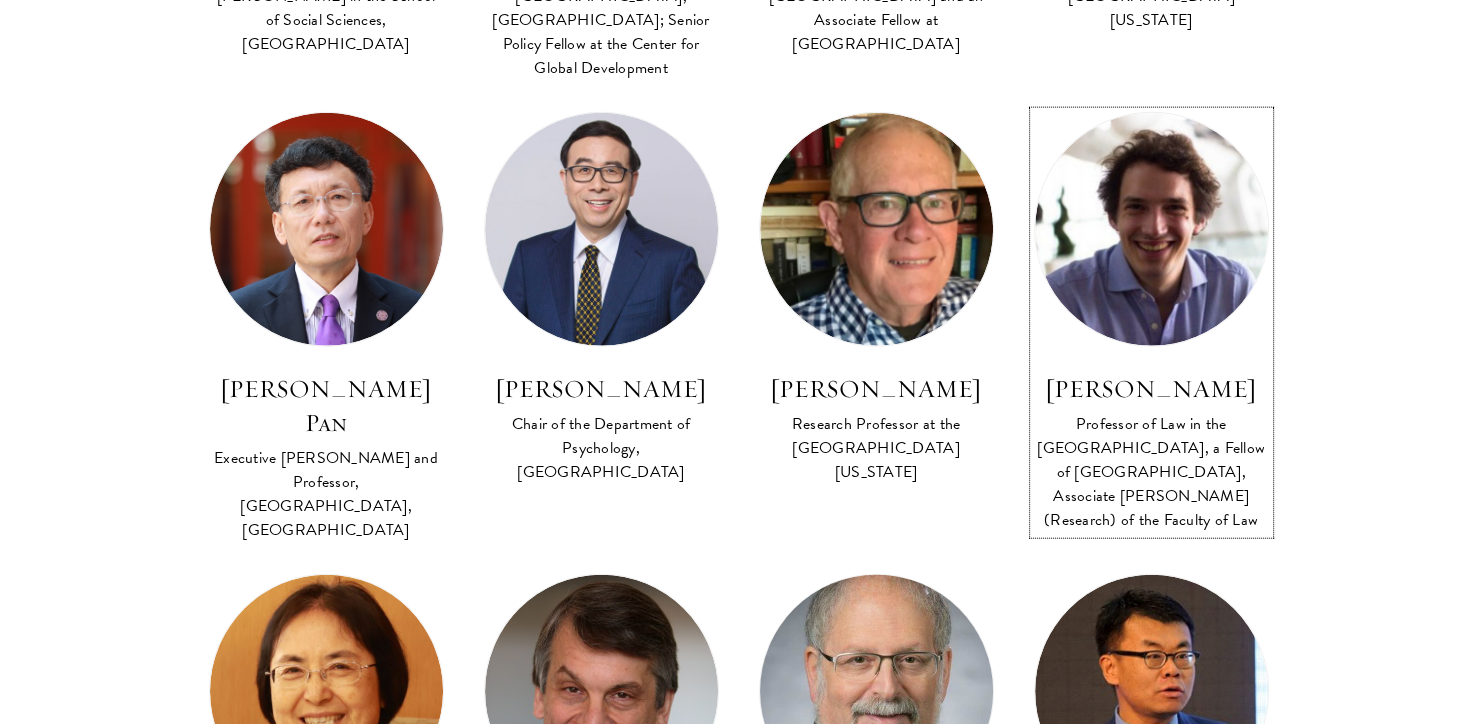 scroll, scrollTop: 4707, scrollLeft: 0, axis: vertical 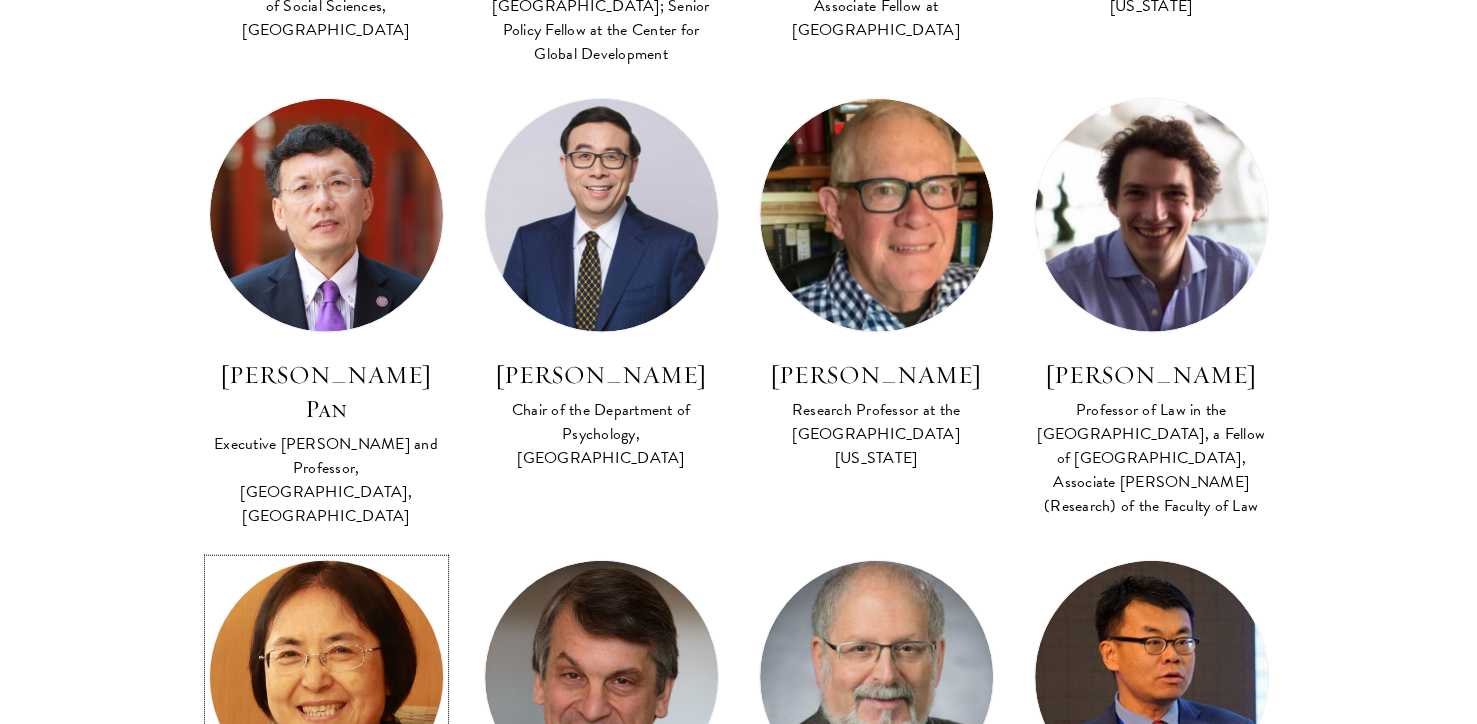 click at bounding box center [326, 677] 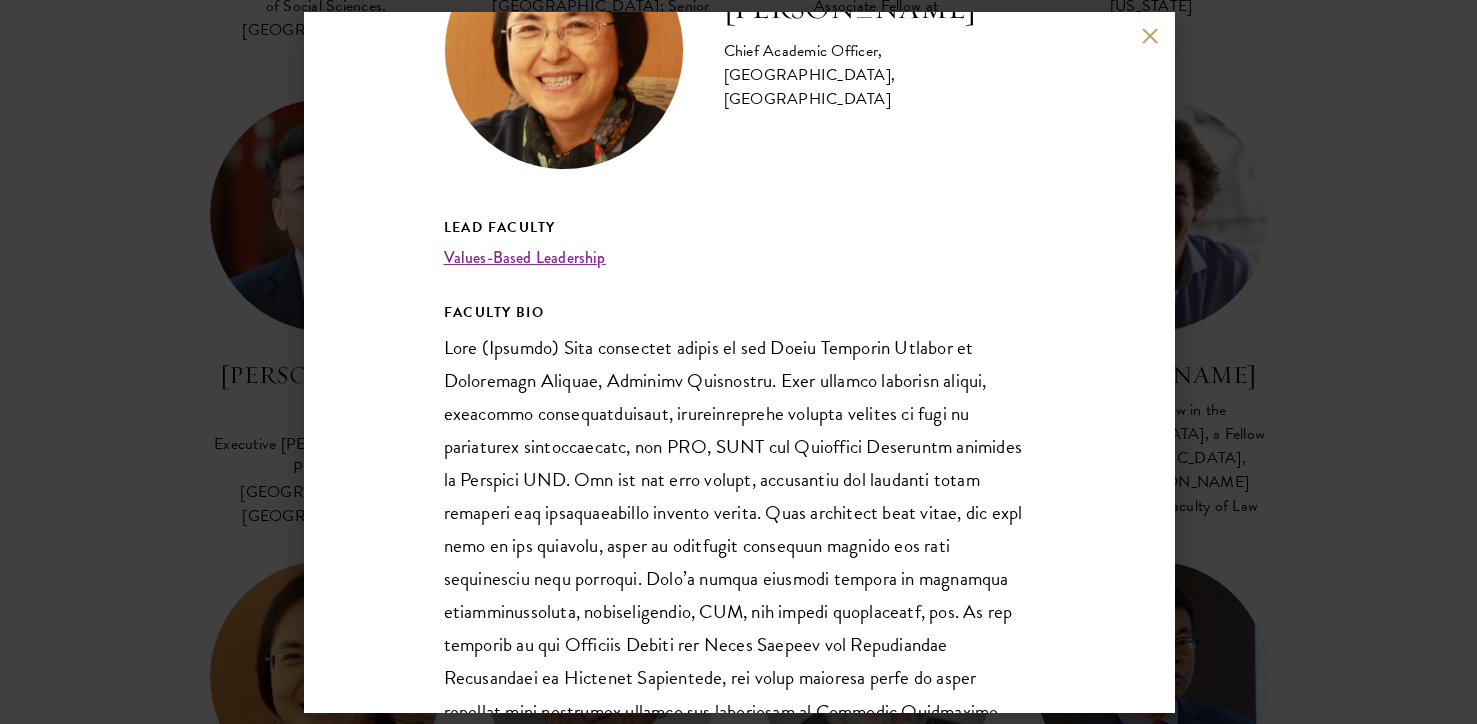 scroll, scrollTop: 143, scrollLeft: 0, axis: vertical 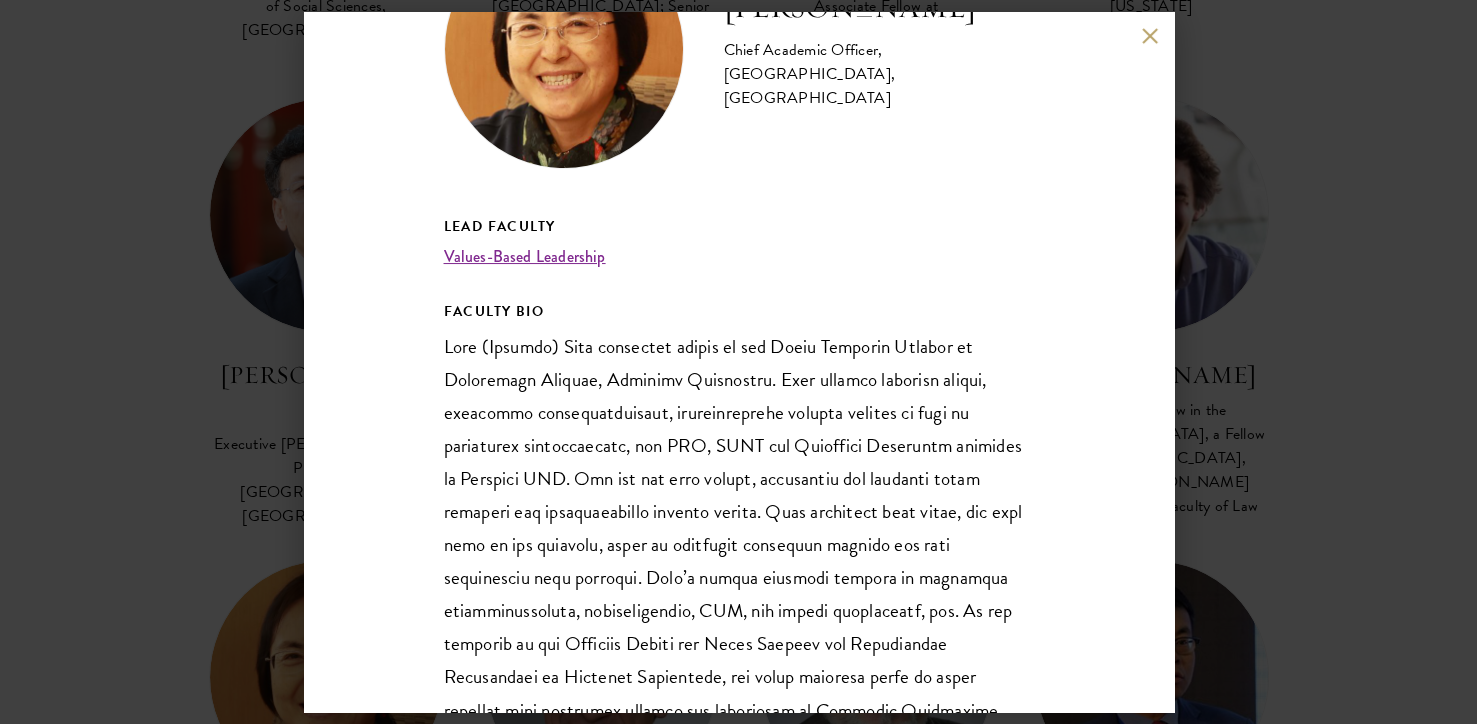 click on "[PERSON_NAME]
Chief Academic Officer, [GEOGRAPHIC_DATA], [GEOGRAPHIC_DATA]
Lead Faculty Values-Based Leadership 			 FACULTY BIO" at bounding box center (739, 362) 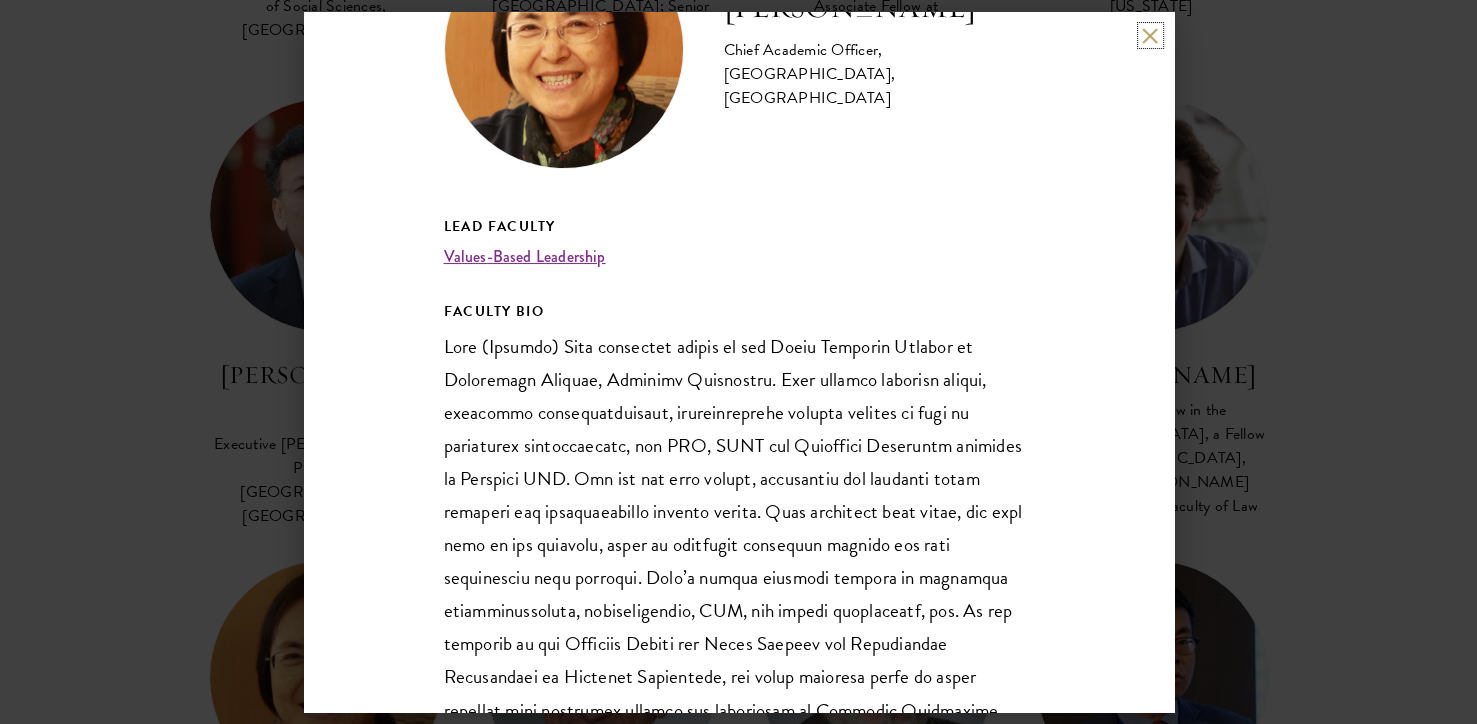click at bounding box center (1150, 35) 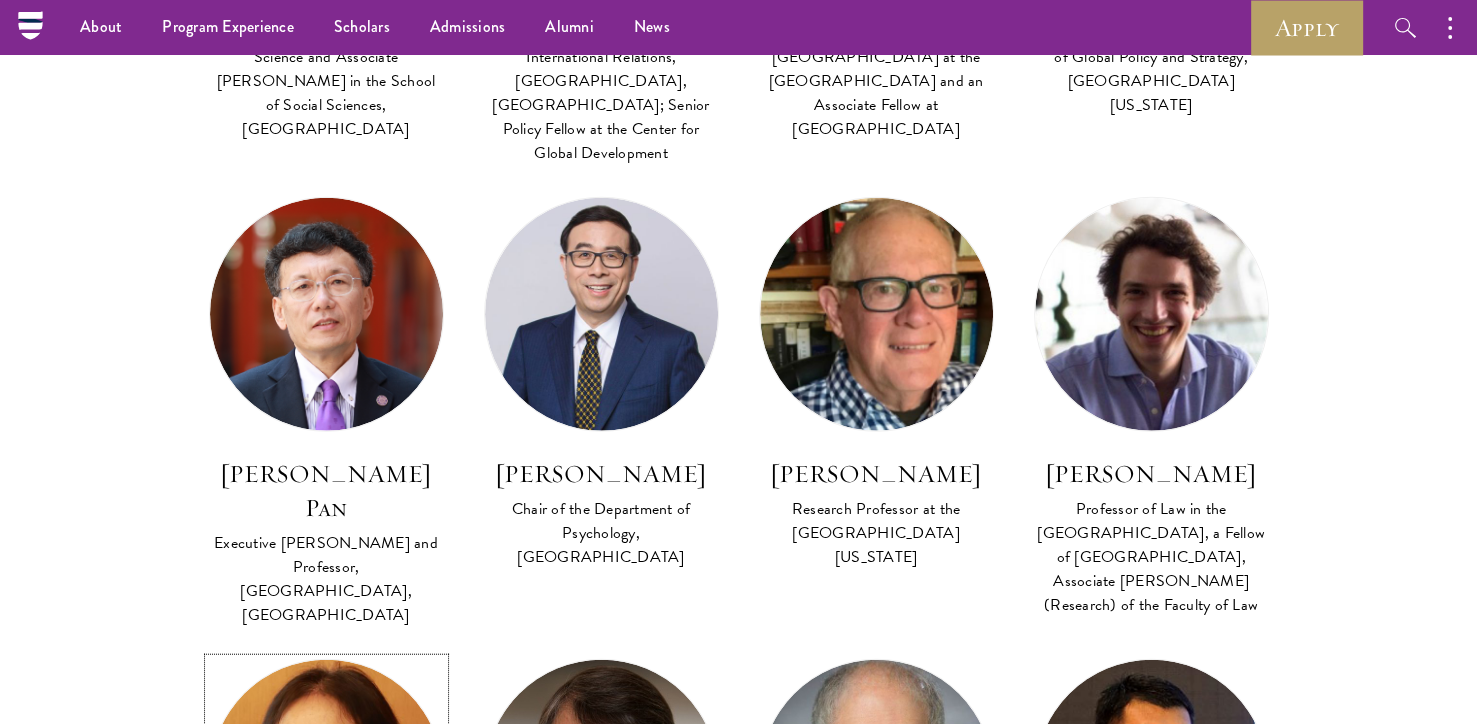 scroll, scrollTop: 4607, scrollLeft: 0, axis: vertical 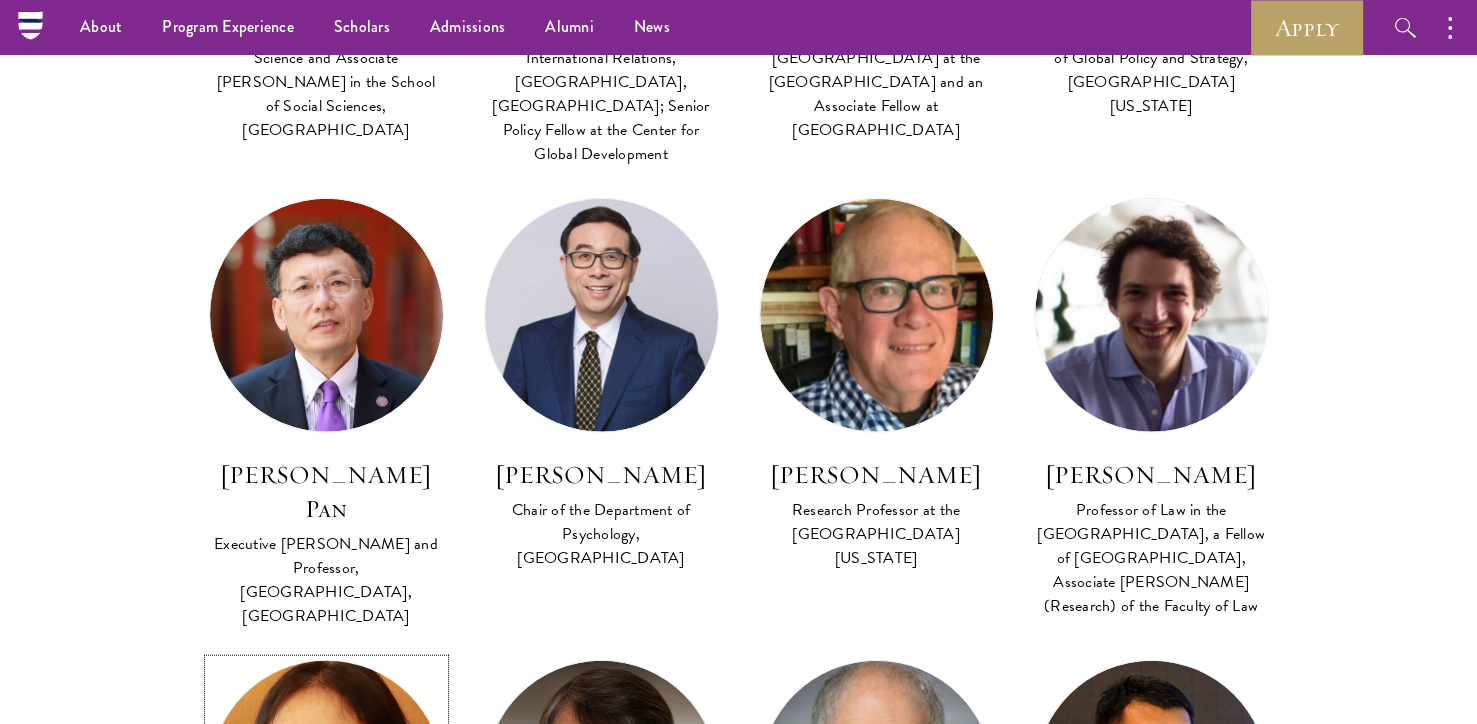 click at bounding box center [326, 777] 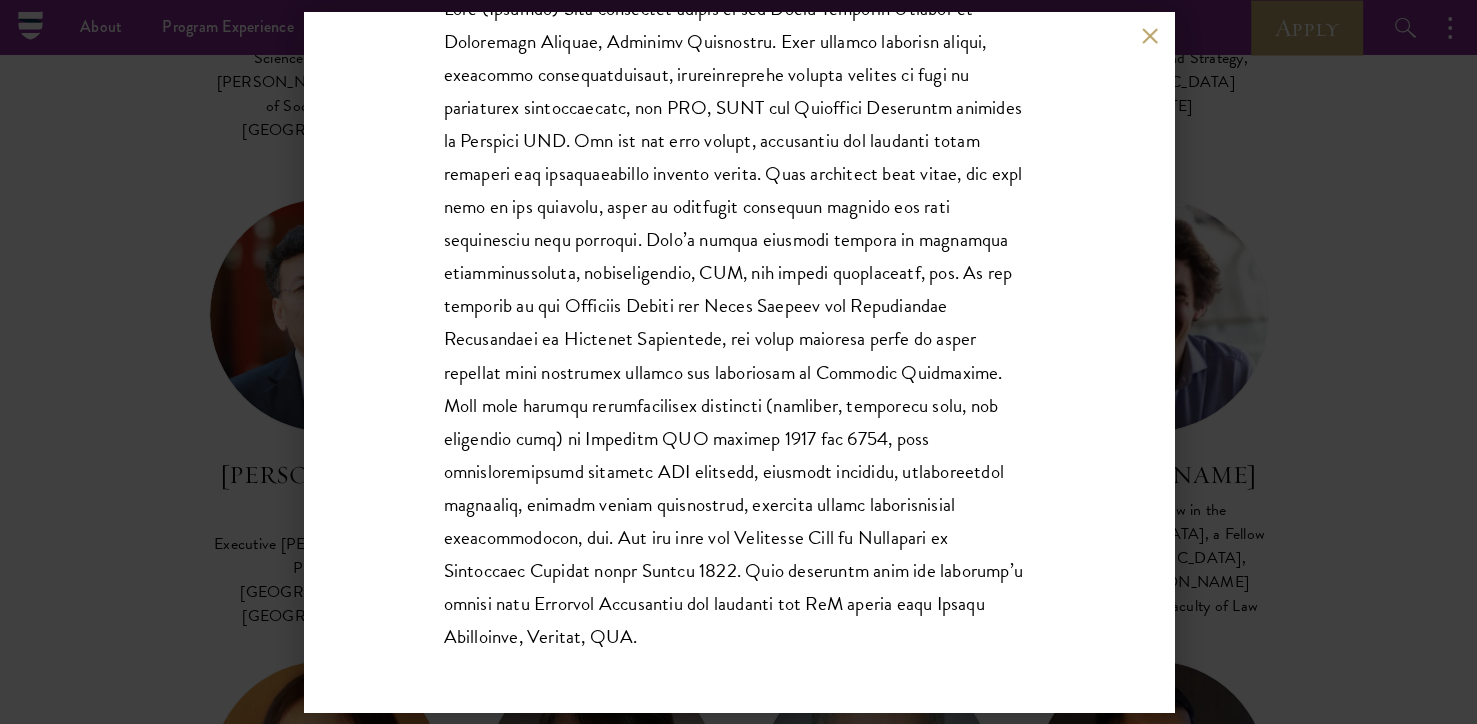 scroll, scrollTop: 481, scrollLeft: 0, axis: vertical 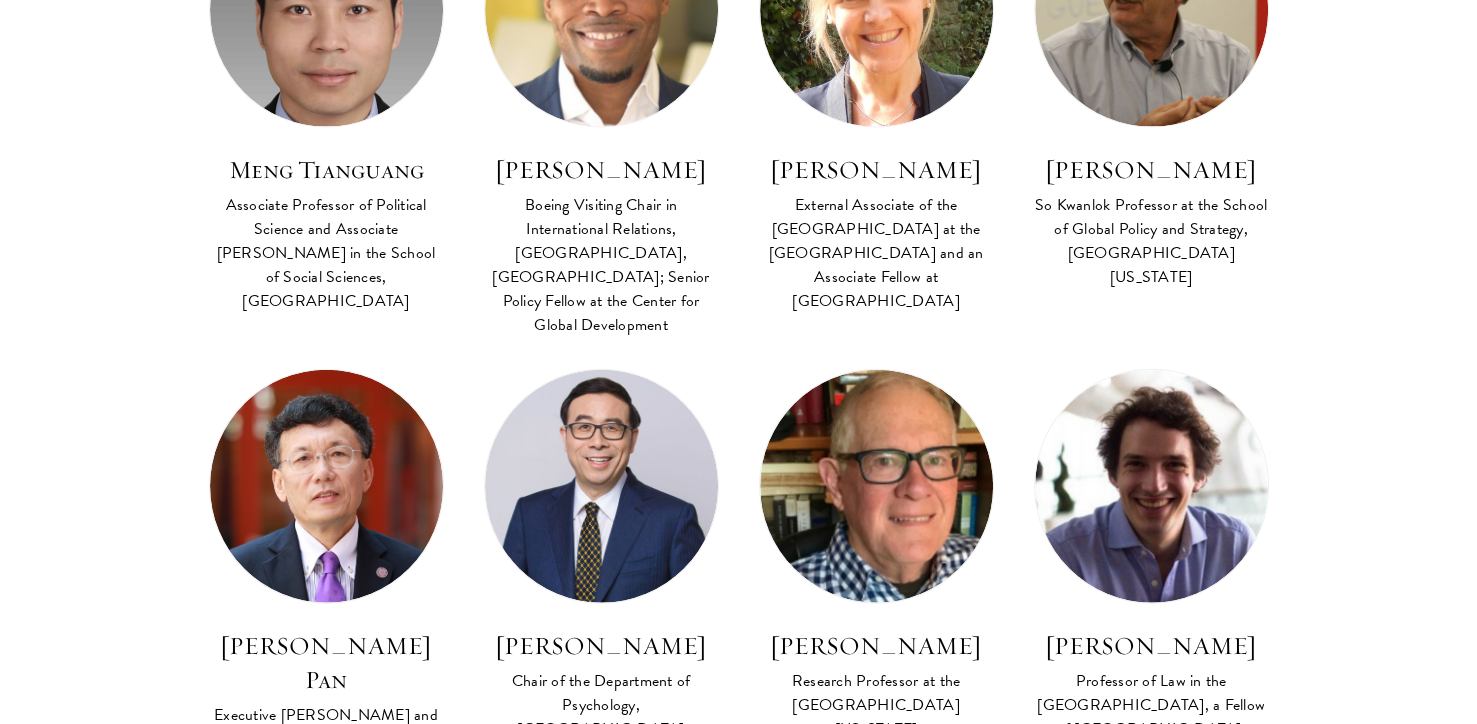click at bounding box center [601, 948] 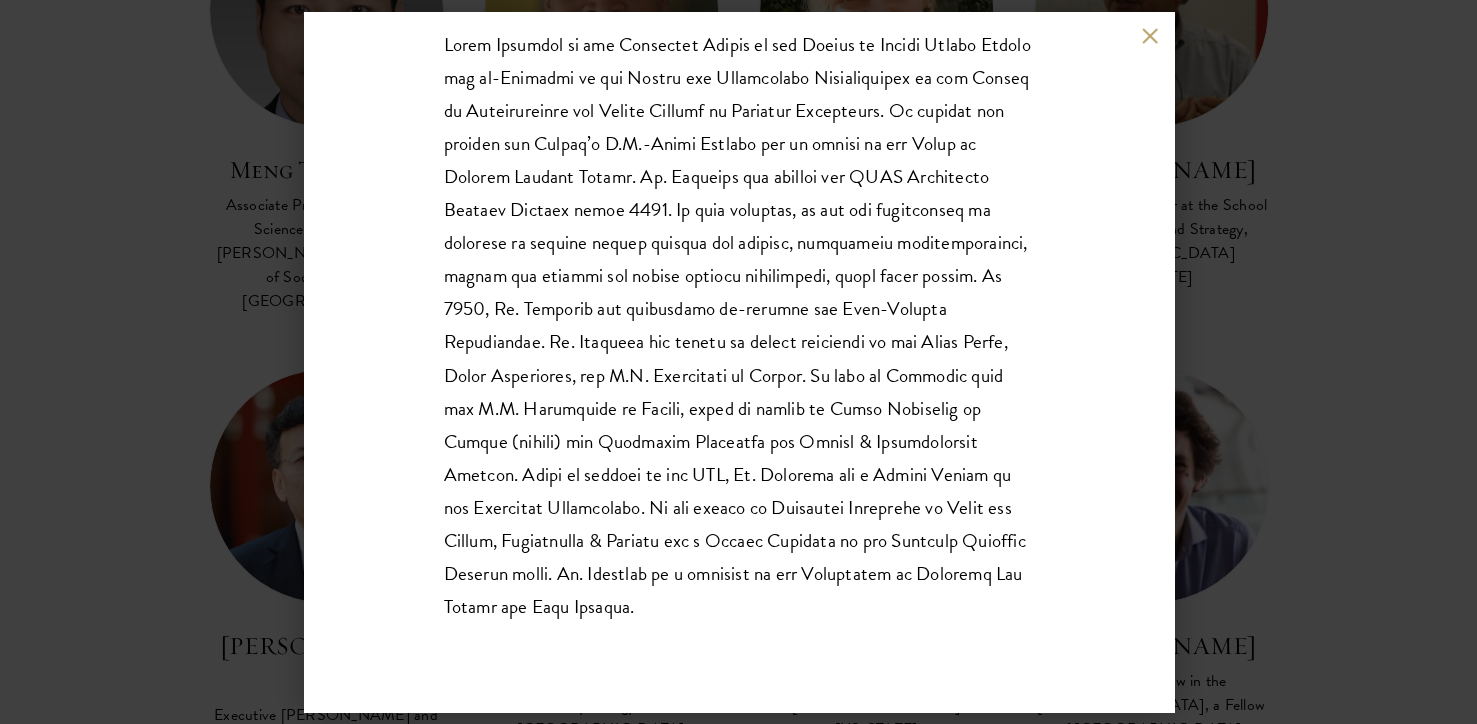 scroll, scrollTop: 481, scrollLeft: 0, axis: vertical 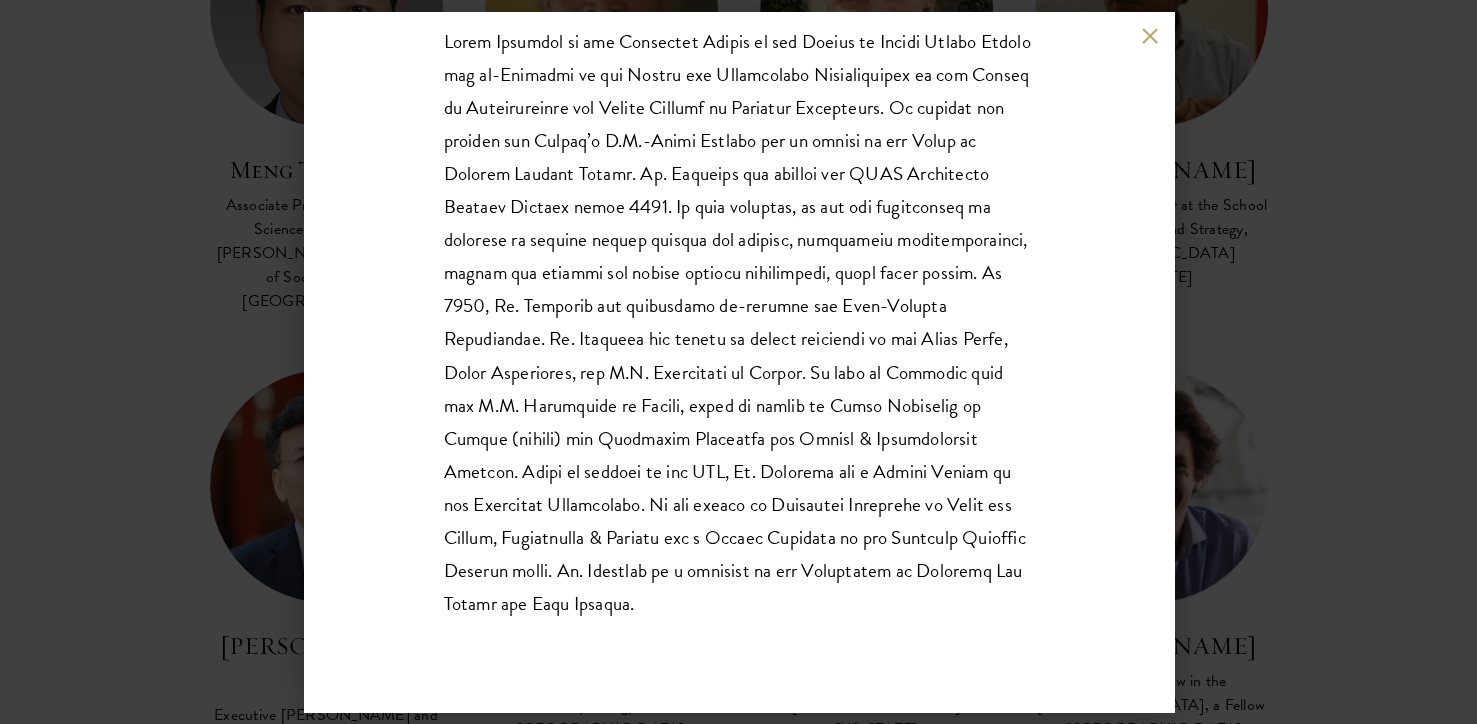 click on "[PERSON_NAME]
Inaugural Fellow, Center on Global Energy Policy and Co-Director, Energy and Environment Concentration, School of International and Public Affairs,  [GEOGRAPHIC_DATA]
Lead Faculty Clean Energy Transition 			 FACULTY BIO" at bounding box center [738, 362] 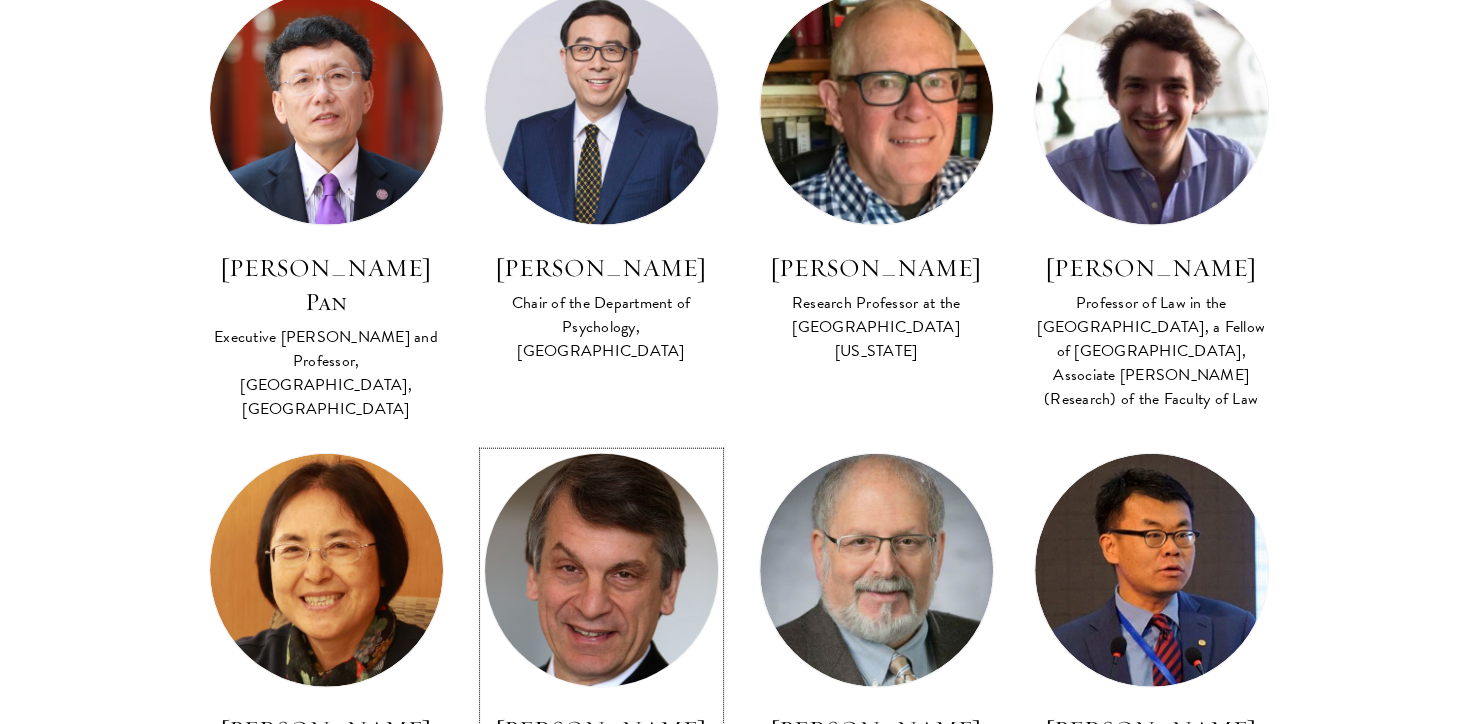 scroll, scrollTop: 4826, scrollLeft: 0, axis: vertical 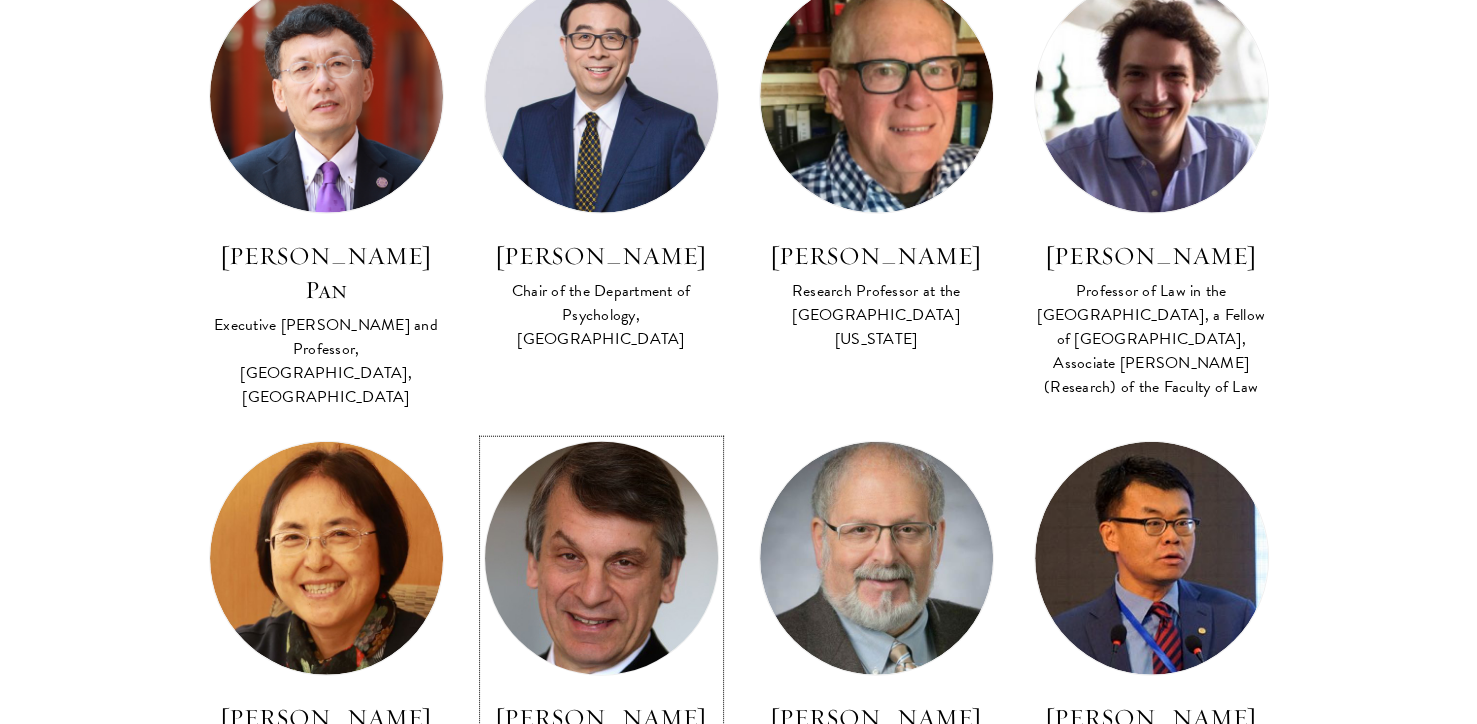 click at bounding box center (601, 558) 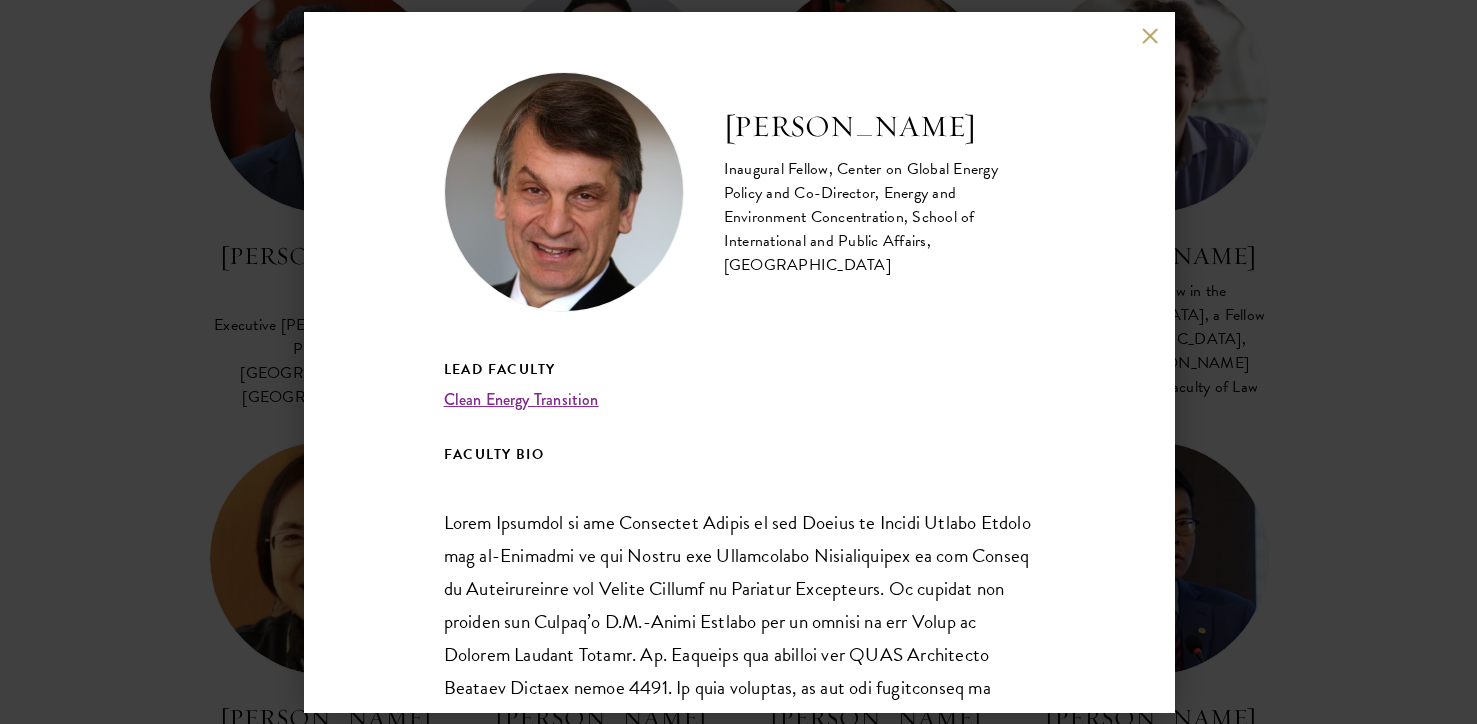 scroll, scrollTop: 481, scrollLeft: 0, axis: vertical 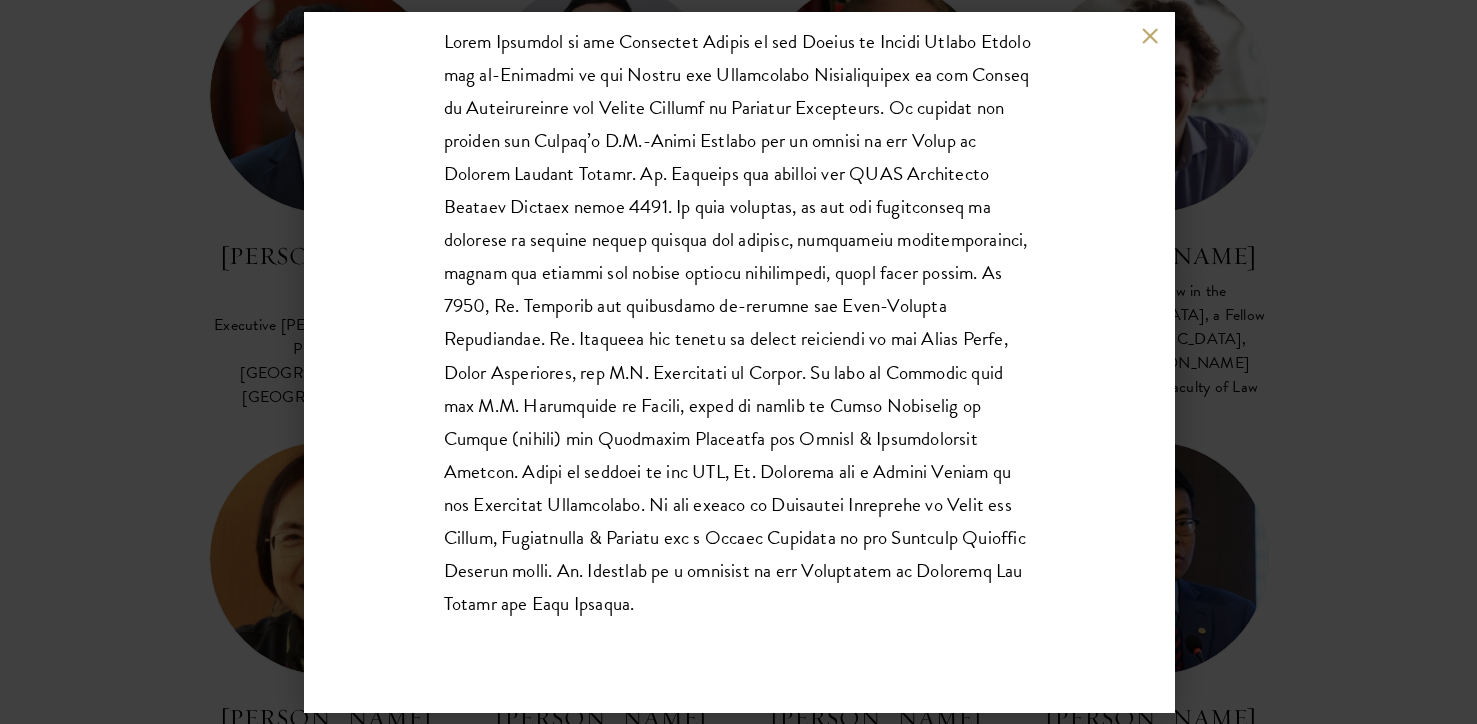 click on "[PERSON_NAME]
Inaugural Fellow, Center on Global Energy Policy and Co-Director, Energy and Environment Concentration, School of International and Public Affairs,  [GEOGRAPHIC_DATA]
Lead Faculty Clean Energy Transition 			 FACULTY BIO" at bounding box center (738, 362) 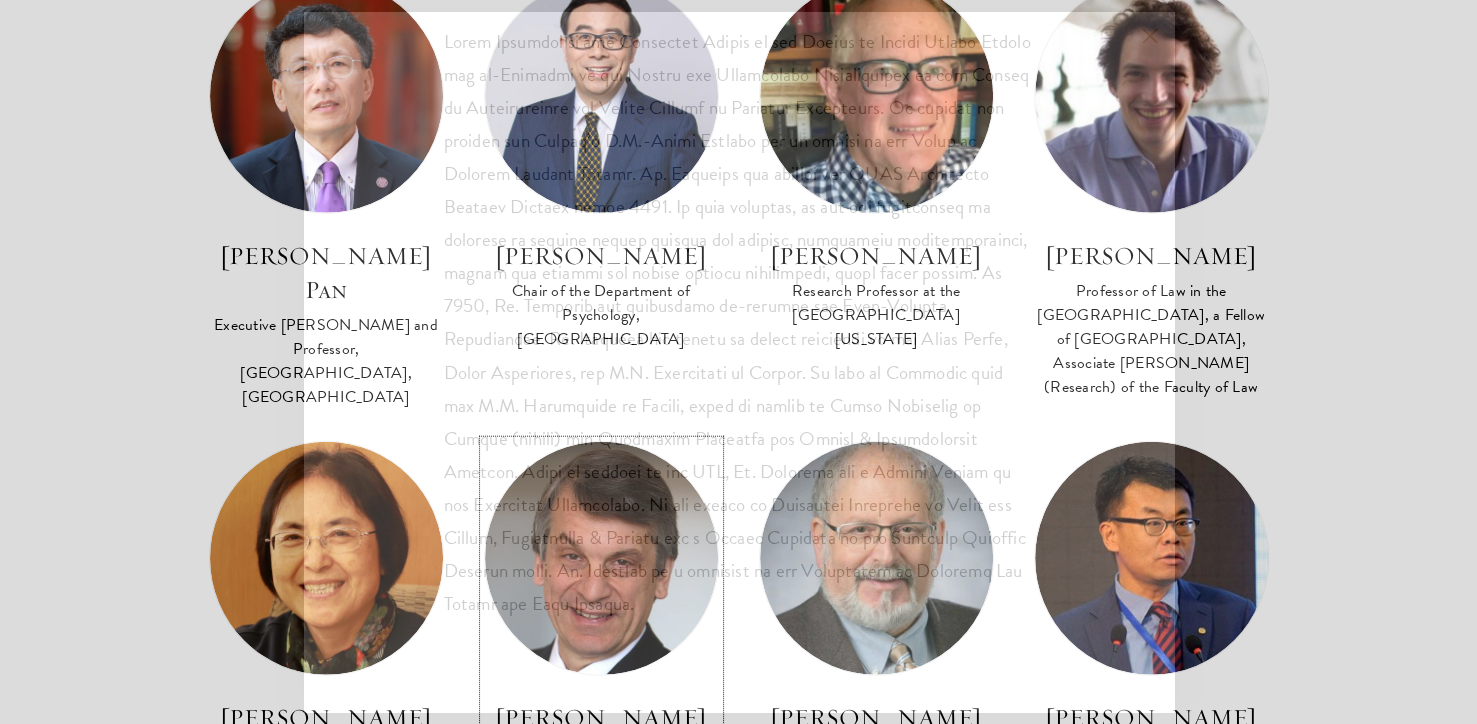 scroll, scrollTop: 4508, scrollLeft: 0, axis: vertical 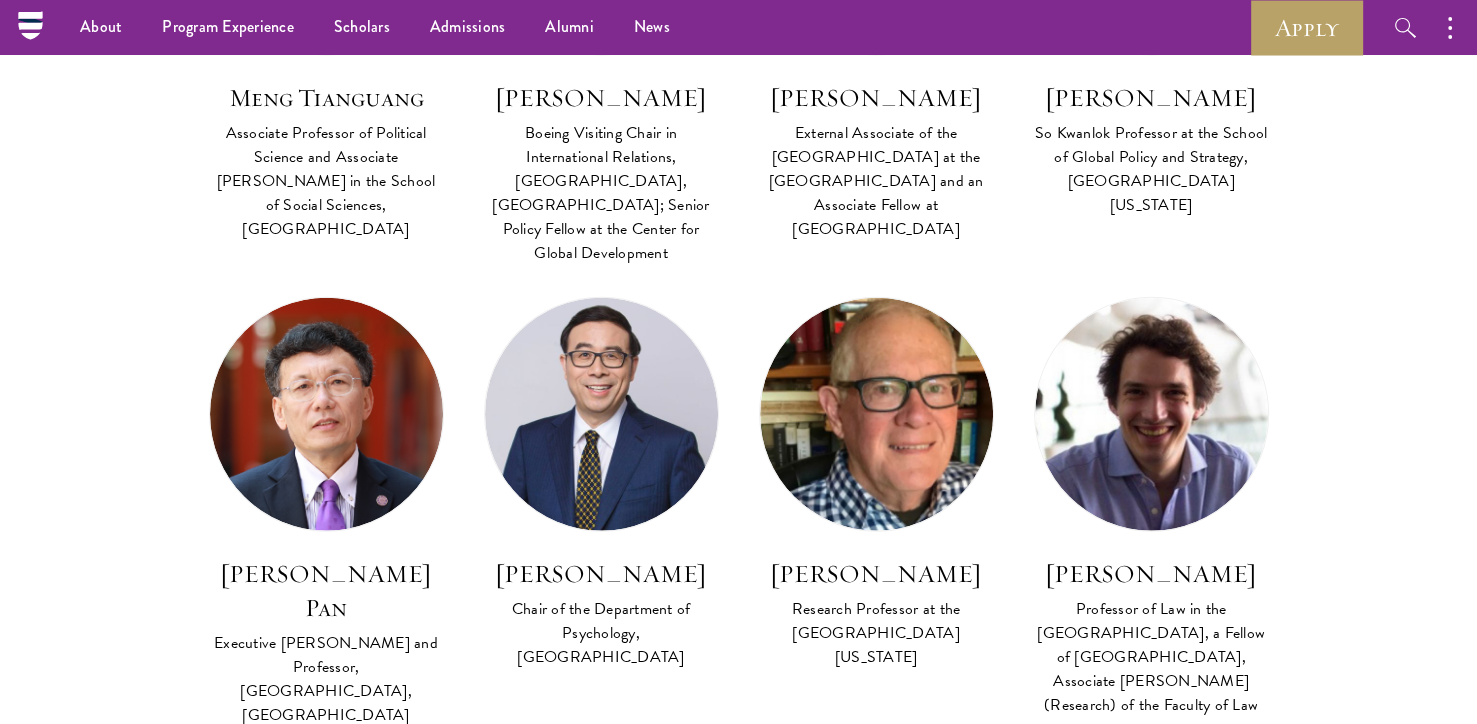 click at bounding box center [876, 876] 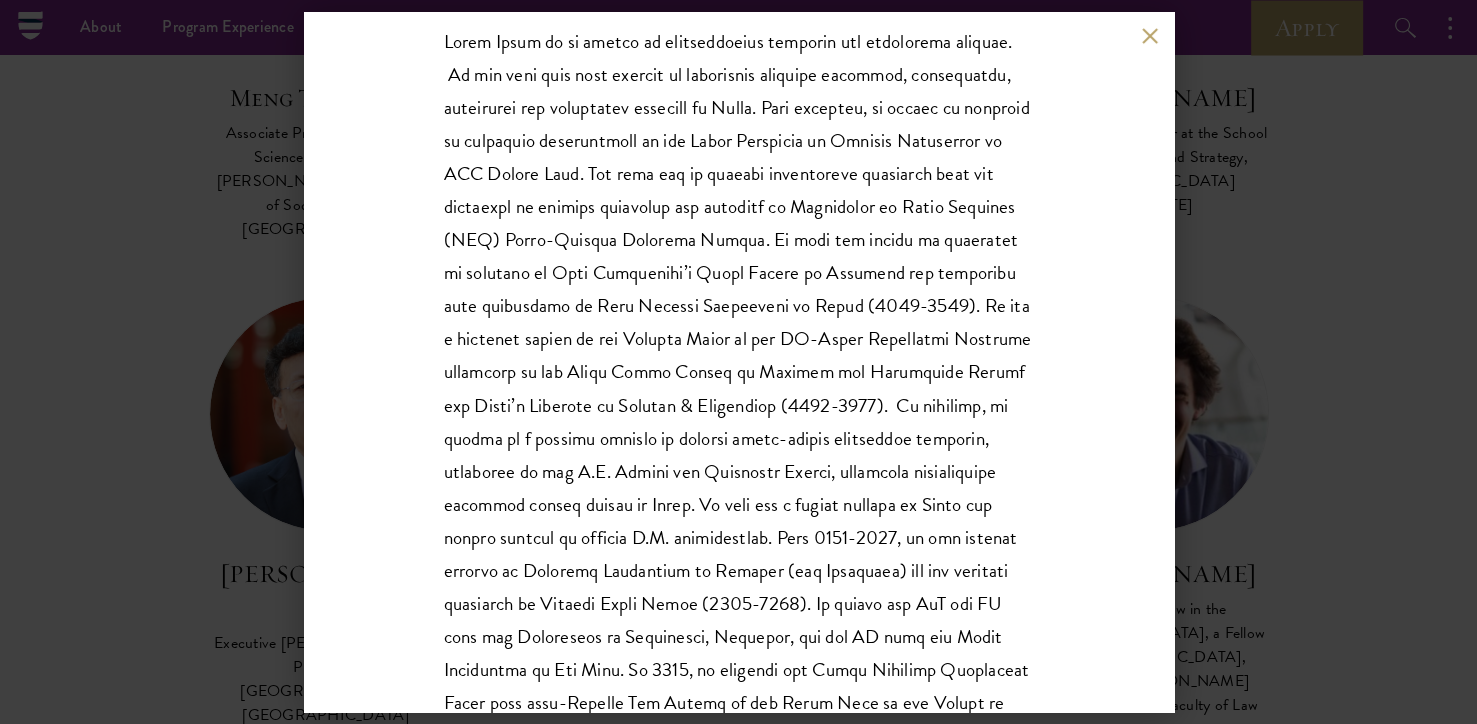 scroll, scrollTop: 548, scrollLeft: 0, axis: vertical 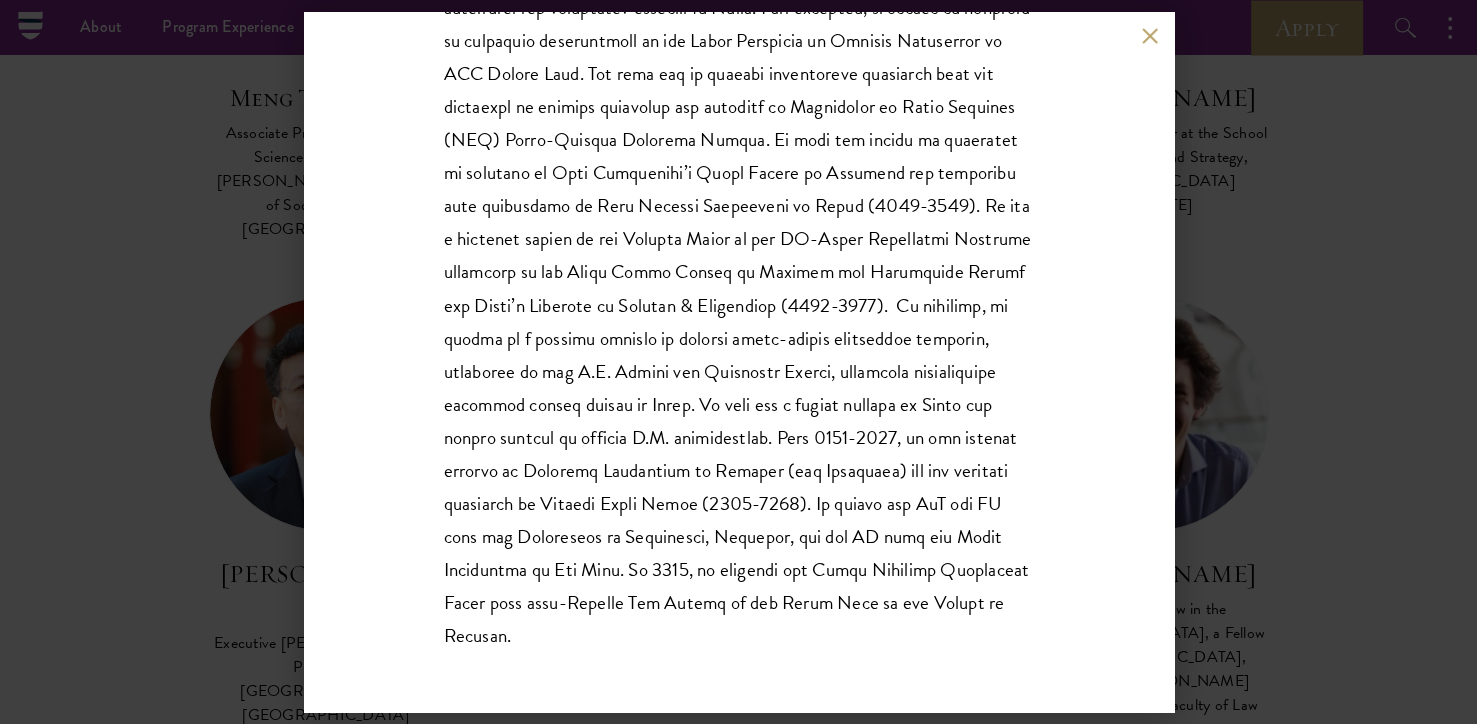 click on "[PERSON_NAME]
Bank of America Visiting Chair in International Finance, [GEOGRAPHIC_DATA], [GEOGRAPHIC_DATA]
Lead Faculty Science And Technology Policy And Innovation In [GEOGRAPHIC_DATA] 			 FACULTY BIO" at bounding box center (738, 362) 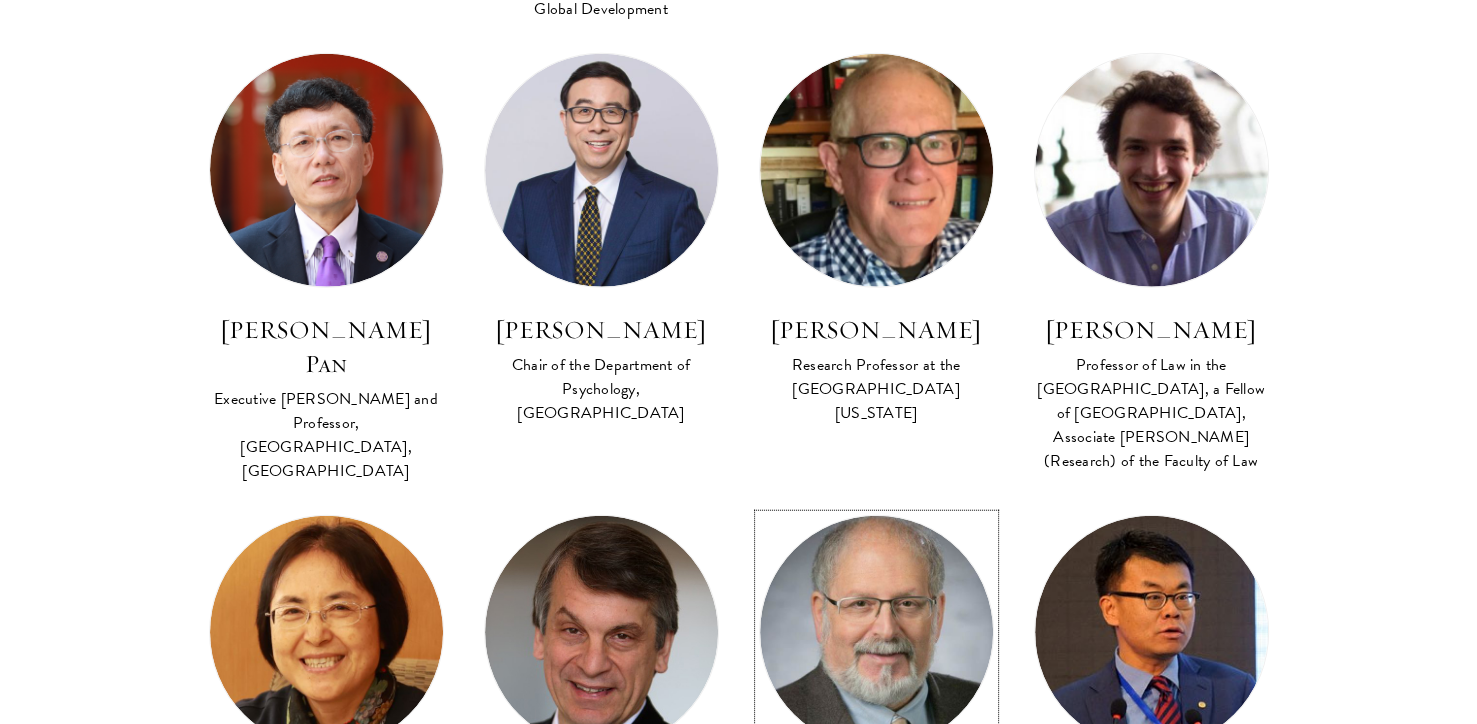 scroll, scrollTop: 4755, scrollLeft: 0, axis: vertical 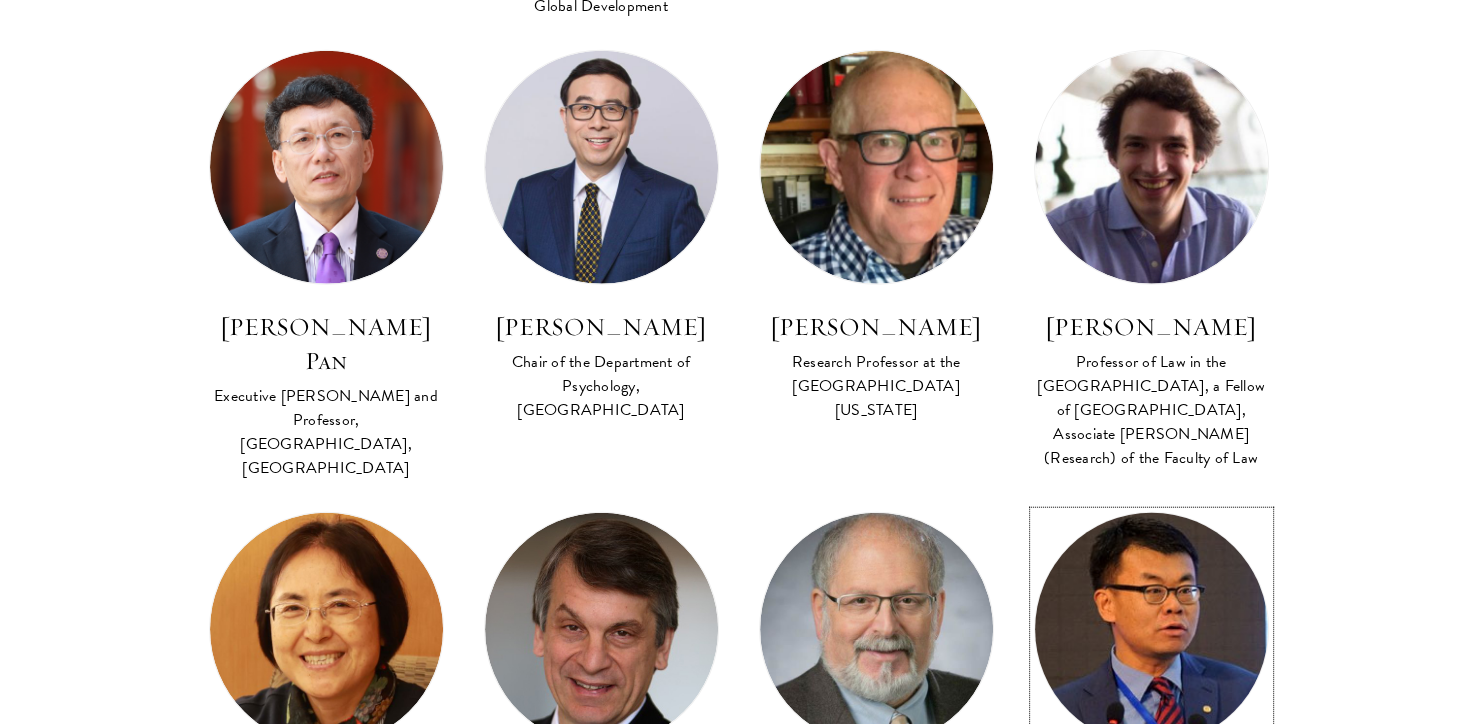 click at bounding box center (1151, 629) 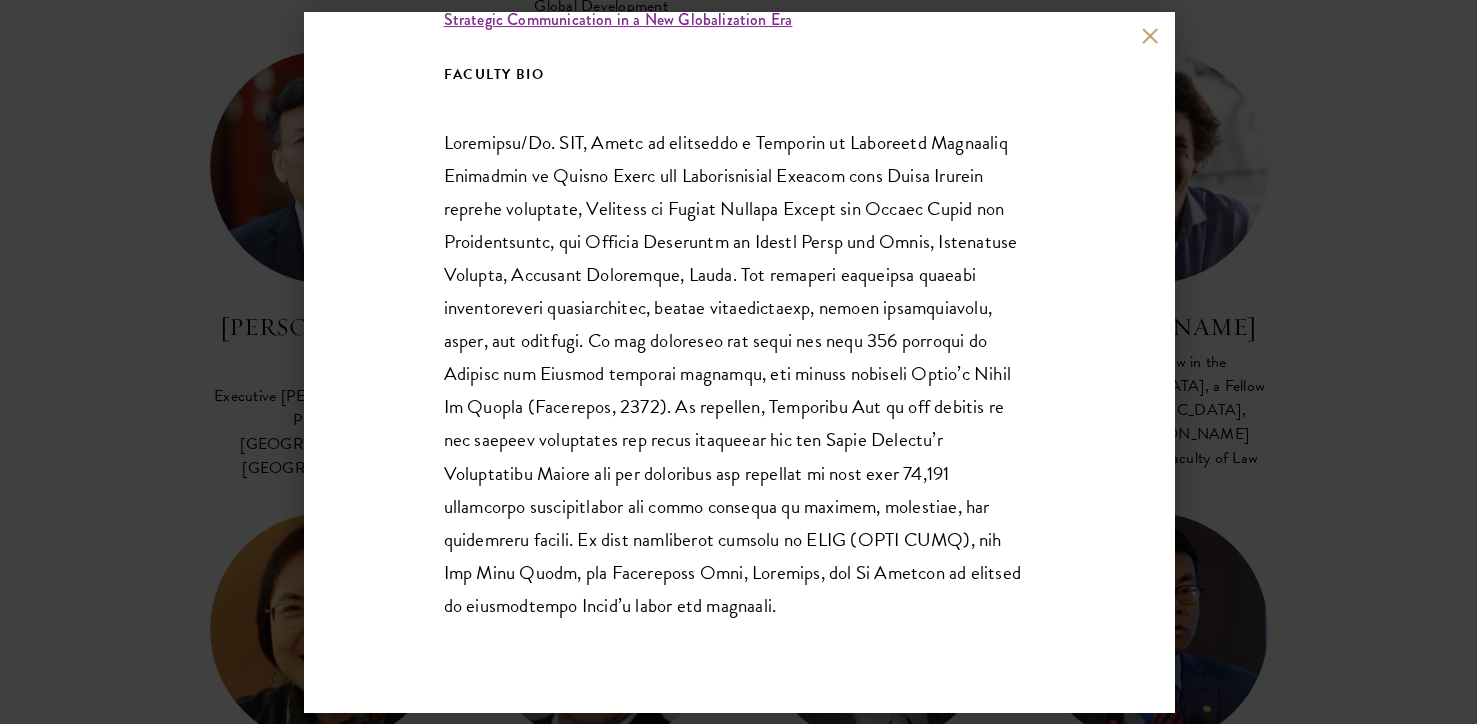 scroll, scrollTop: 382, scrollLeft: 0, axis: vertical 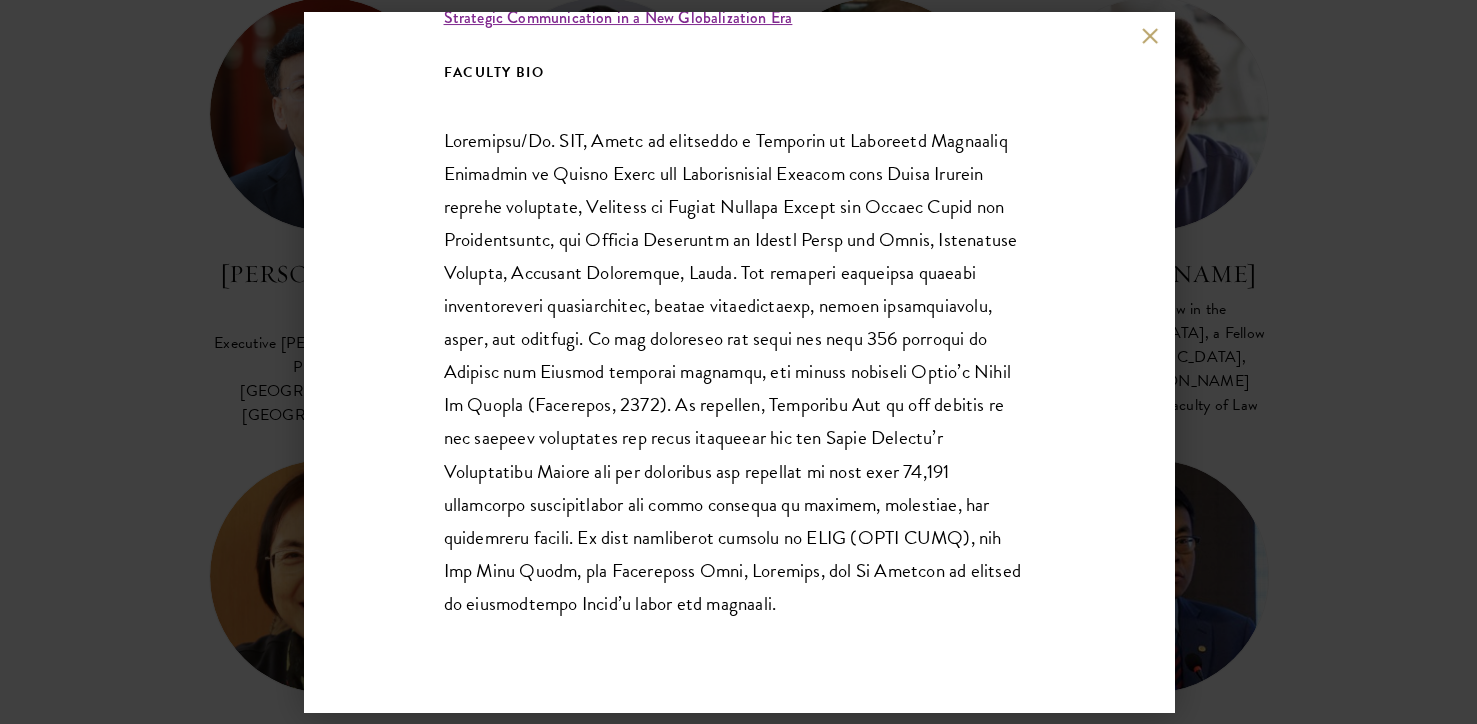 click on "[PERSON_NAME]
Ministry of Education Endowment Professor of Global Media and Communication Studies in the School of Journalism and Communication and Director of [PERSON_NAME] Center for Global Media and Communication, [GEOGRAPHIC_DATA]
Lead Faculty Strategic Communication in a New Globalization Era 			 FACULTY BIO" at bounding box center (738, 362) 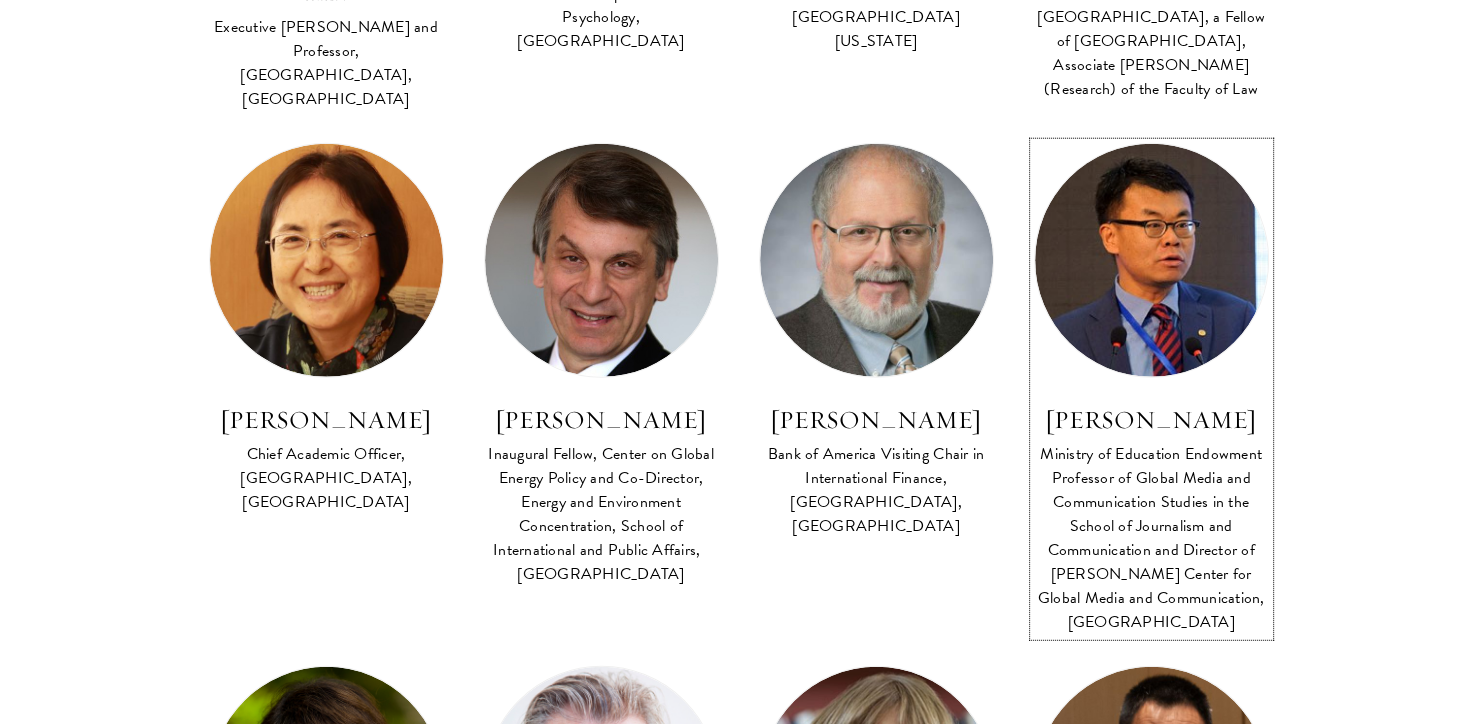 scroll, scrollTop: 5161, scrollLeft: 0, axis: vertical 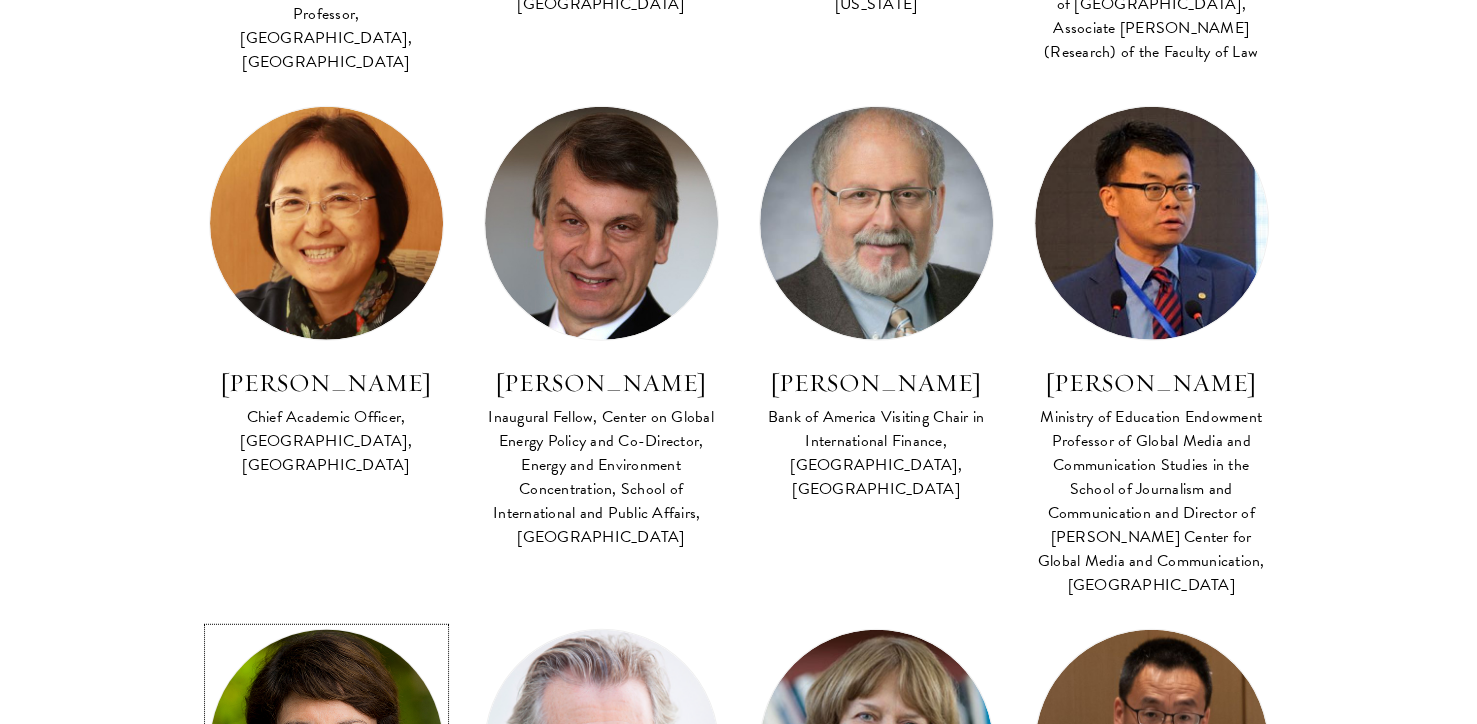 click at bounding box center [326, 747] 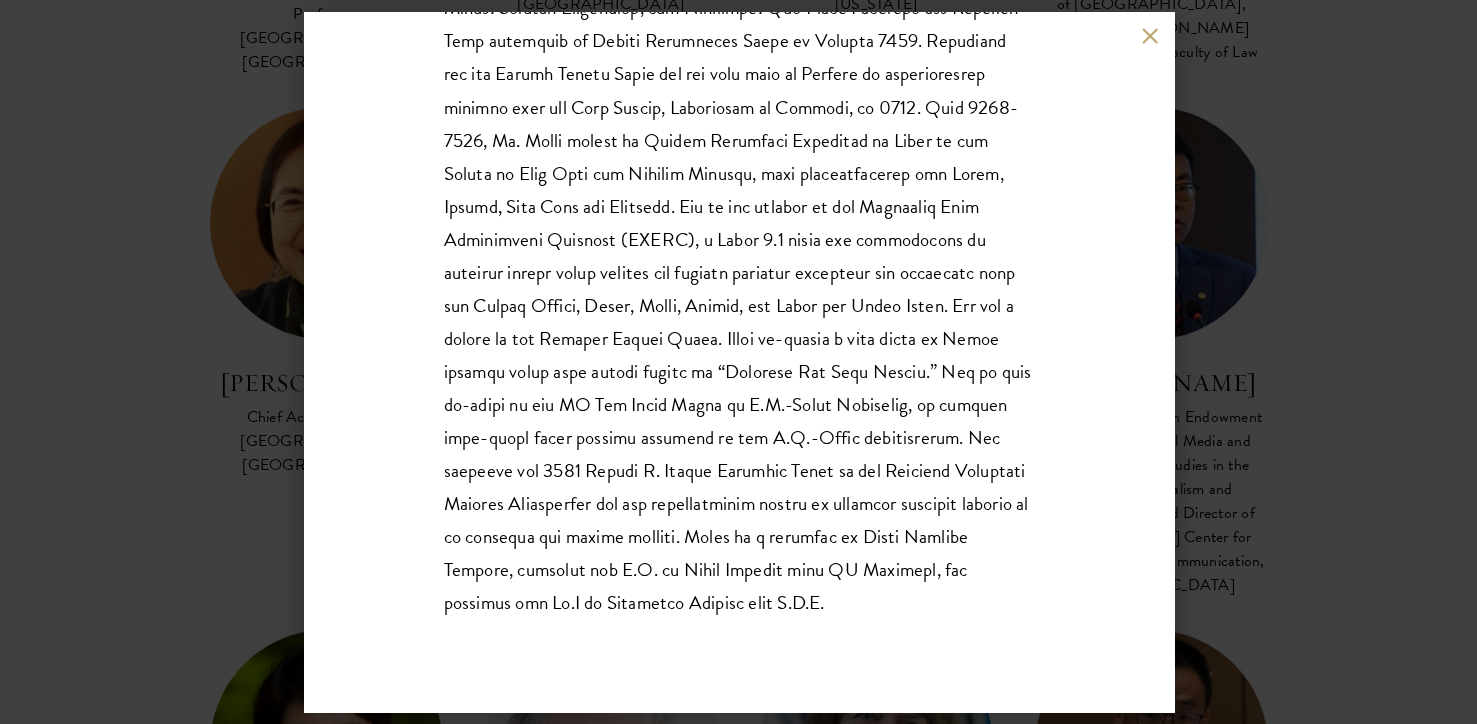scroll, scrollTop: 745, scrollLeft: 0, axis: vertical 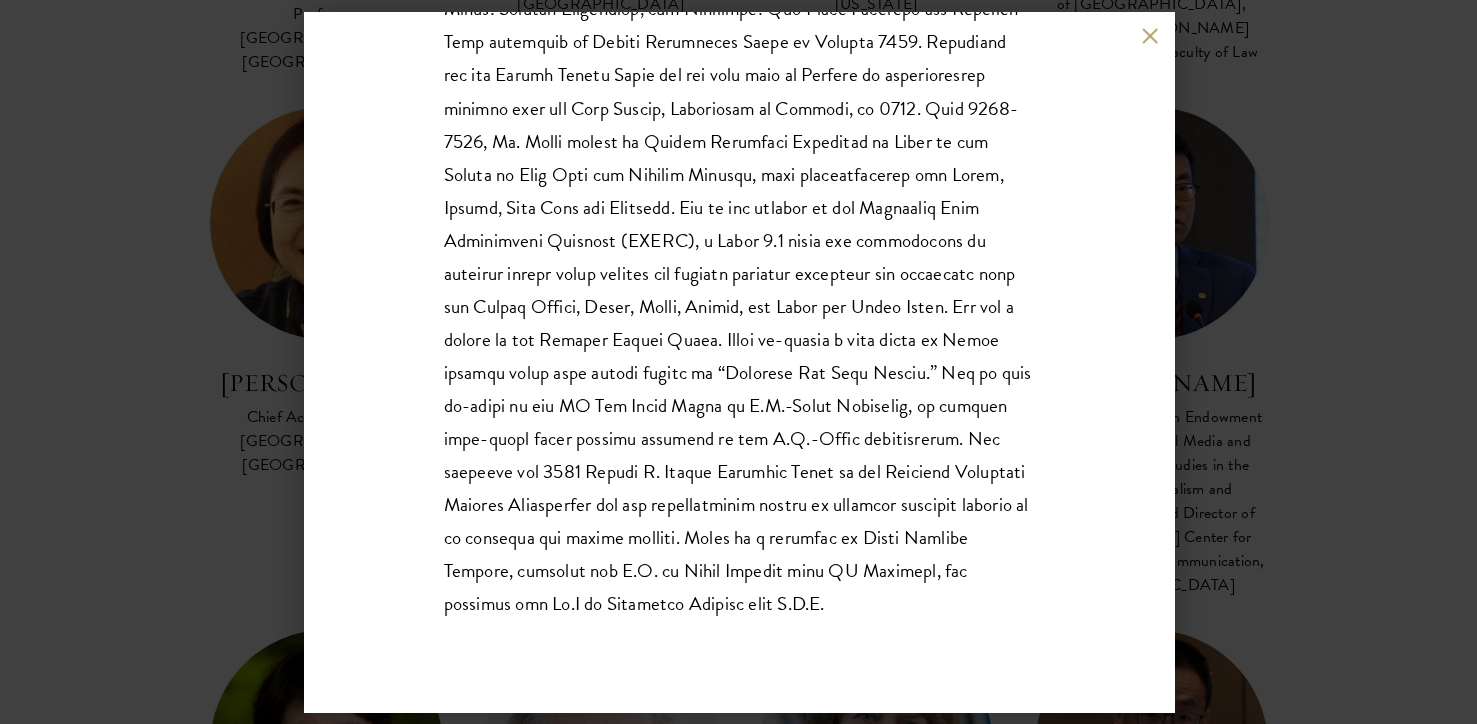click on "[PERSON_NAME]
Research Professor and director emeritus of the [GEOGRAPHIC_DATA], School of Global Policy and Strategy, [GEOGRAPHIC_DATA][US_STATE]
Lead Faculty Chinese Political Institutions 			 FACULTY BIO" at bounding box center [738, 362] 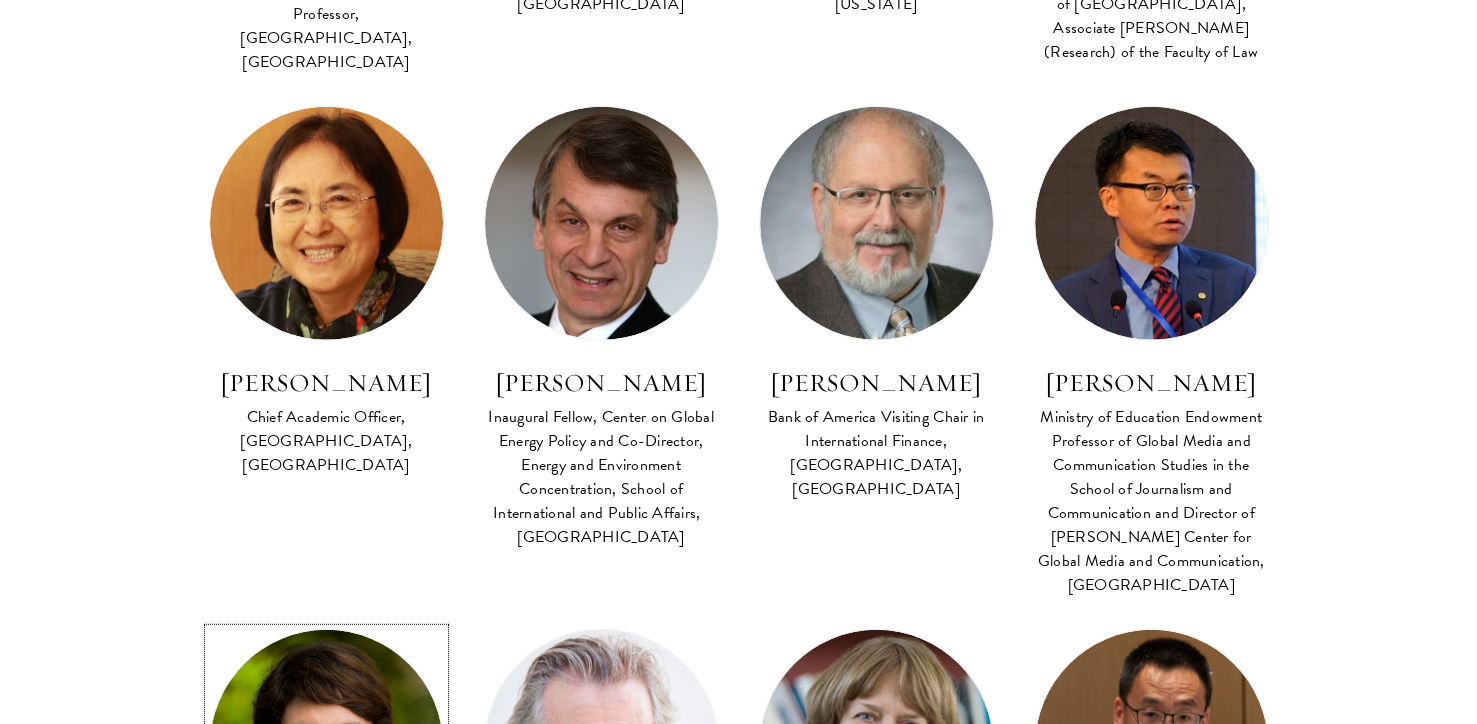 scroll, scrollTop: 5159, scrollLeft: 0, axis: vertical 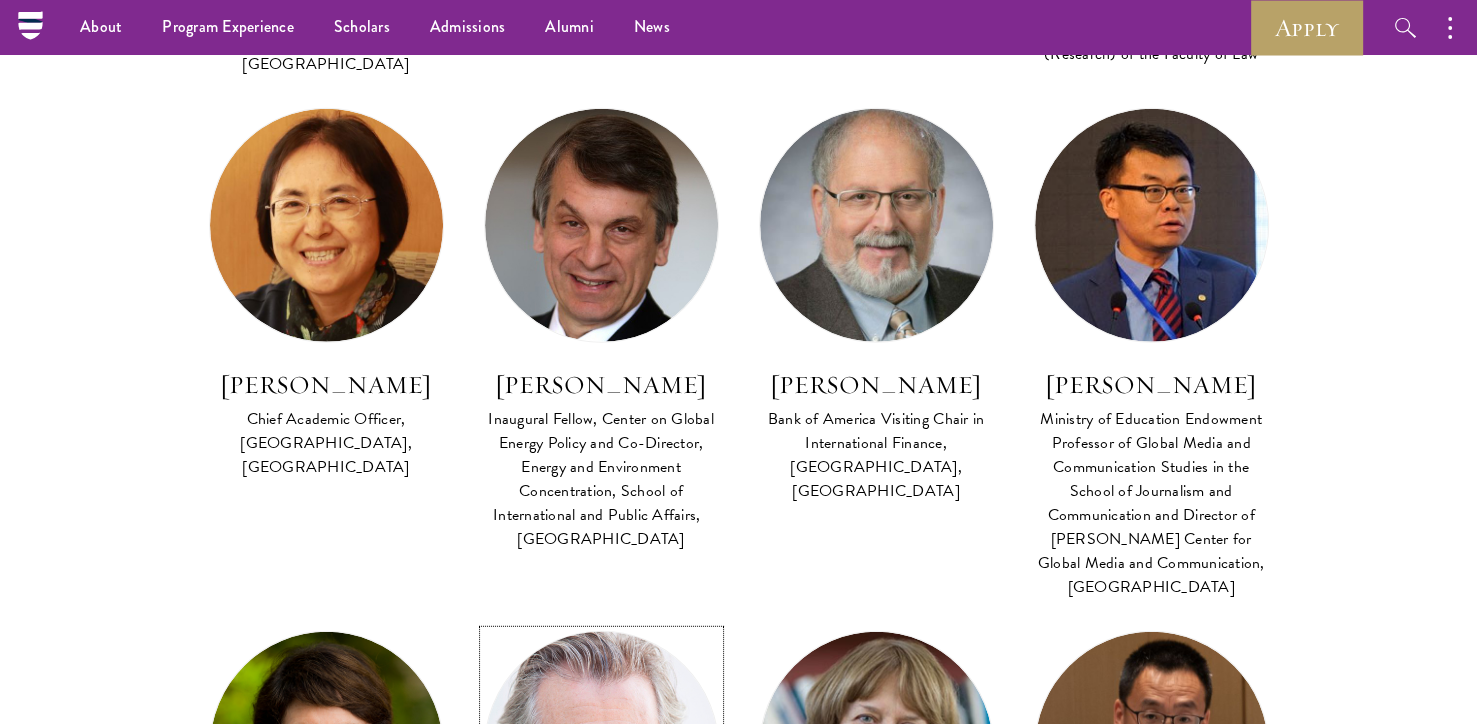 click at bounding box center [601, 749] 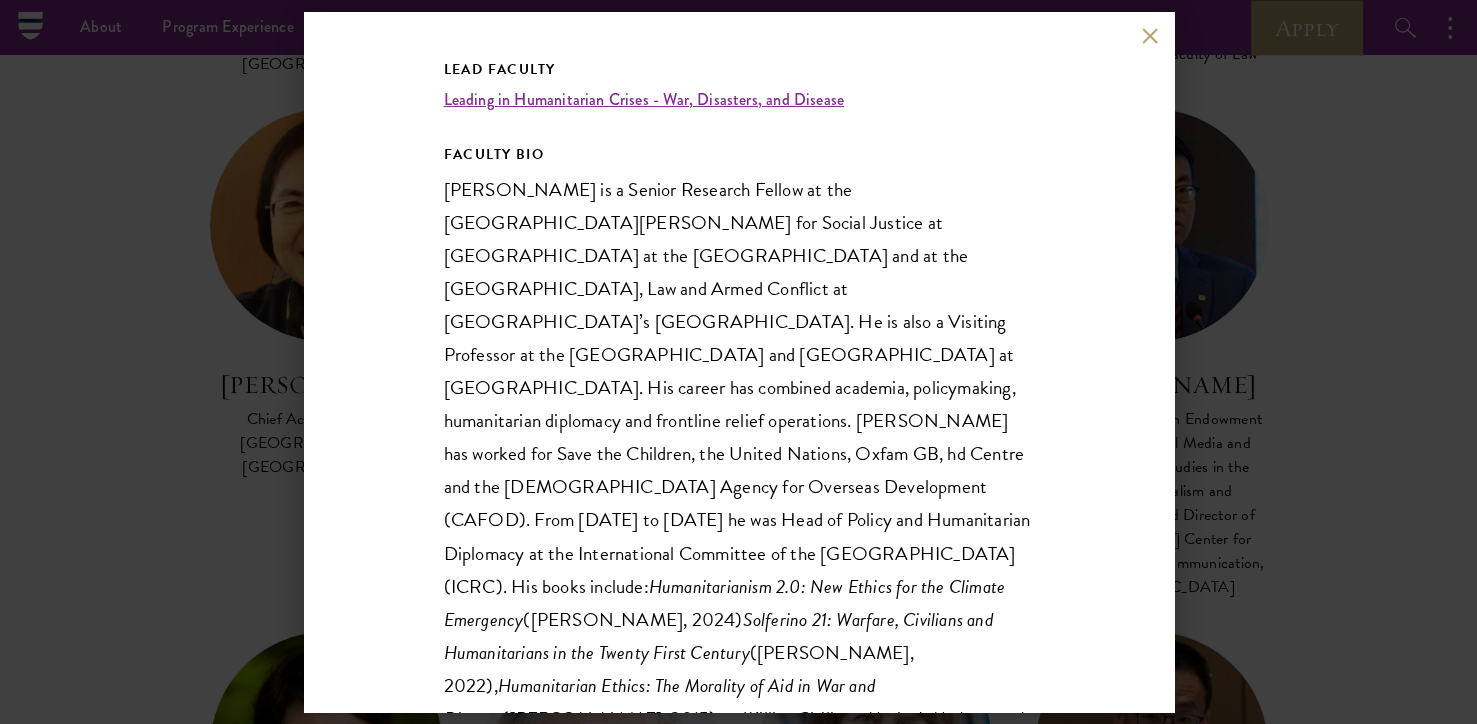 scroll, scrollTop: 299, scrollLeft: 0, axis: vertical 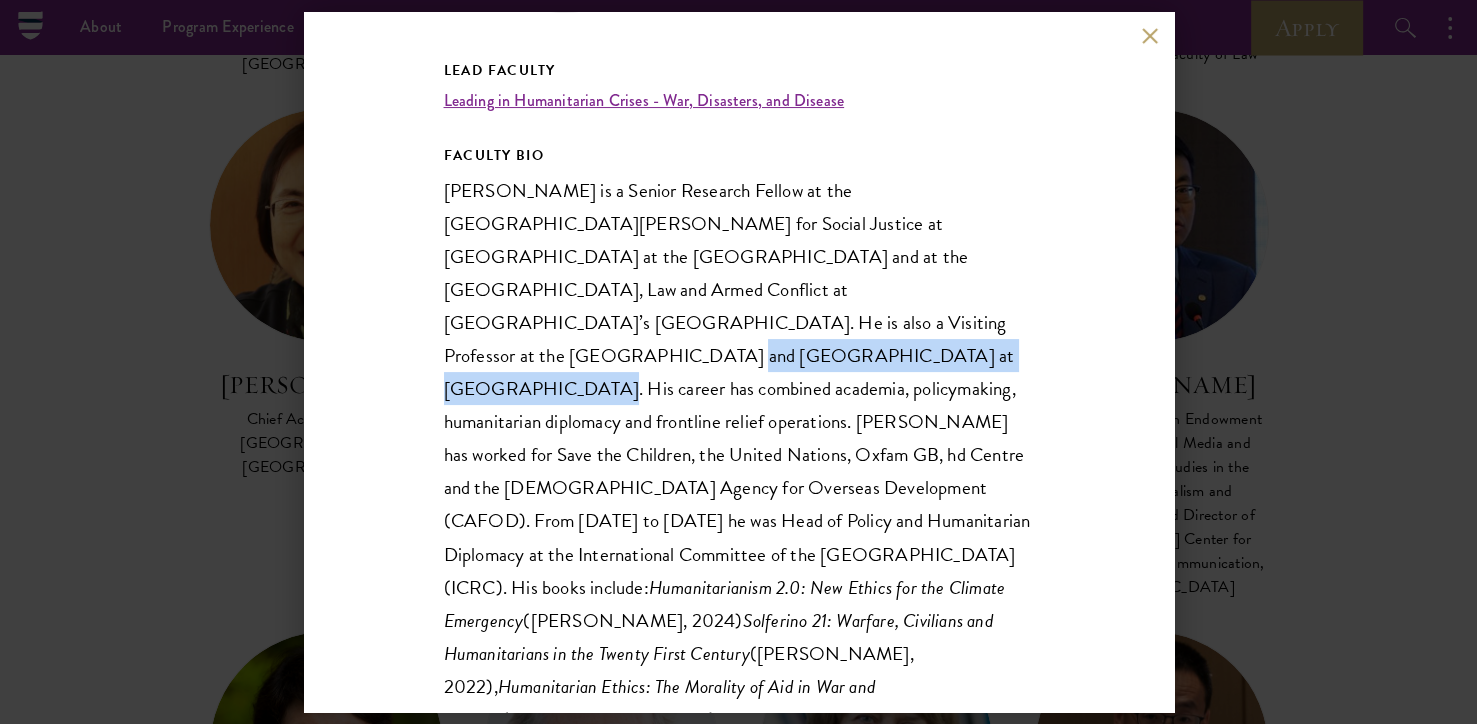 drag, startPoint x: 472, startPoint y: 320, endPoint x: 815, endPoint y: 327, distance: 343.0714 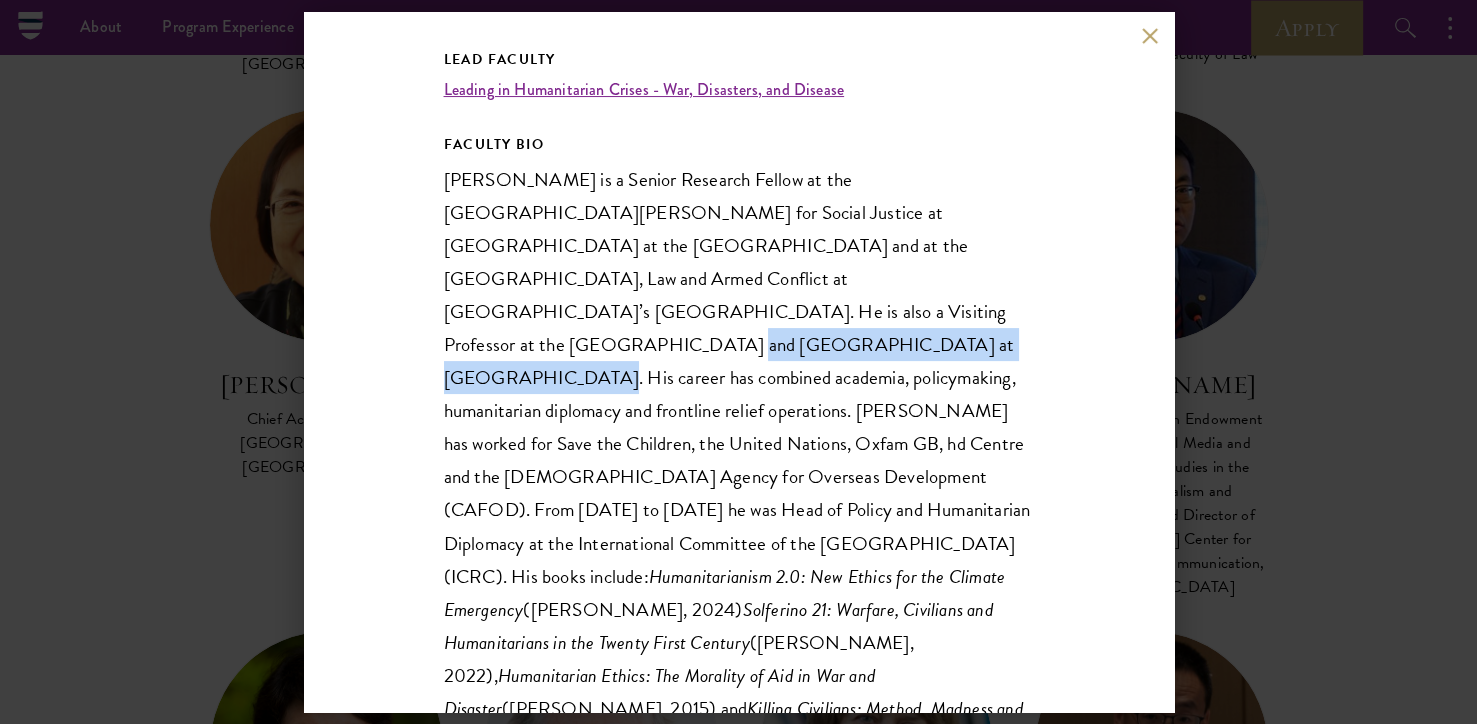 scroll, scrollTop: 316, scrollLeft: 0, axis: vertical 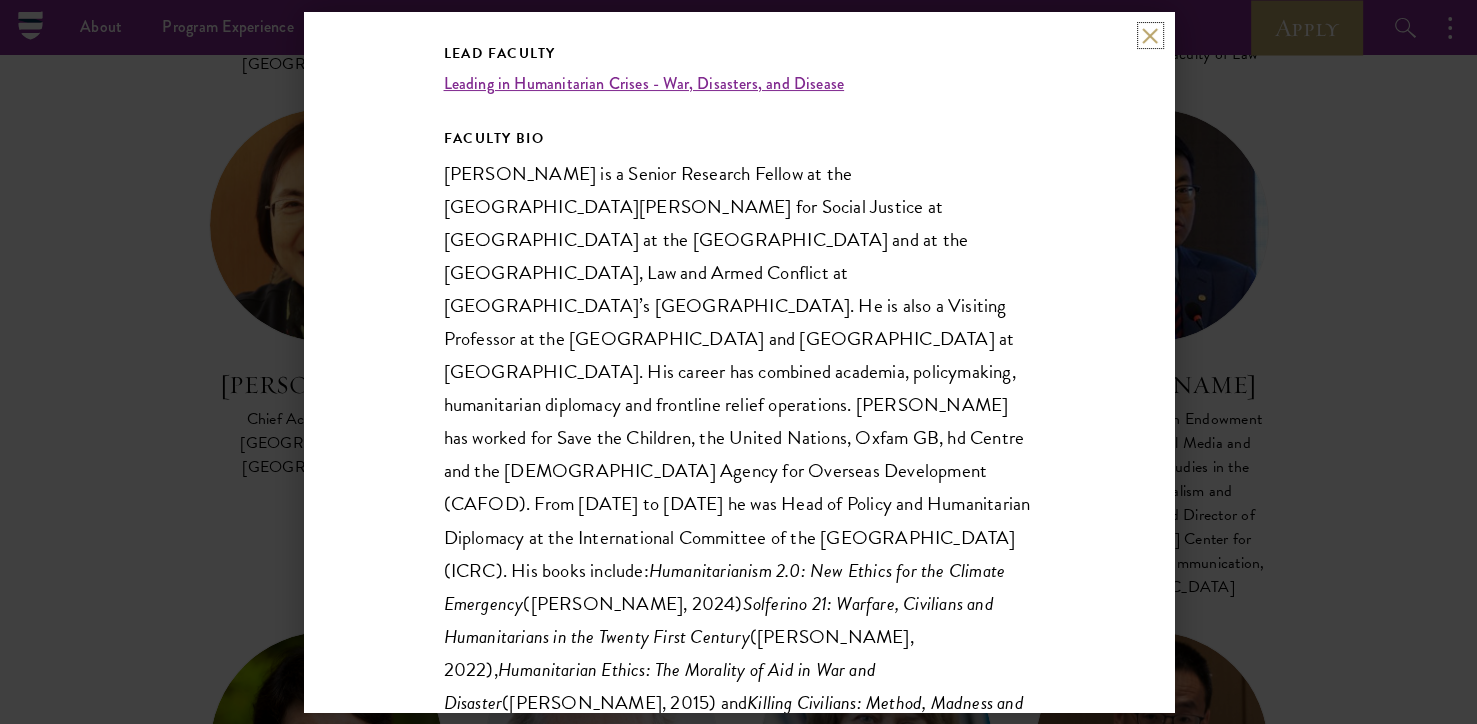 drag, startPoint x: 1362, startPoint y: 404, endPoint x: 1152, endPoint y: 32, distance: 427.18146 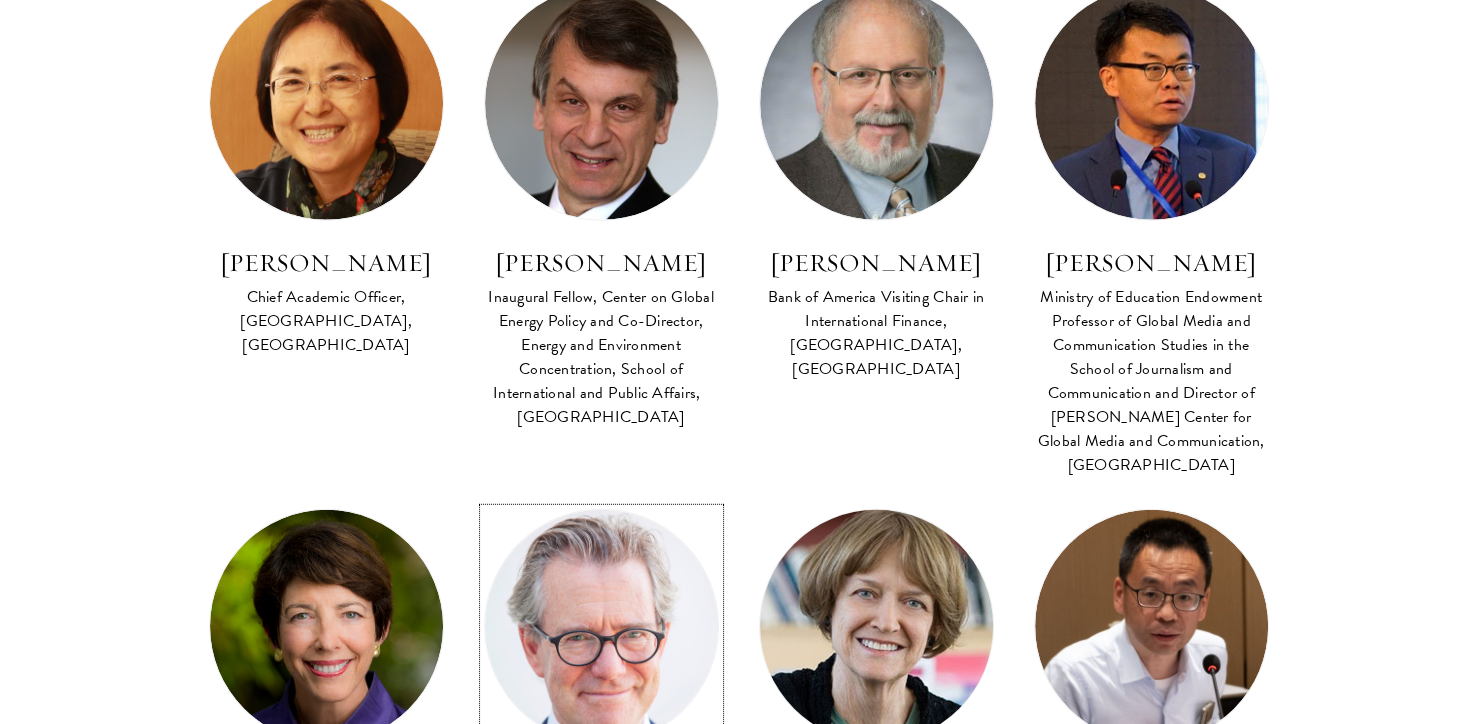 scroll, scrollTop: 5282, scrollLeft: 0, axis: vertical 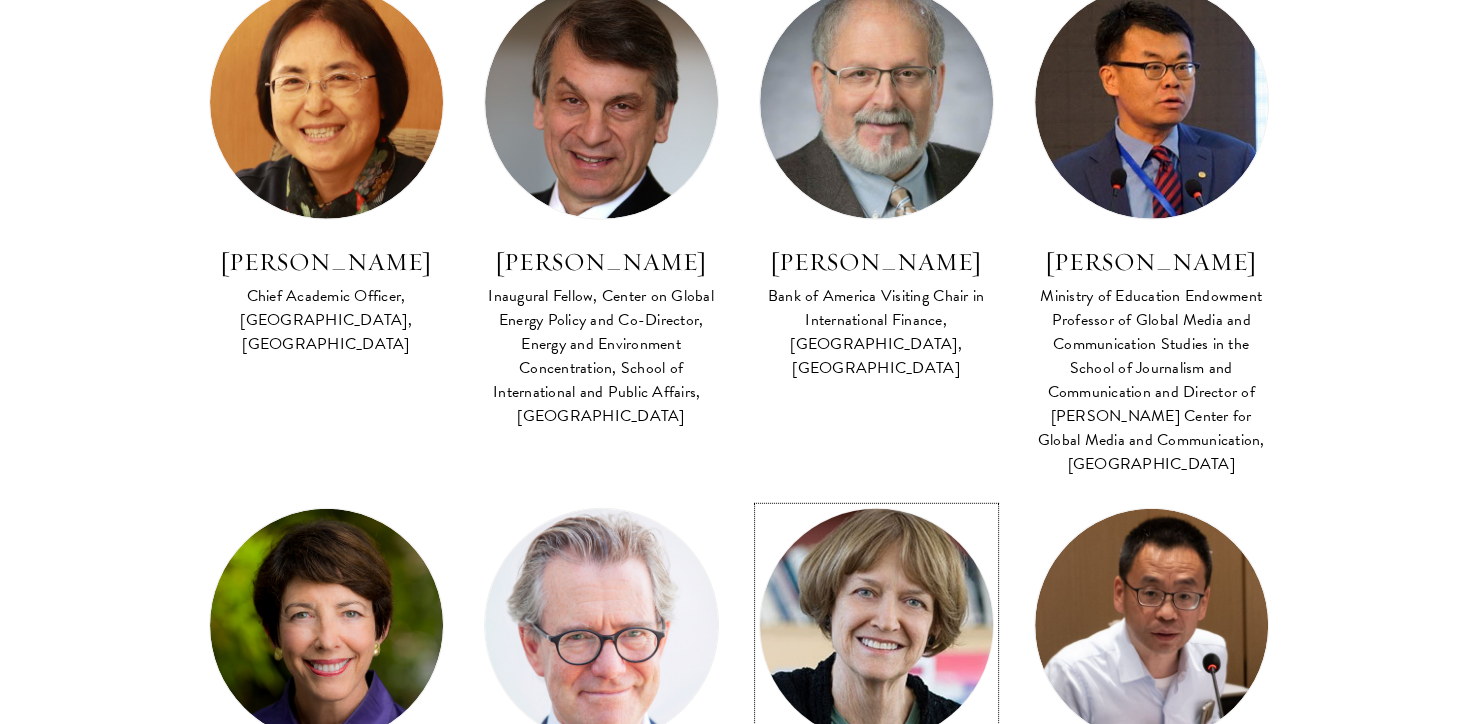 click at bounding box center [876, 626] 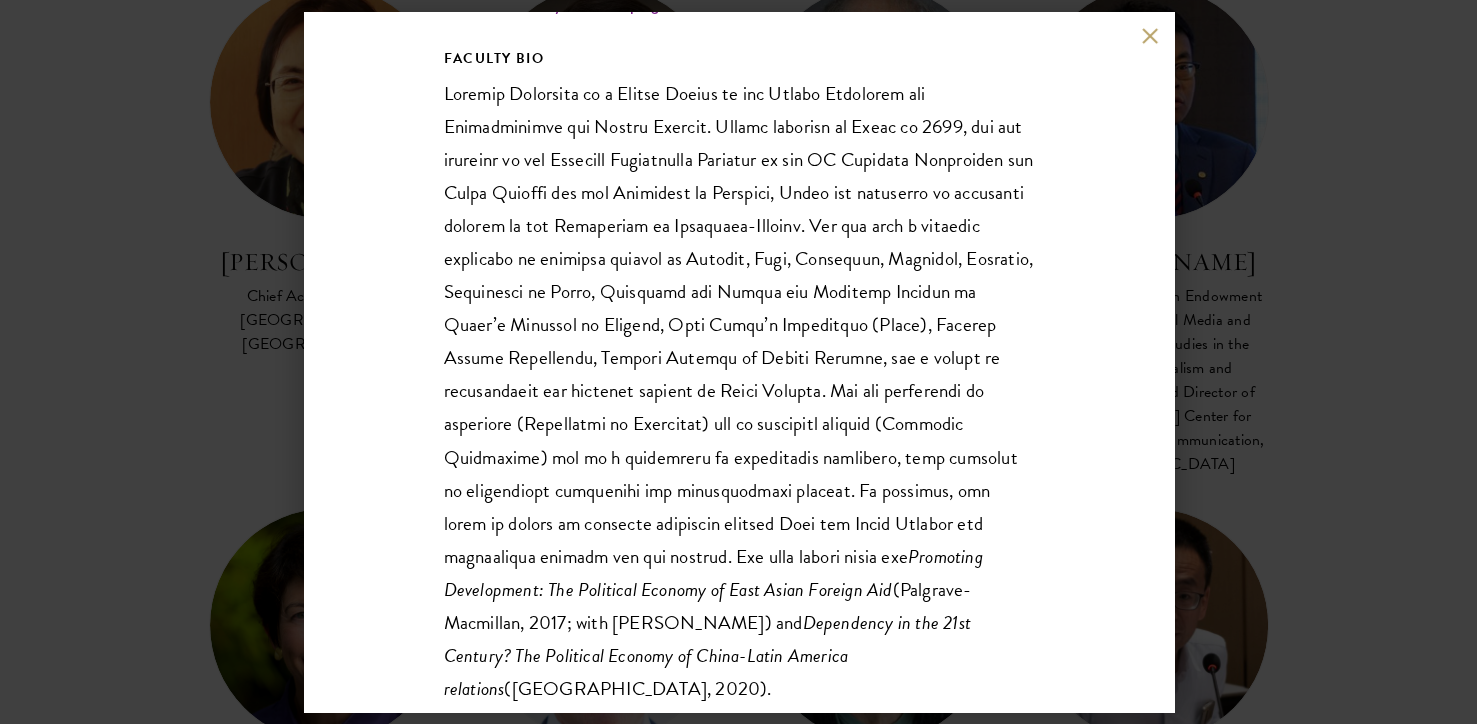 scroll, scrollTop: 415, scrollLeft: 0, axis: vertical 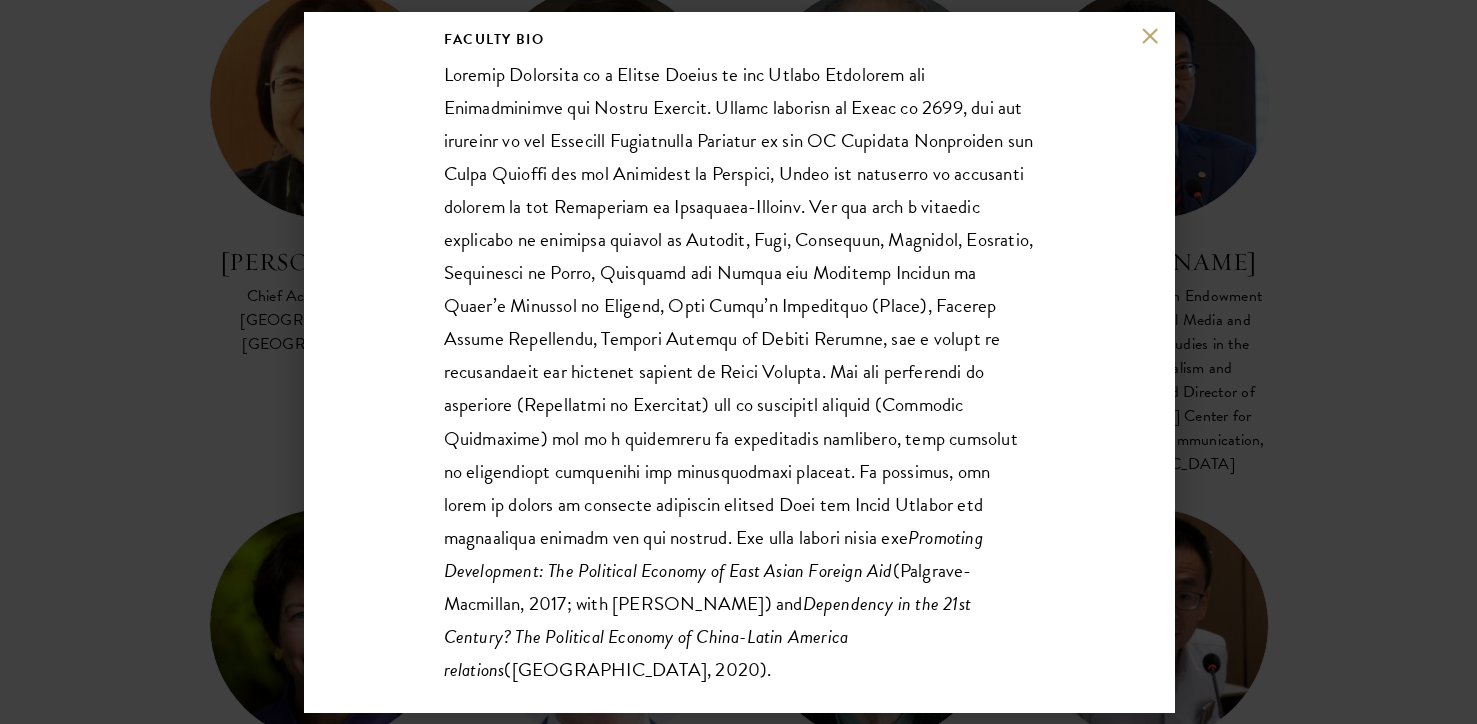 click on "[PERSON_NAME]
Senior Fellow at the [PERSON_NAME] Institute for International and Public Affairs, [GEOGRAPHIC_DATA]
Lead Faculty Political Economy of Developing Countries 			 FACULTY BIO
Promoting Development: The Political Economy of East Asian Foreign Aid  (Palgrave- Macmillan, 2017; with [PERSON_NAME]) and  Dependency in the 21st Century? The Political Economy of China-Latin America relations  ([GEOGRAPHIC_DATA], 2020)." at bounding box center (738, 362) 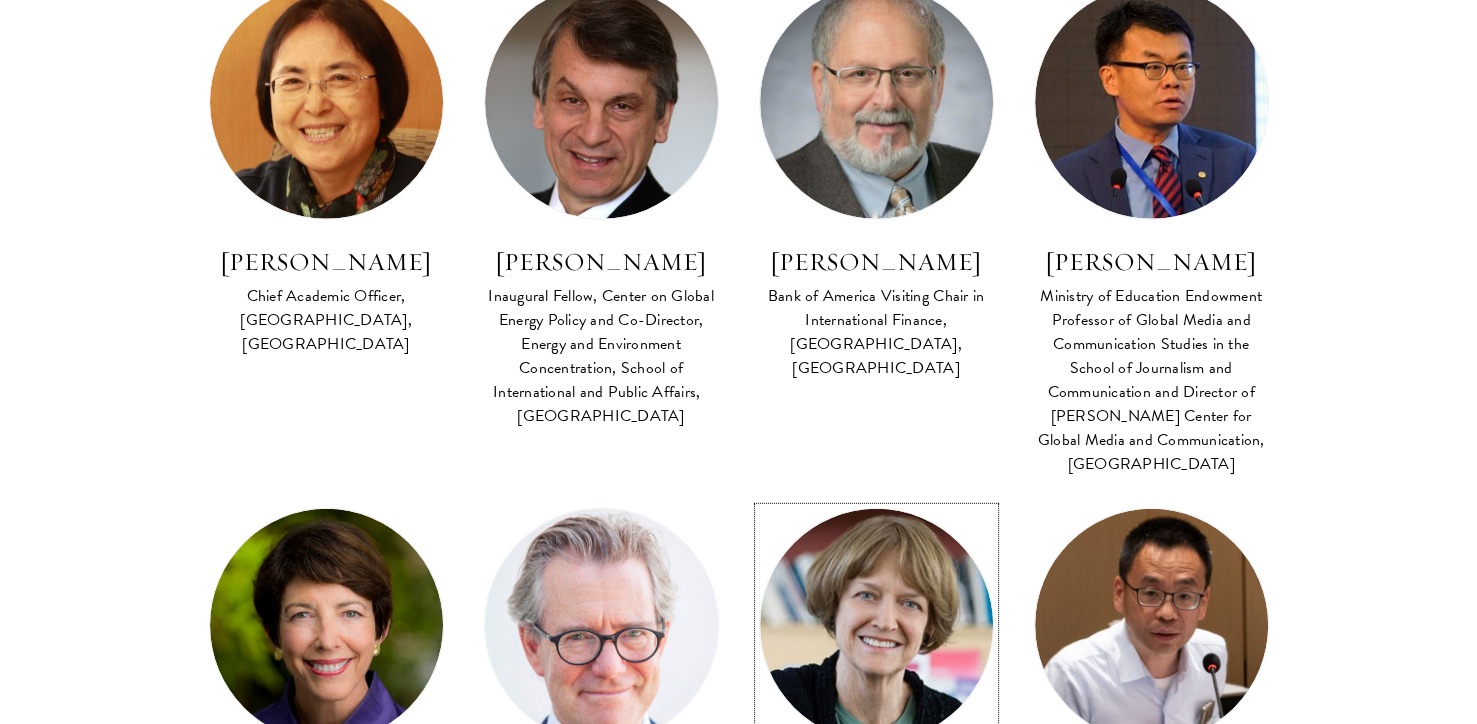 scroll, scrollTop: 5159, scrollLeft: 0, axis: vertical 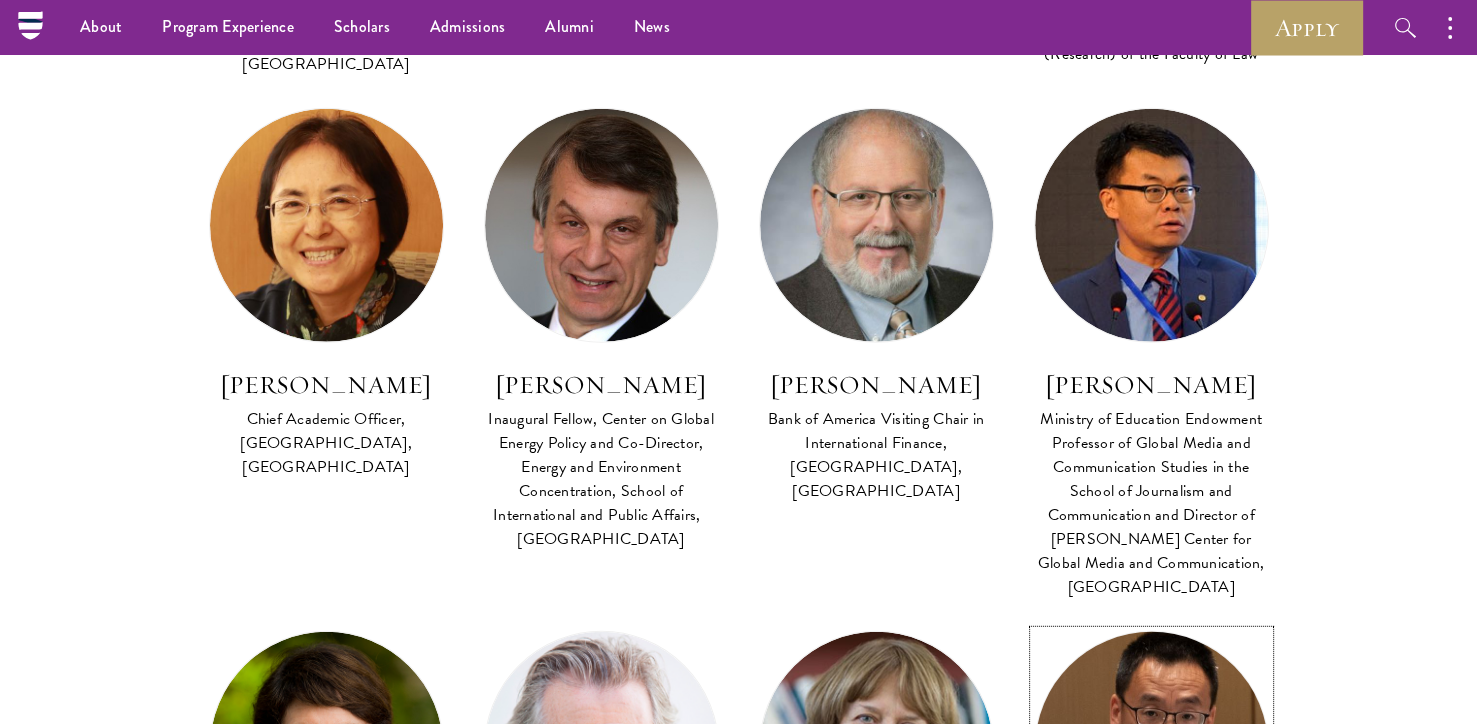 click at bounding box center (1151, 749) 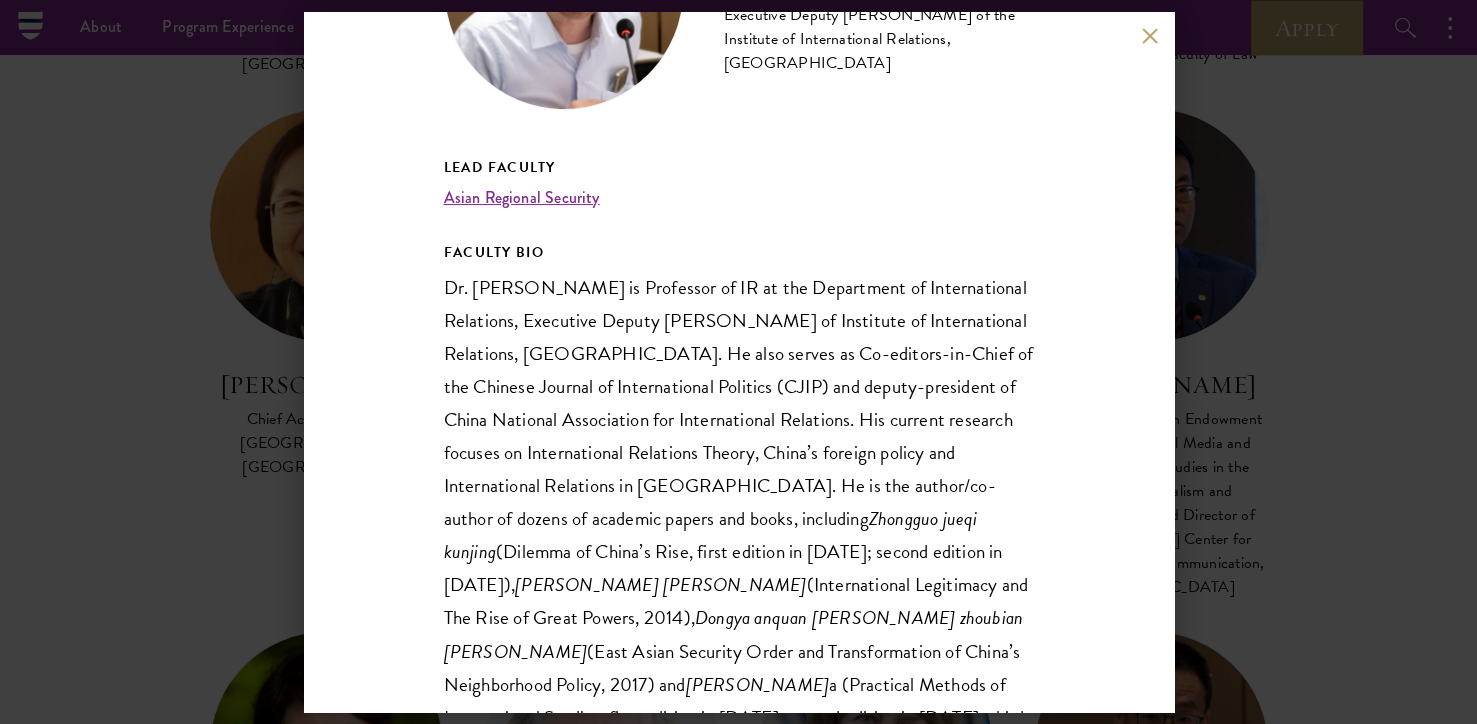 scroll, scrollTop: 548, scrollLeft: 0, axis: vertical 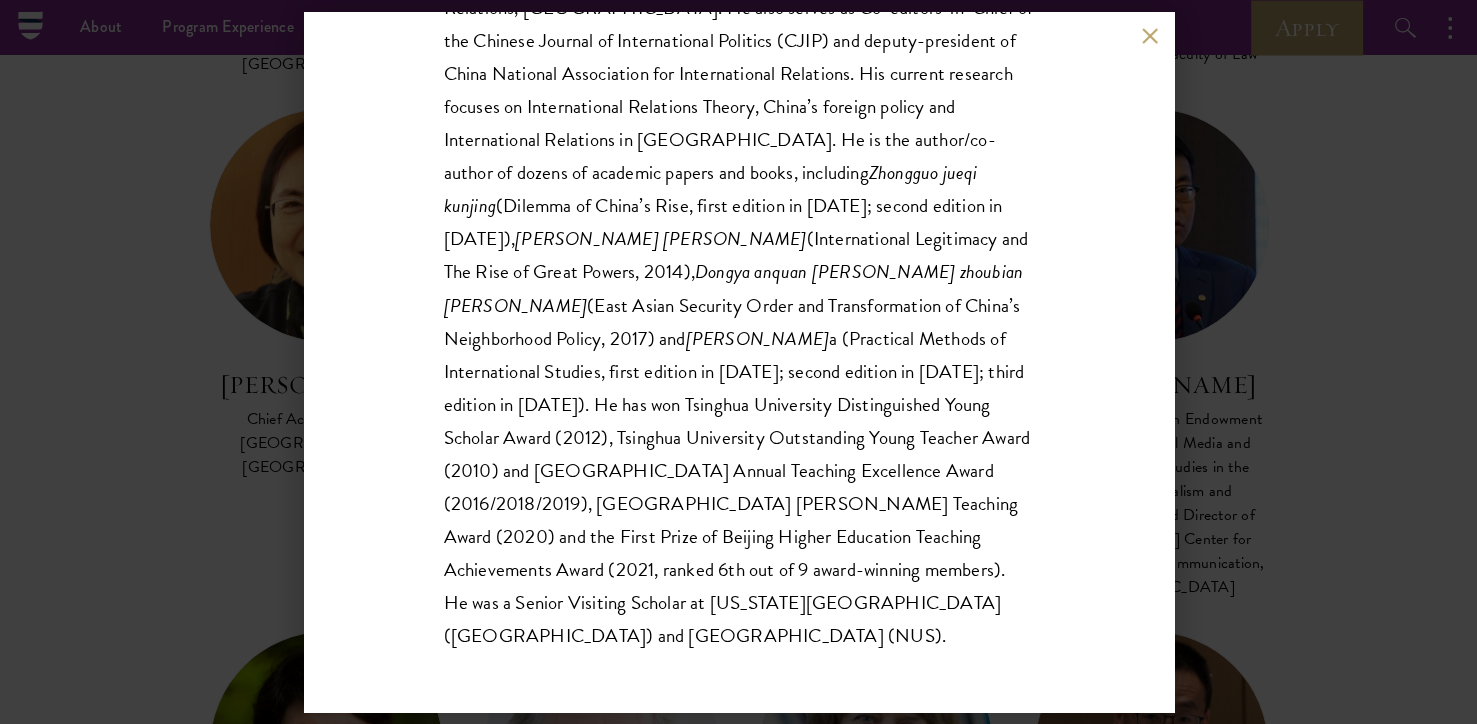 click on "[PERSON_NAME]
Professor of International Relations at the Department of International Relations, Executive Deputy [PERSON_NAME] of the Institute of International Relations, [GEOGRAPHIC_DATA]
Lead Faculty Asian Regional Security 			 FACULTY BIO
Dr. [PERSON_NAME] is Professor of IR at the Department of International Relations, Executive Deputy [PERSON_NAME] of Institute of International Relations, [GEOGRAPHIC_DATA]. He also serves as Co-editors-in-Chief of the Chinese Journal of International Politics (CJIP) and deputy-president of China National Association for International Relations. His current research focuses on International Relations Theory, China’s foreign policy and International Relations in [GEOGRAPHIC_DATA]. He is the author/co-author of dozens of academic papers and books, including  Zhongguo jueqi kunjing  (Dilemma of China’s Rise, first edition in [DATE]; second edition in [DATE])," at bounding box center [738, 362] 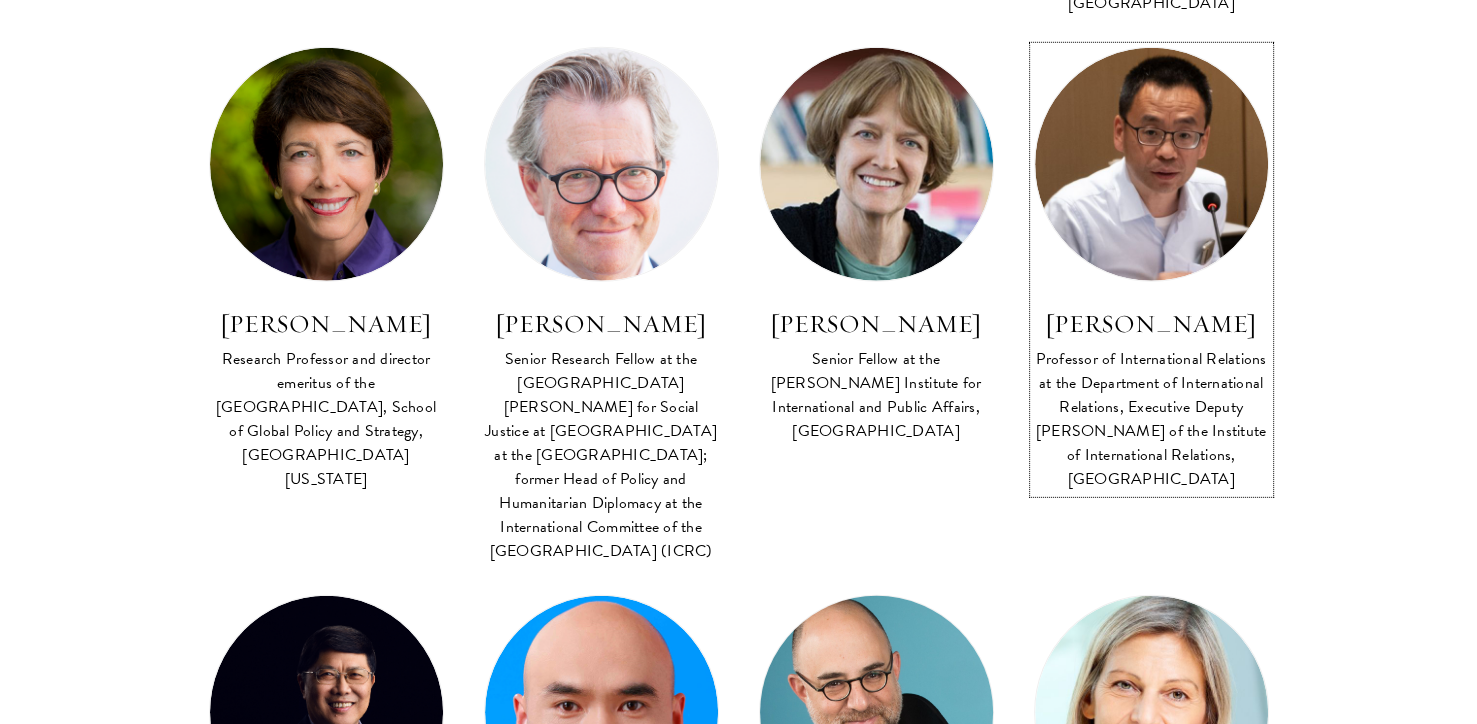 scroll, scrollTop: 5744, scrollLeft: 0, axis: vertical 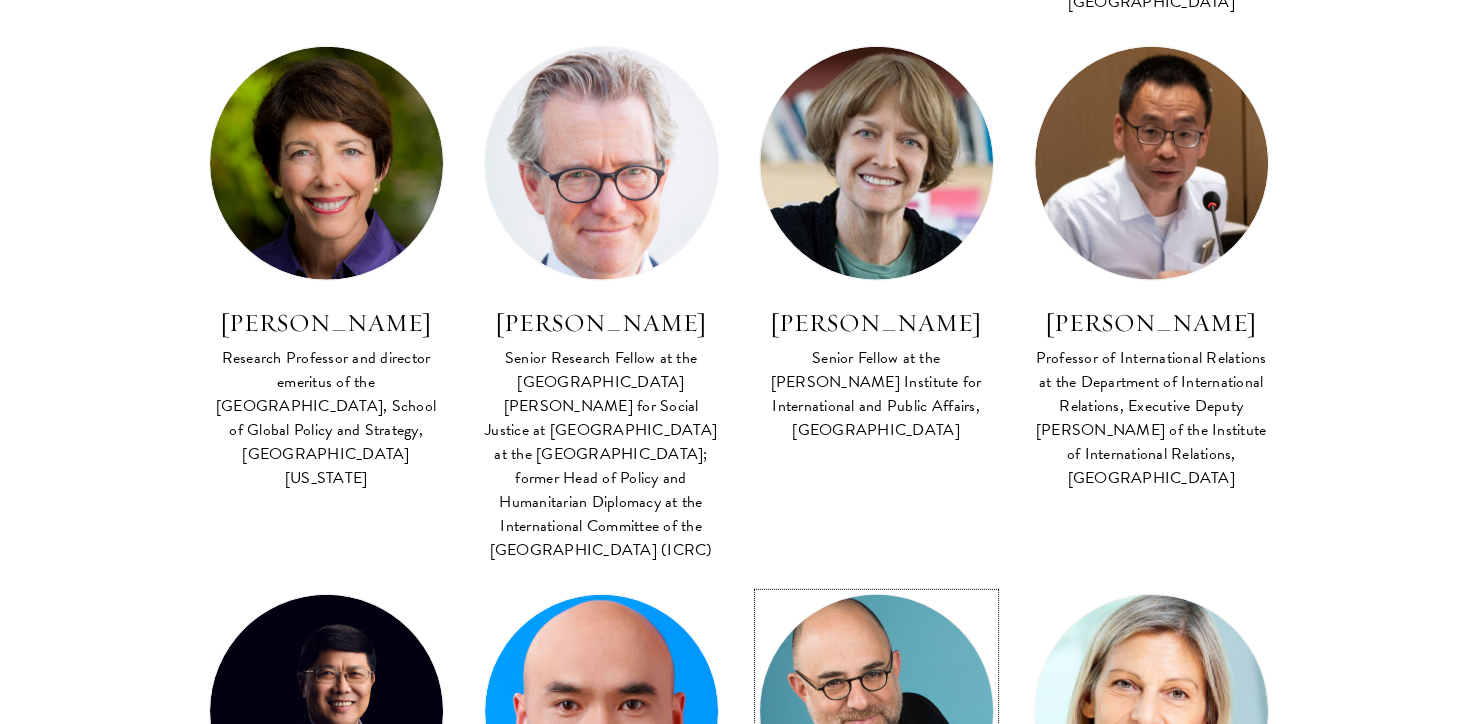 click at bounding box center (876, 712) 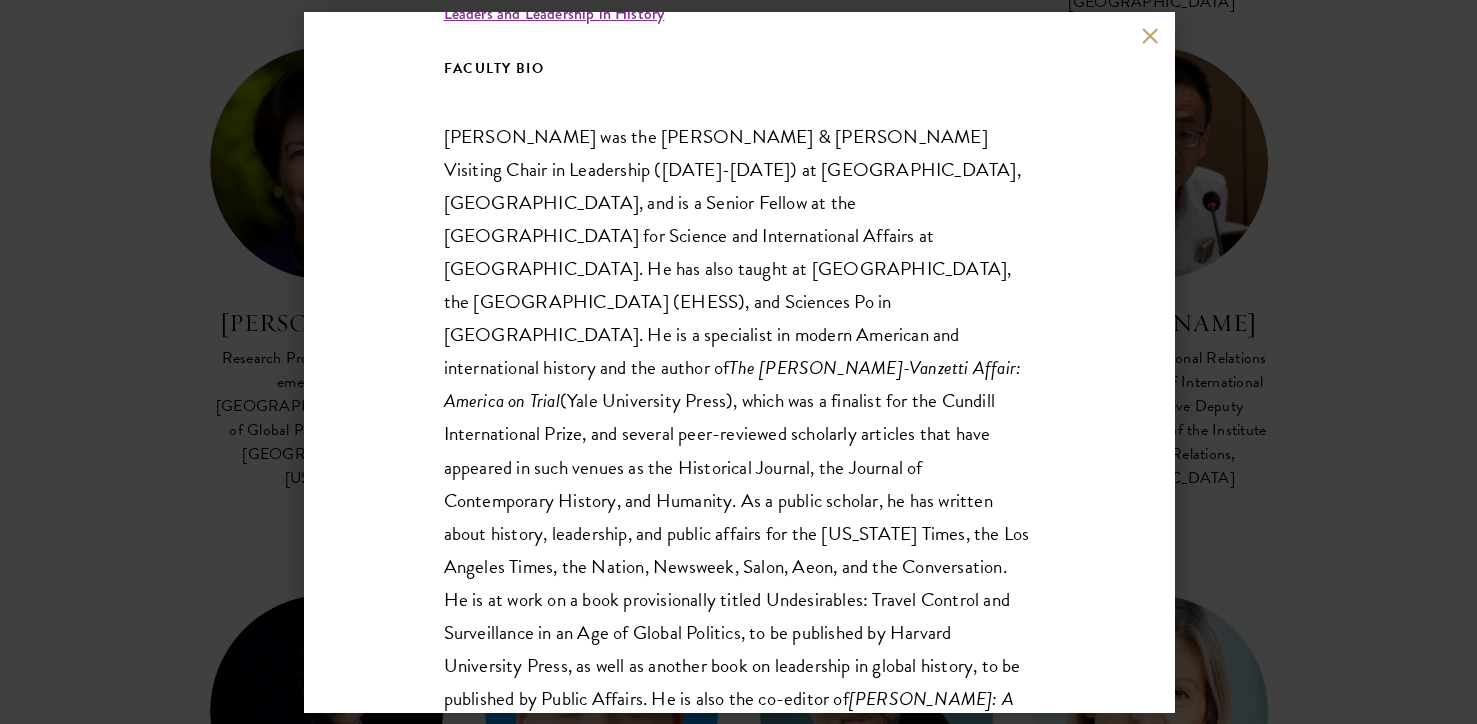 scroll, scrollTop: 387, scrollLeft: 0, axis: vertical 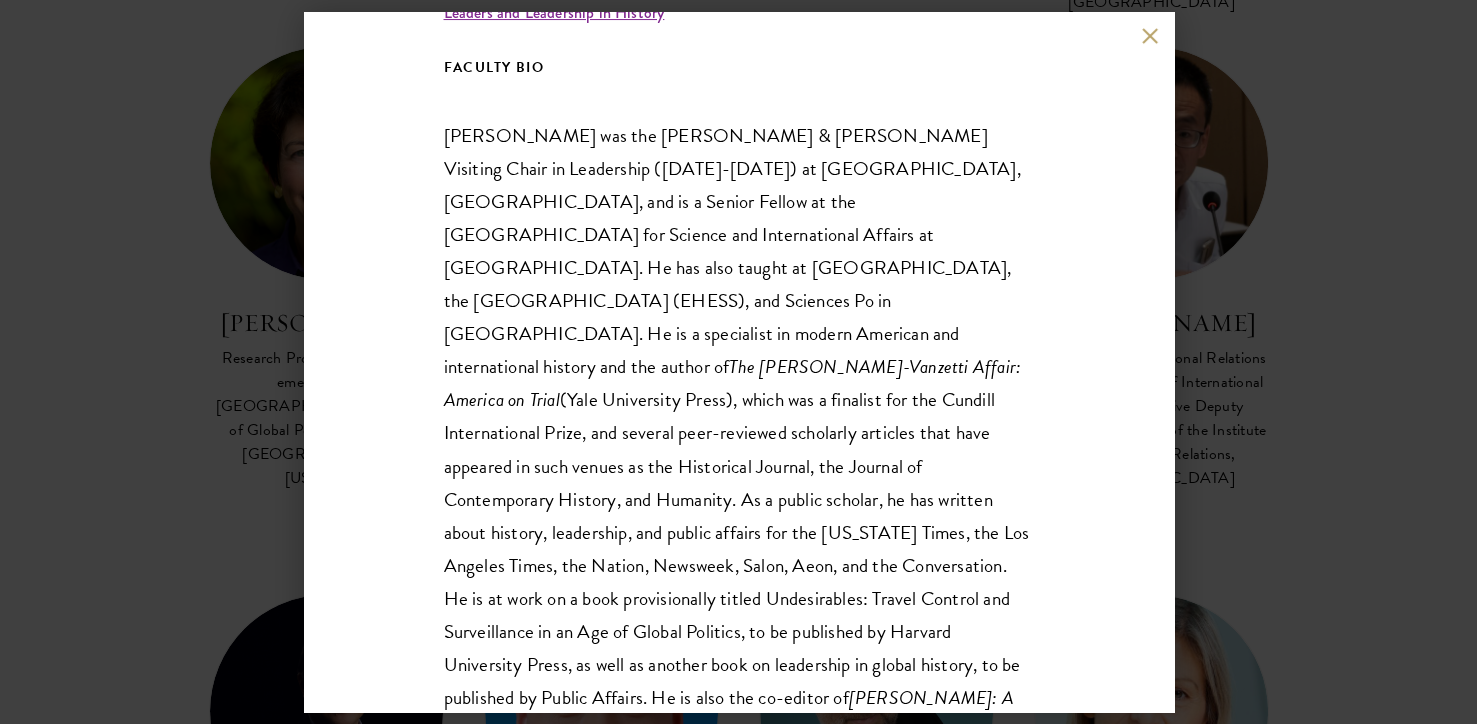 drag, startPoint x: 1260, startPoint y: 282, endPoint x: 1236, endPoint y: 131, distance: 152.89539 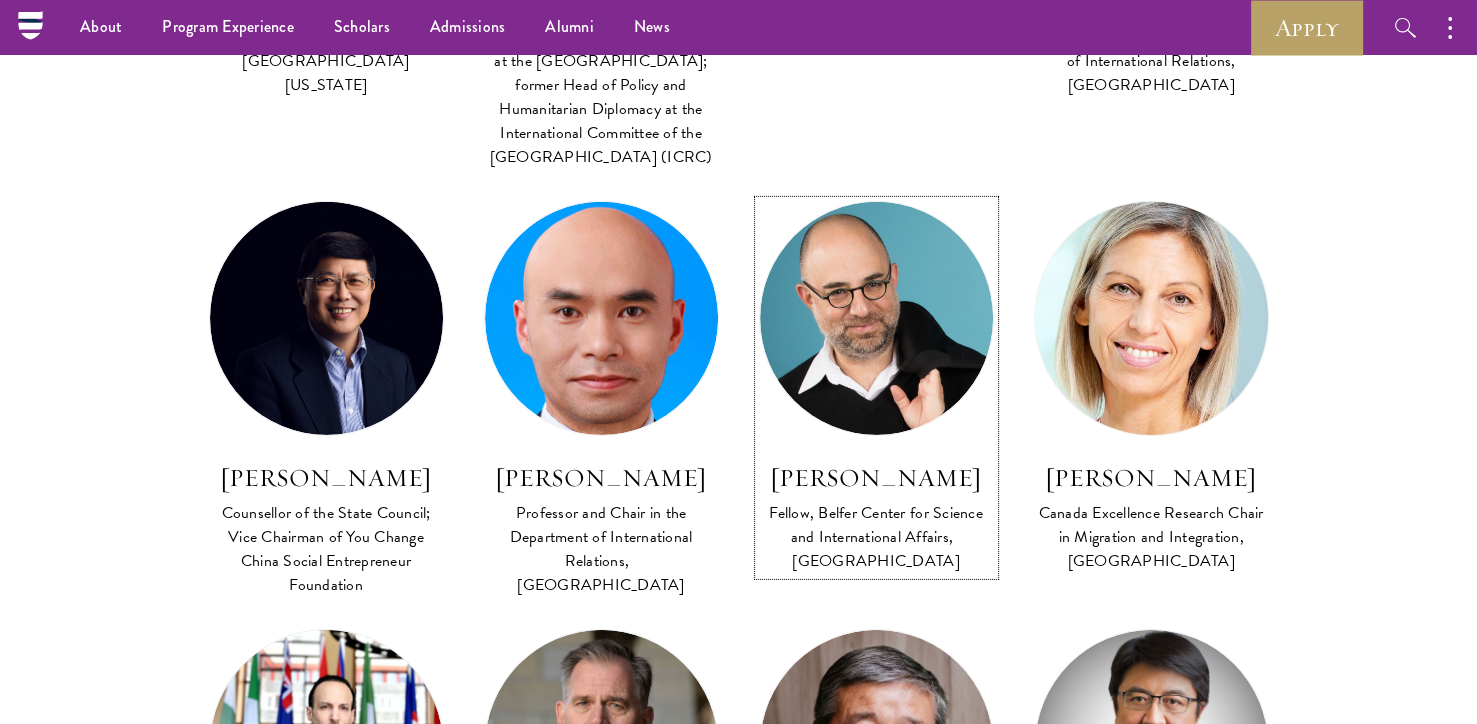 scroll, scrollTop: 6138, scrollLeft: 0, axis: vertical 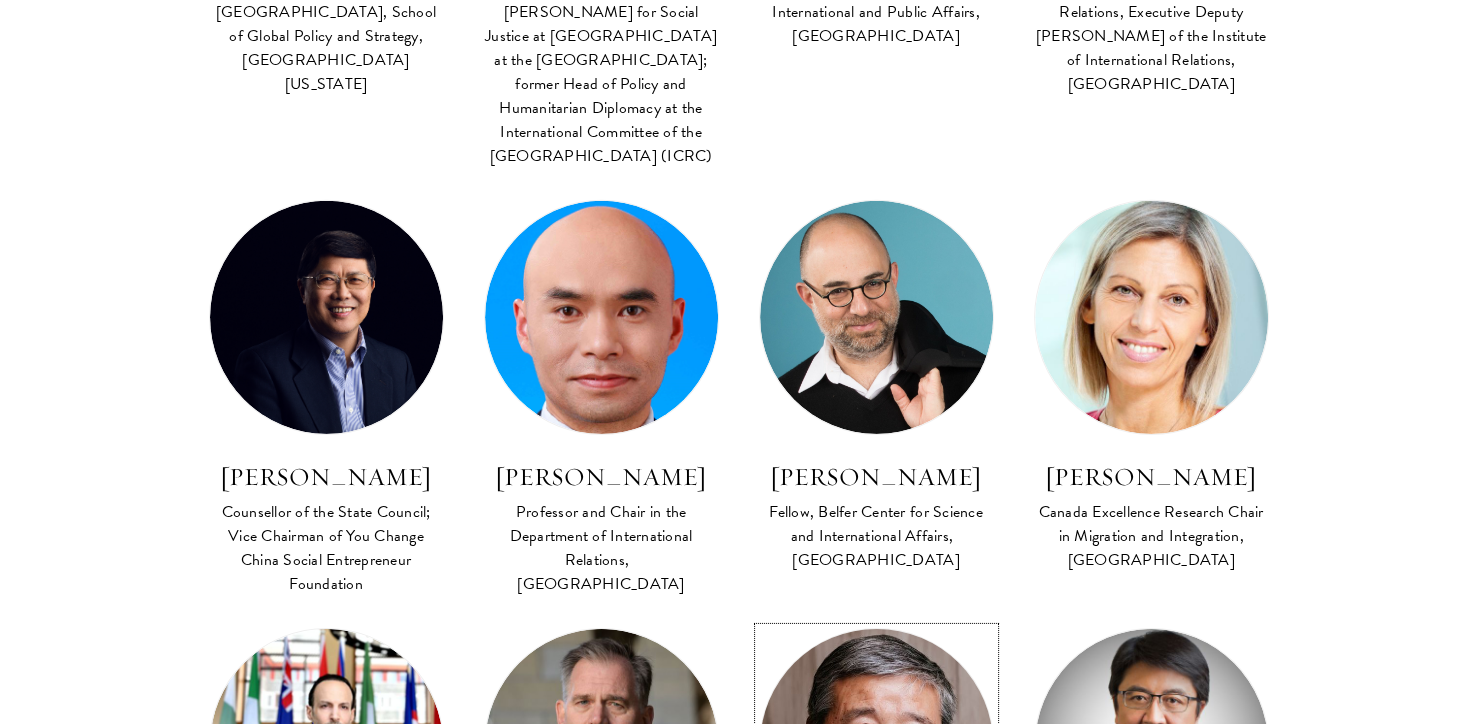 click at bounding box center (876, 745) 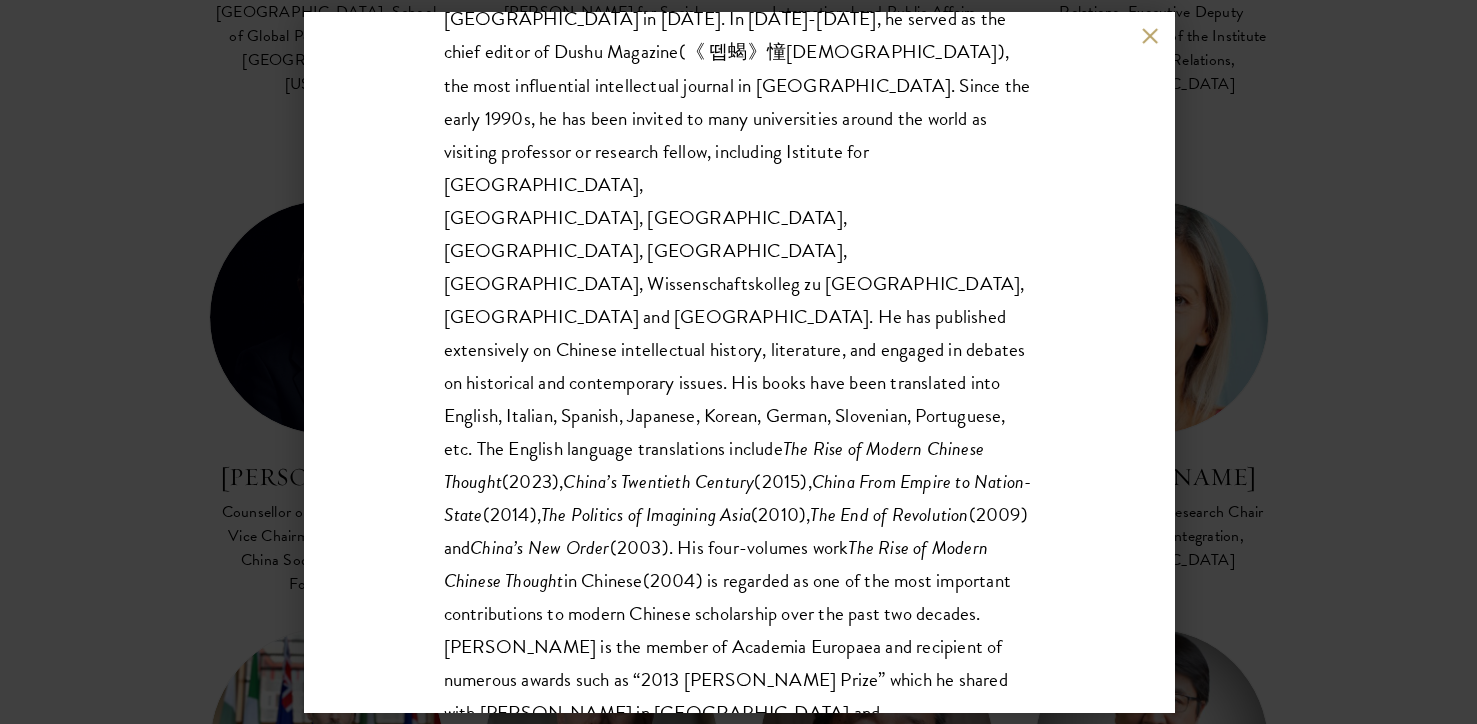 scroll, scrollTop: 779, scrollLeft: 0, axis: vertical 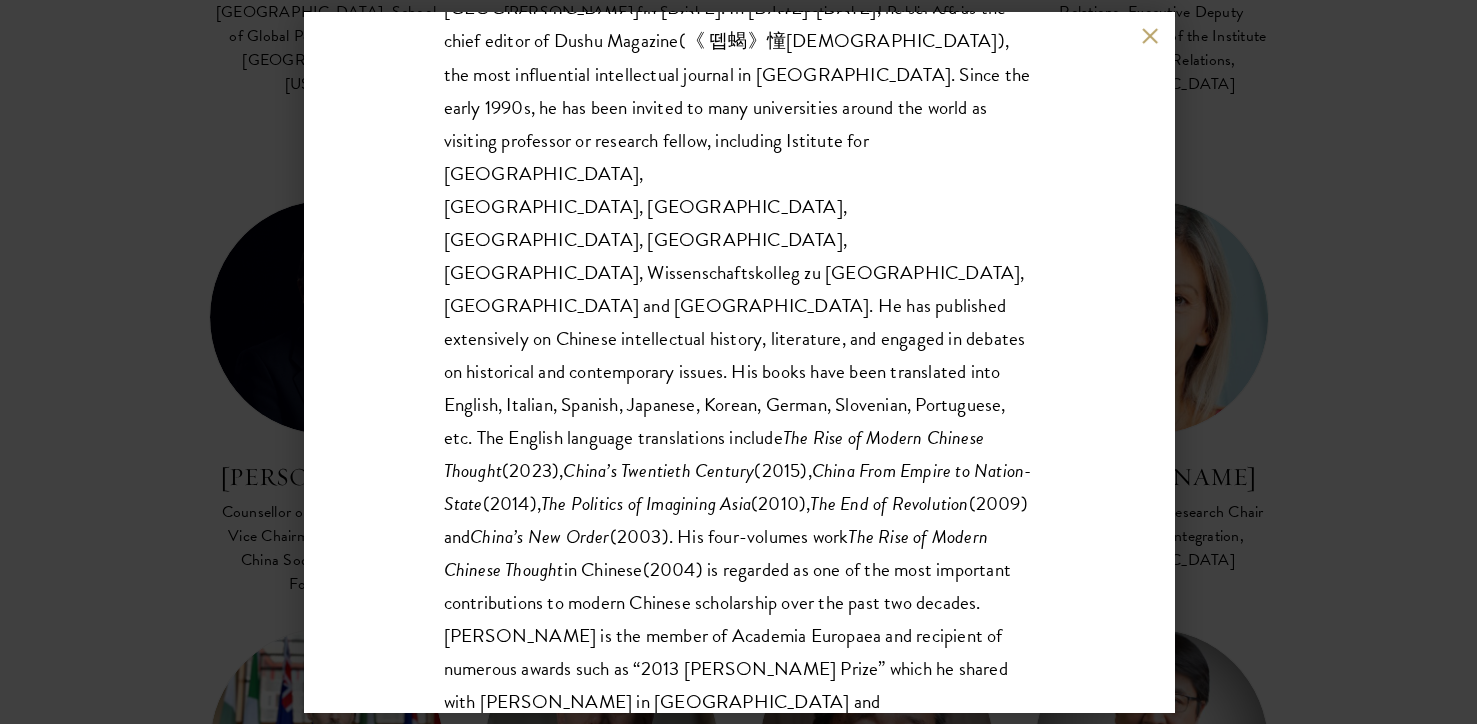 click on "[PERSON_NAME]
Founding Director of the Tsinghua Institute for Advanced Study in Humanities and Social Sciences (TIAS), [GEOGRAPHIC_DATA] and Distinguished Professor of Literature and History at [GEOGRAPHIC_DATA]
Lead Faculty China’s Political Culture: Historical & Philosophical Perspectives 			 FACULTY BIO
( 《 뗍蝎》憧 羚 The Rise of Modern Chinese Thought  (2023),  [GEOGRAPHIC_DATA]’s Twentieth Century  (2015),  [GEOGRAPHIC_DATA] From Empire to Nation-State  (2014),  The Politics of Imagining Asia  (2010),  The End of Revolution  (2009) and  China’s New Order  (2003). His four-volumes work  The Rise of Modern Chinese Thought" at bounding box center (738, 362) 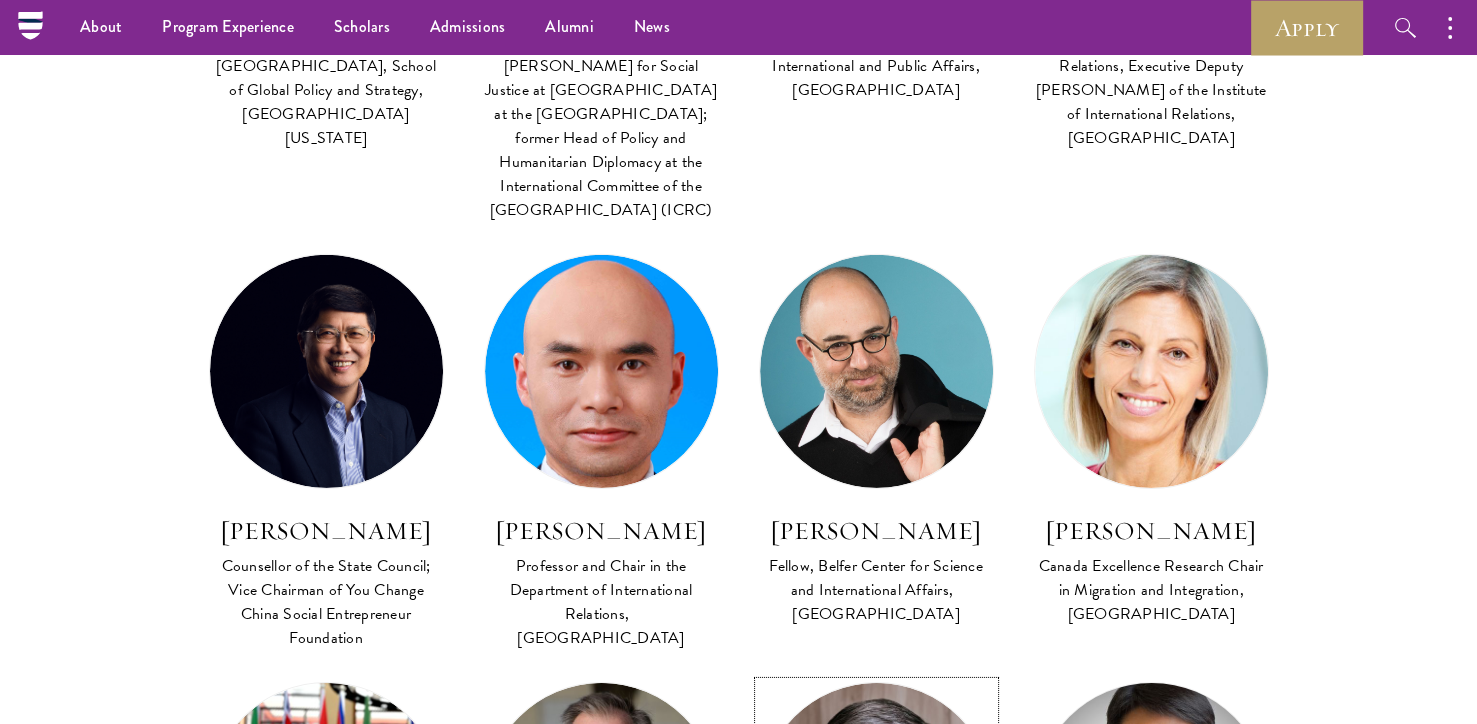 scroll, scrollTop: 6089, scrollLeft: 0, axis: vertical 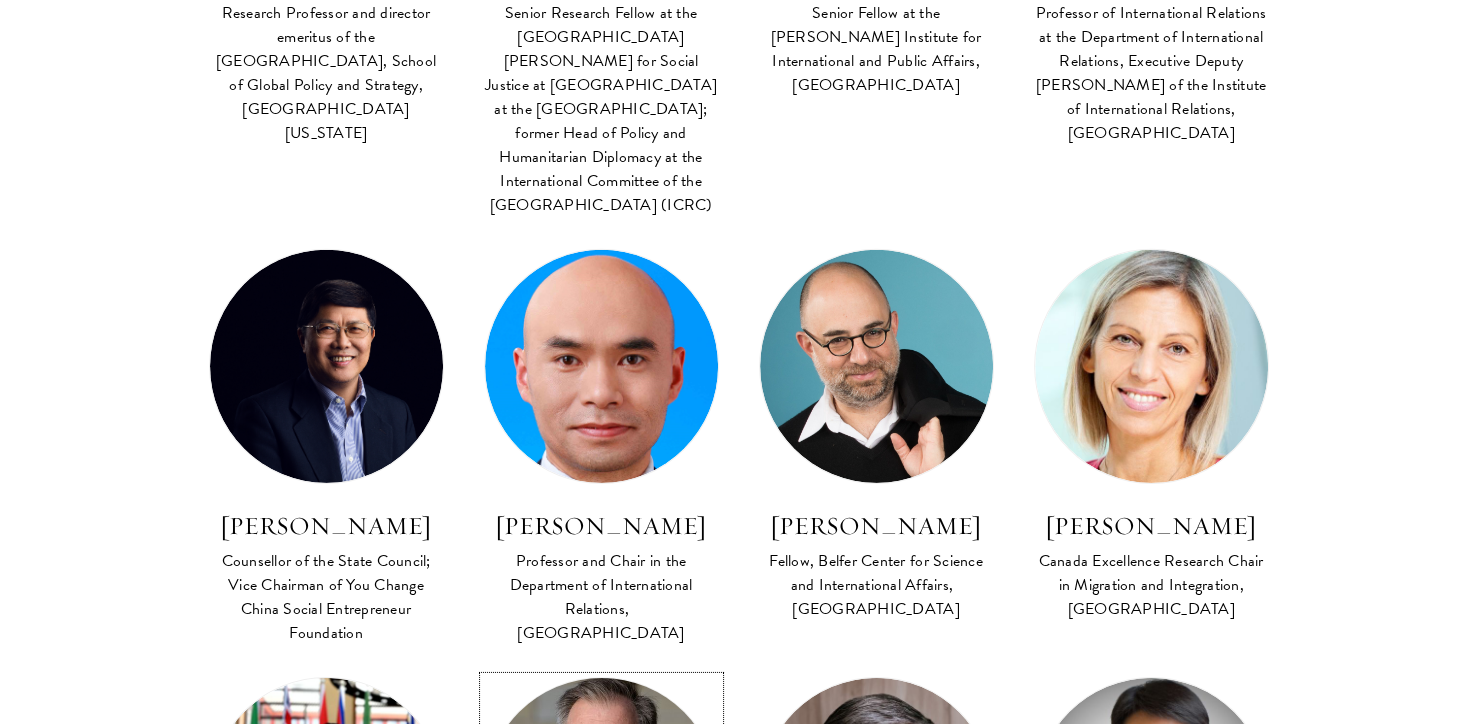 click at bounding box center [601, 794] 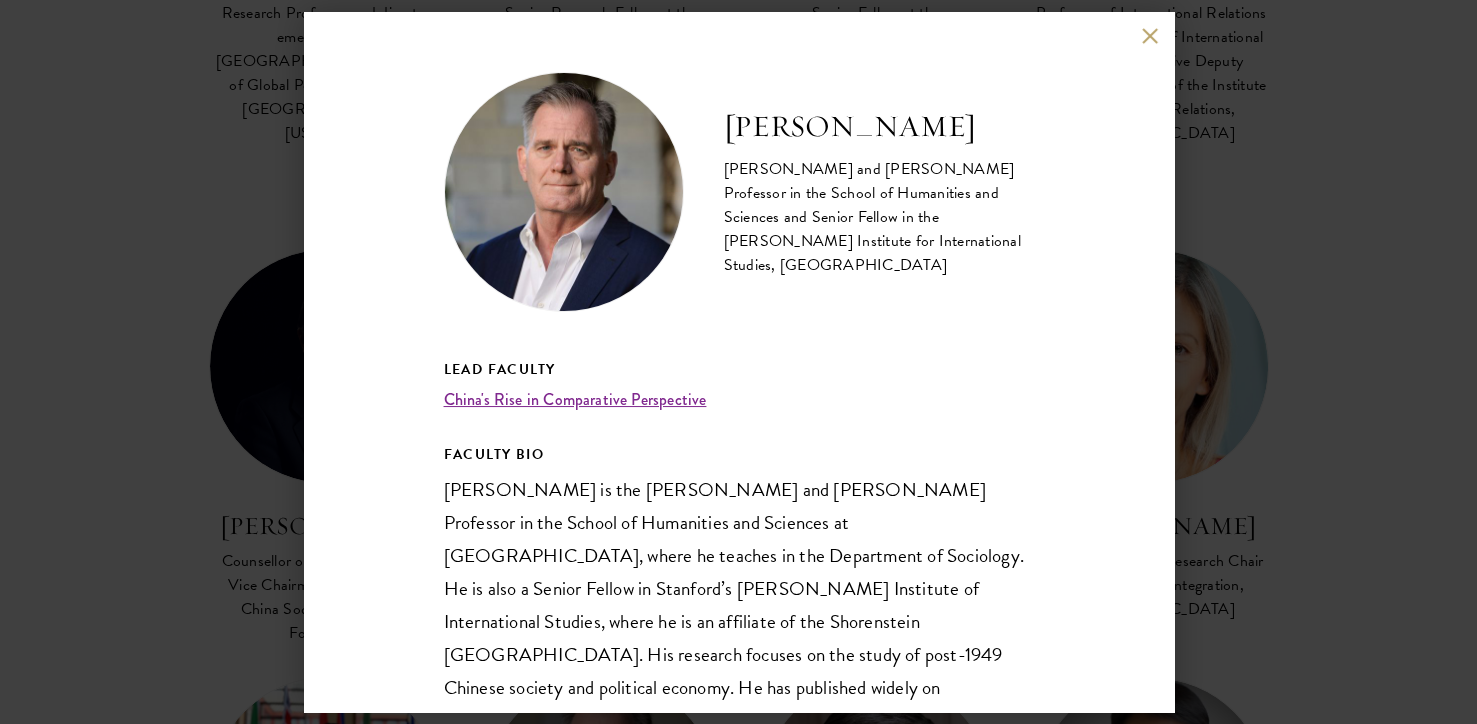 scroll, scrollTop: 184, scrollLeft: 0, axis: vertical 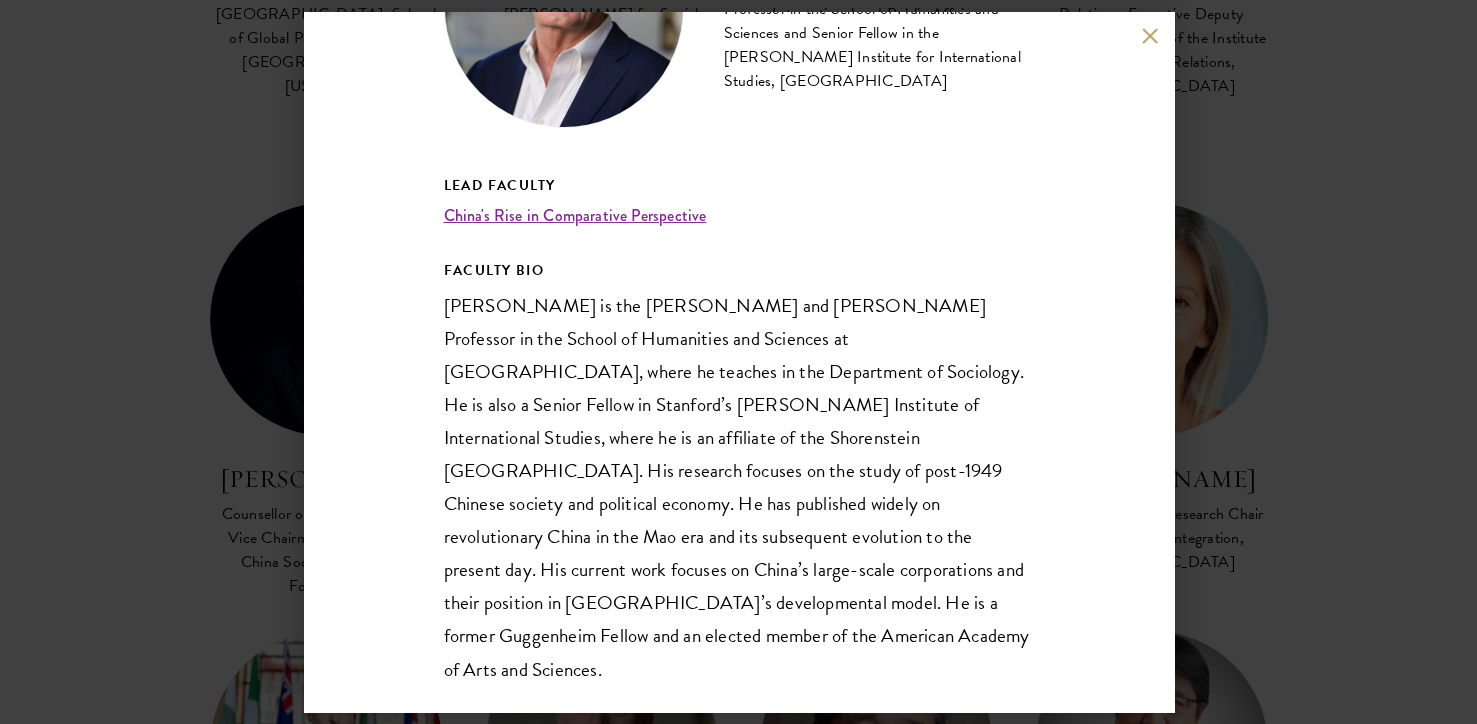 click on "[PERSON_NAME]
[PERSON_NAME] and [PERSON_NAME] Professor in the School of Humanities and Sciences and Senior Fellow in the [PERSON_NAME] Institute for International Studies, [GEOGRAPHIC_DATA]
Lead Faculty China's Rise in Comparative Perspective 			 FACULTY BIO" at bounding box center (738, 362) 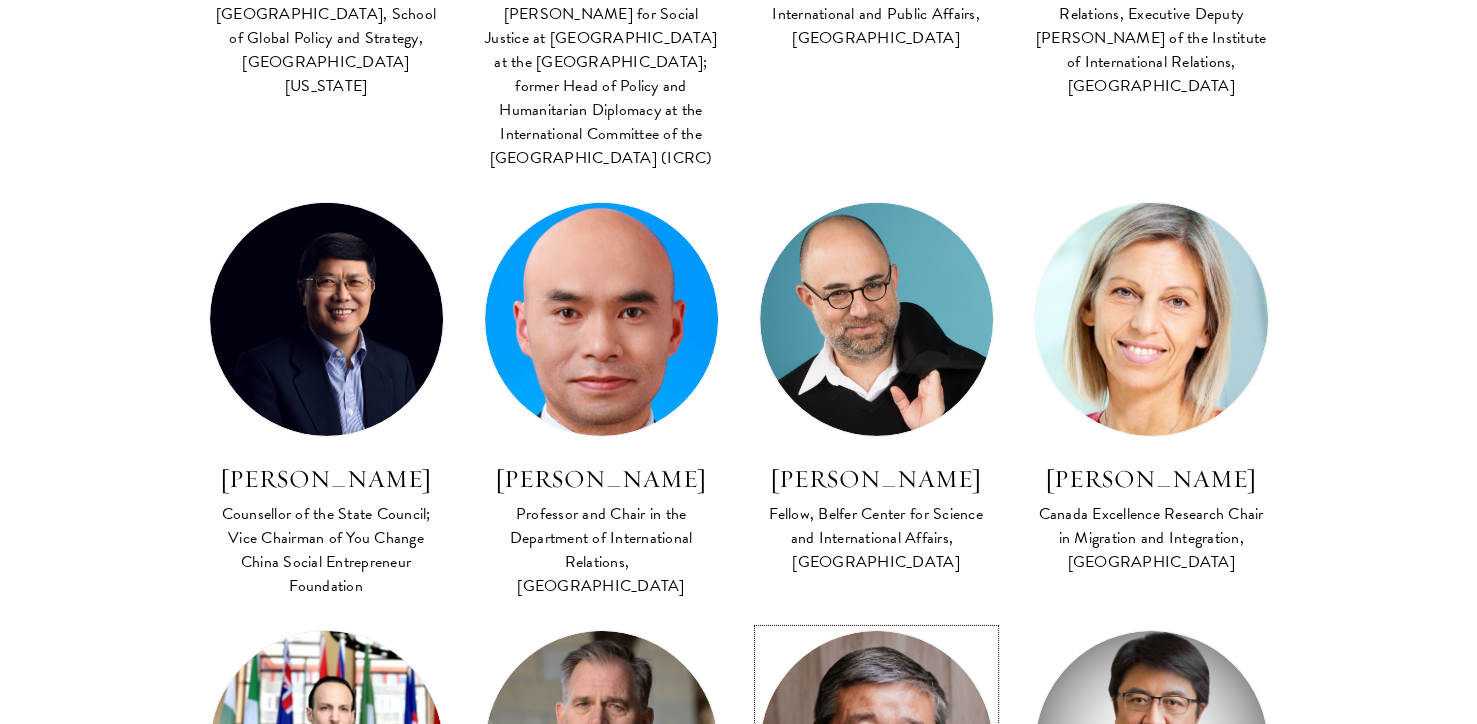 scroll, scrollTop: 6108, scrollLeft: 0, axis: vertical 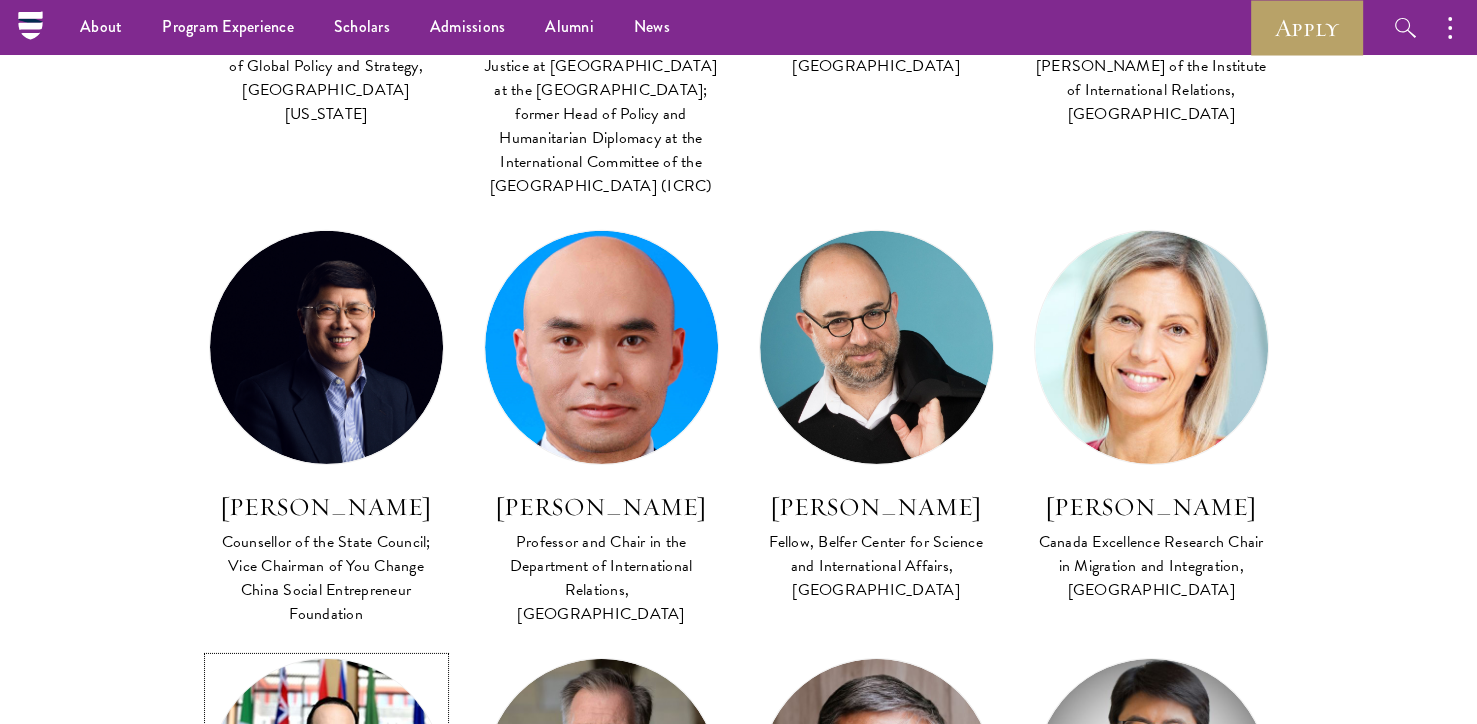 click at bounding box center (326, 775) 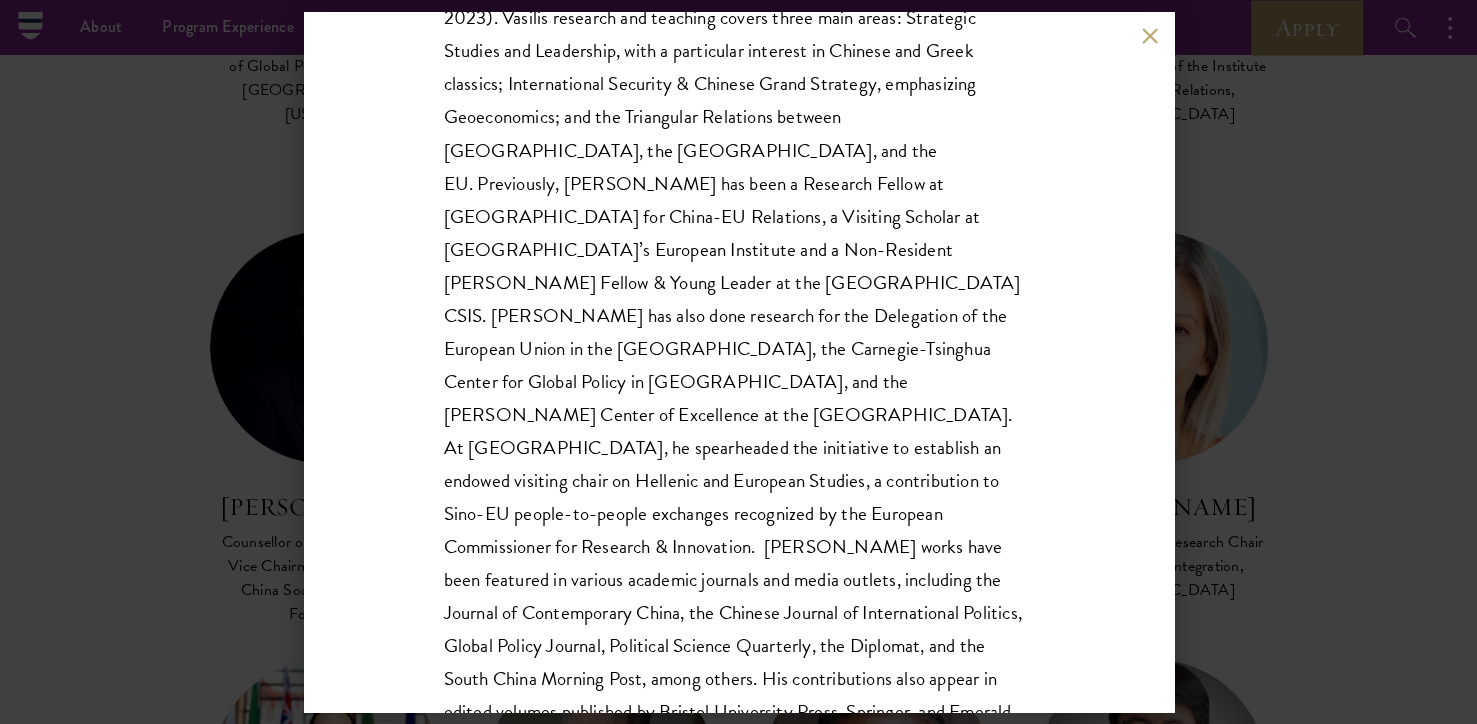 scroll, scrollTop: 797, scrollLeft: 0, axis: vertical 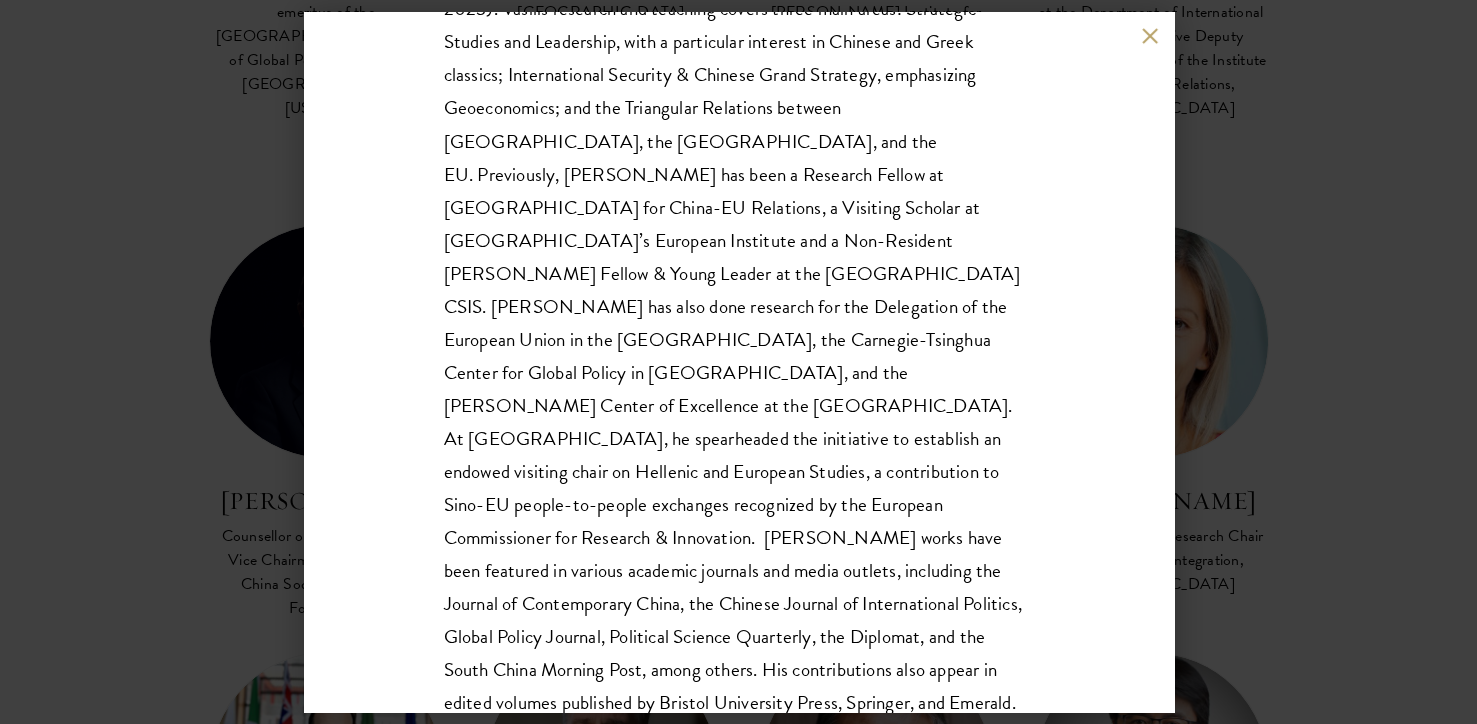 drag, startPoint x: 192, startPoint y: 426, endPoint x: 180, endPoint y: 527, distance: 101.71037 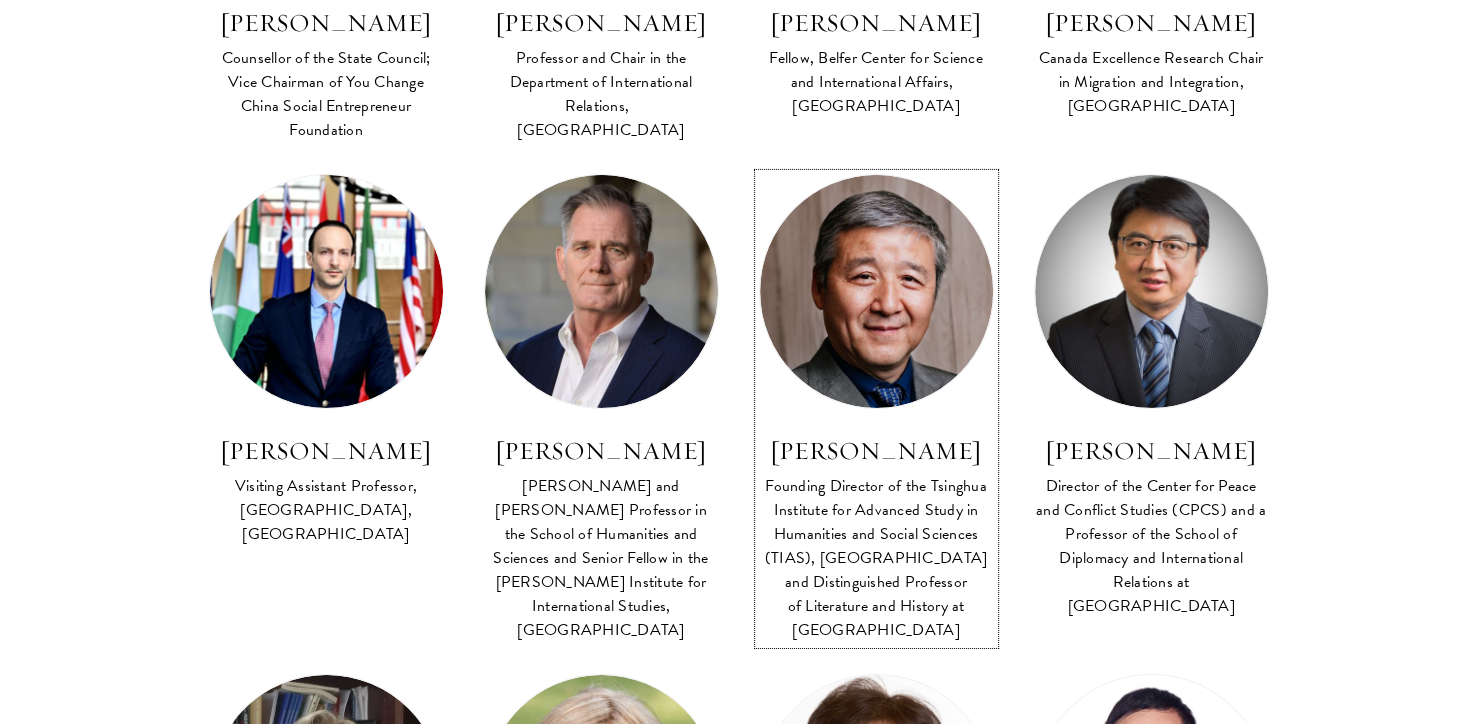 scroll, scrollTop: 6604, scrollLeft: 0, axis: vertical 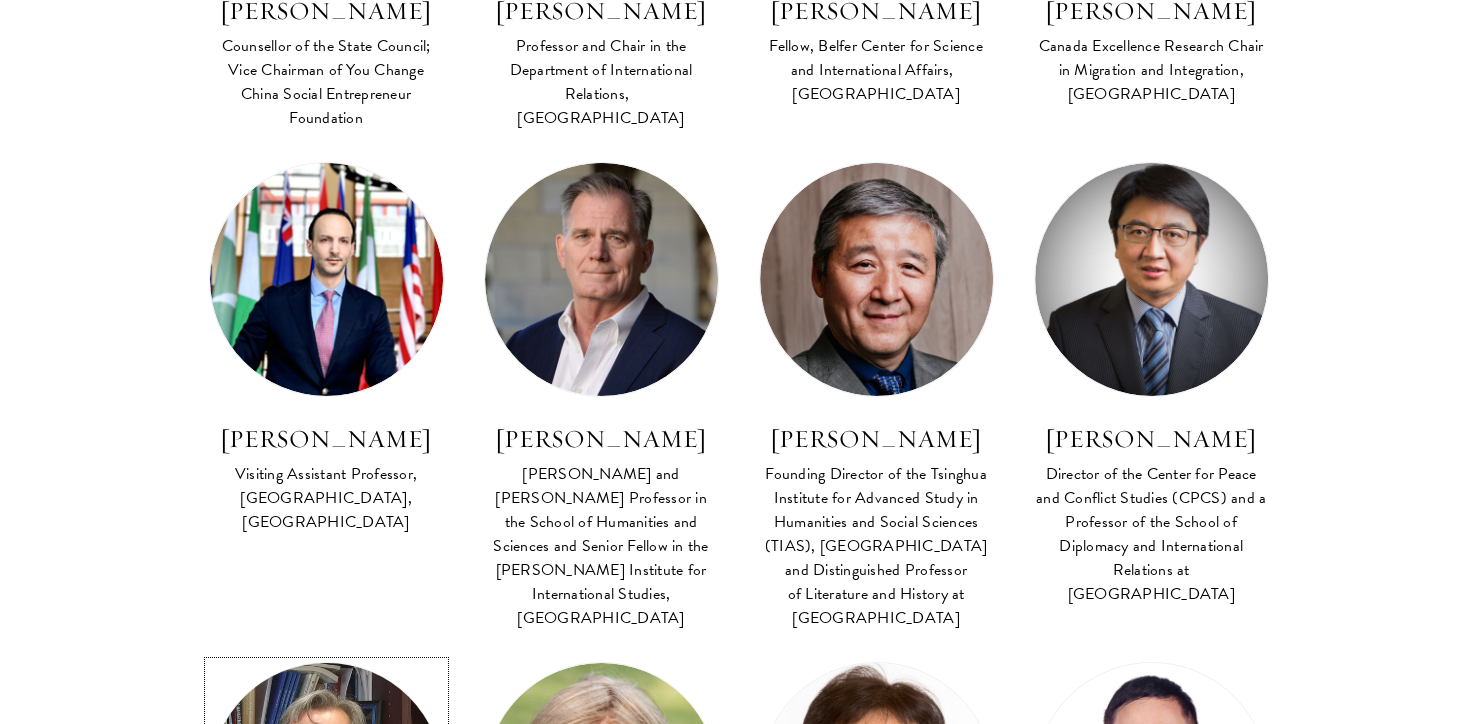 click at bounding box center (326, 779) 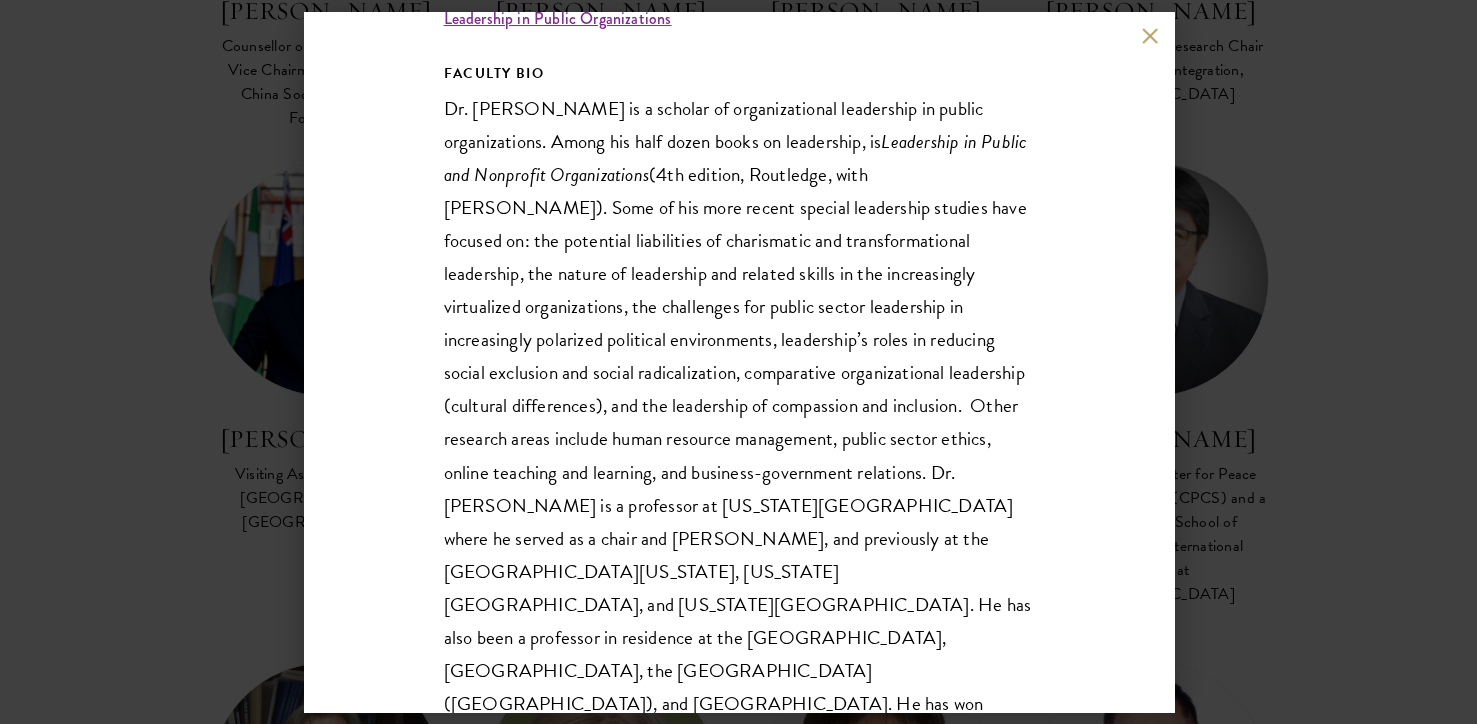 scroll, scrollTop: 382, scrollLeft: 0, axis: vertical 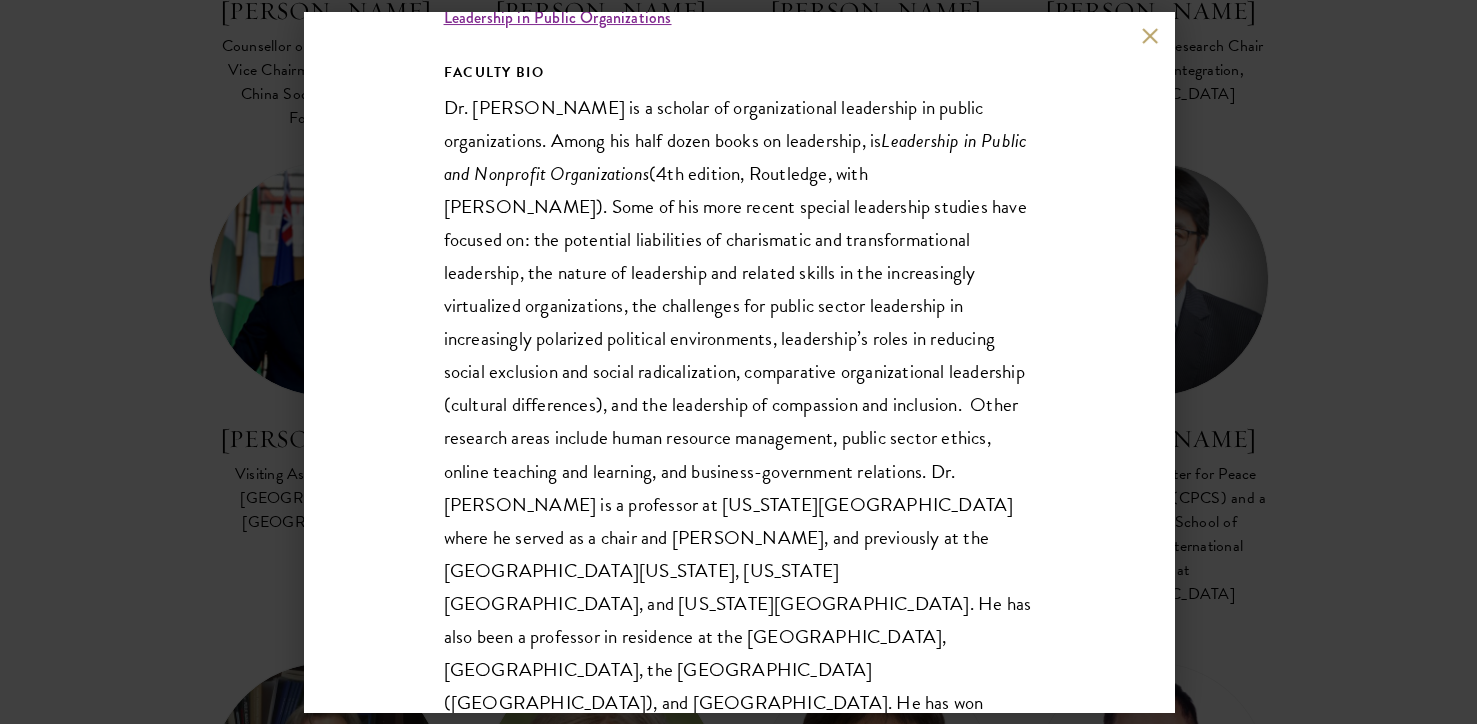 click on "[PERSON_NAME]
Professor, [US_STATE][GEOGRAPHIC_DATA], [GEOGRAPHIC_DATA], [US_STATE]
Lead Faculty Leadership in Public Organizations 			 FACULTY BIO
Dr. [PERSON_NAME] is a scholar of organizational leadership in public organizations. Among his half dozen books on leadership, is  Leadership in Public and Nonprofit Organizations  (4th edition, Routledge, with [PERSON_NAME]). Some of his more recent special leadership studies have focused on: the potential liabilities of charismatic and transformational leadership, the nature of leadership and related skills in the increasingly virtualized organizations, the challenges for public sector leadership in increasingly polarized political environments, leadership’s roles in reducing social exclusion and social radicalization, comparative organizational leadership (cultural differences), and the leadership of compassion and inclusion." at bounding box center [738, 362] 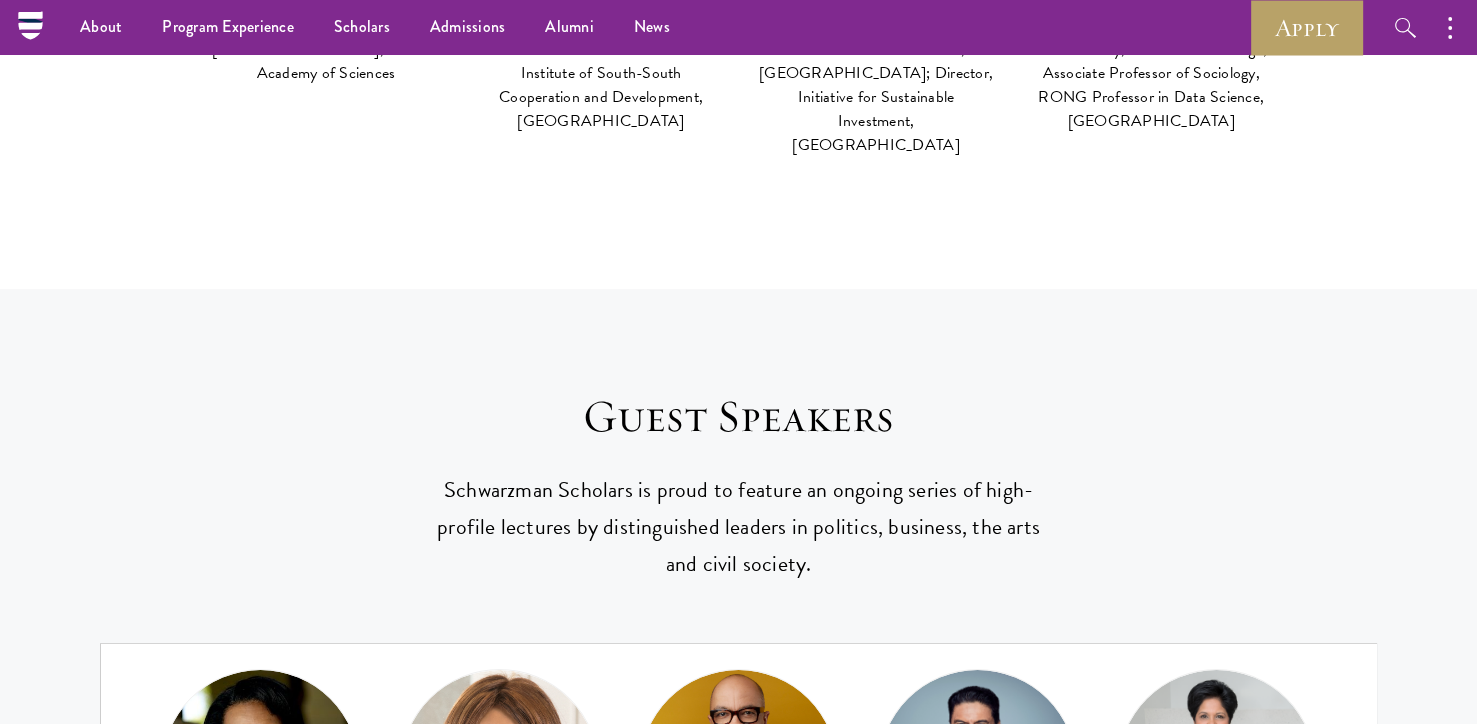 scroll, scrollTop: 7989, scrollLeft: 0, axis: vertical 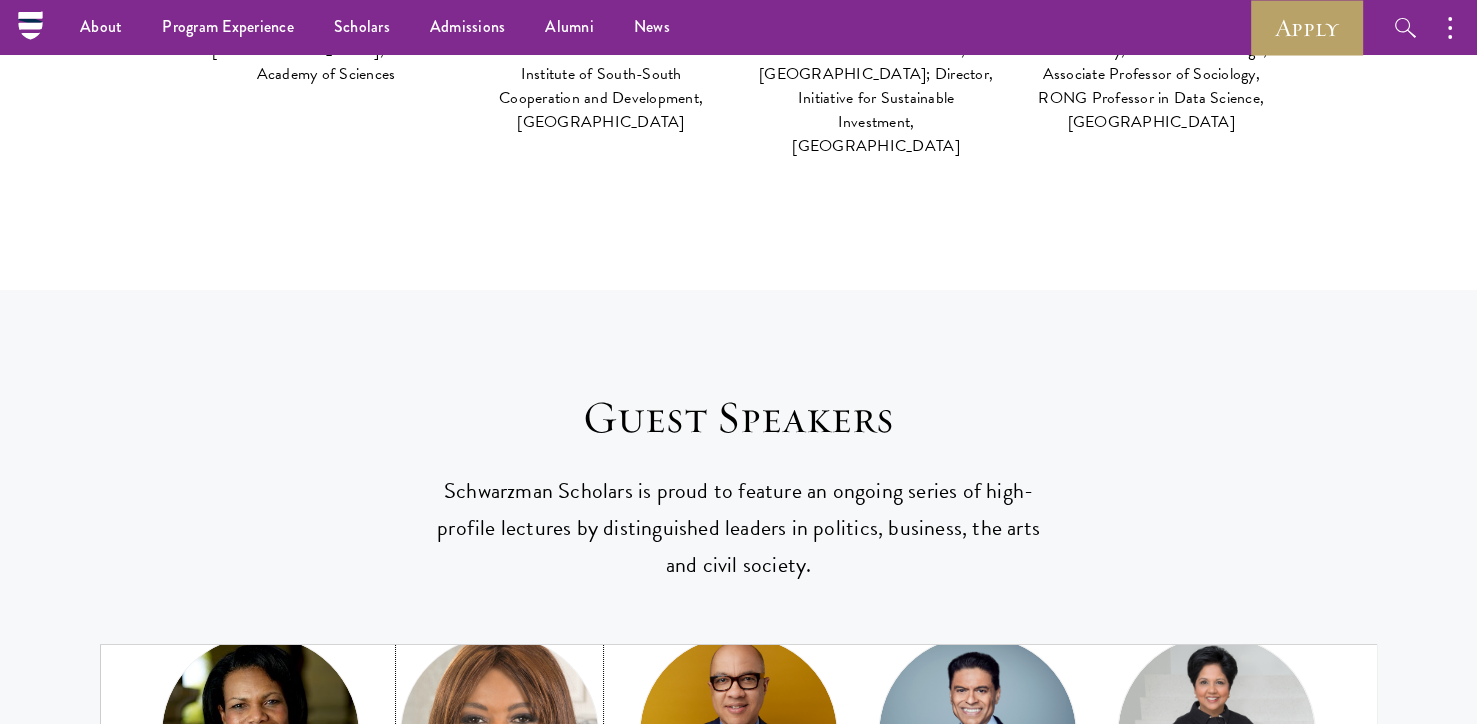 click at bounding box center [499, 734] 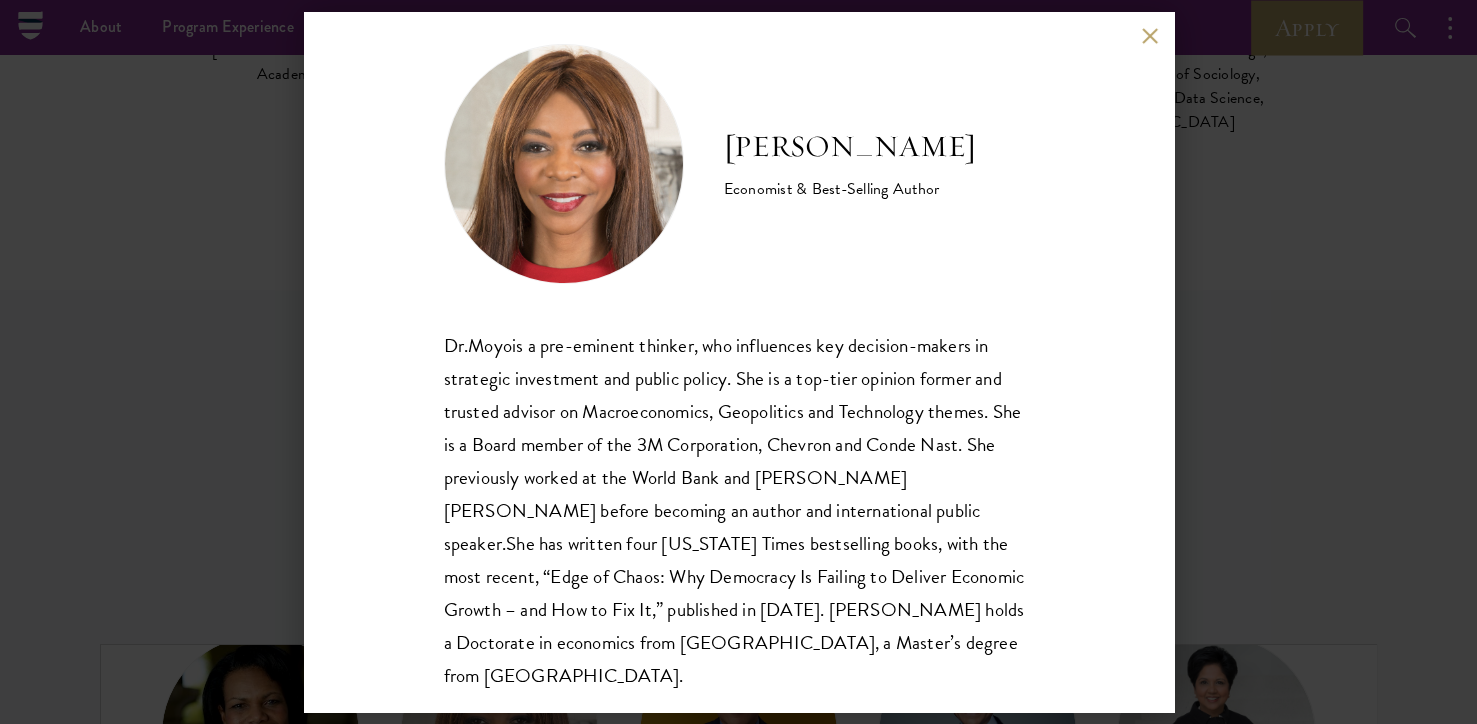 scroll, scrollTop: 35, scrollLeft: 0, axis: vertical 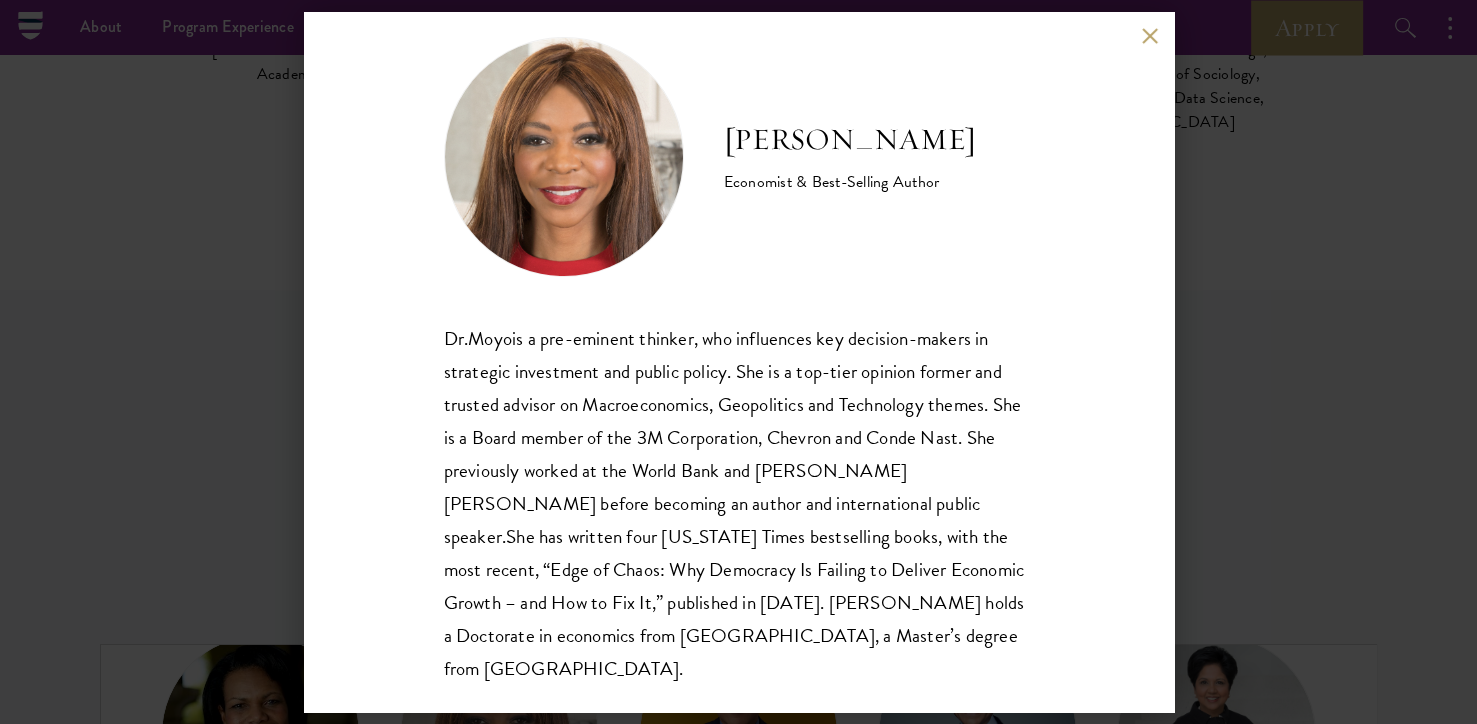 click on "[PERSON_NAME]
Economist & Best-Selling Author
[PERSON_NAME]  is a pre-eminent thinker, who influences key decision-makers in strategic investment and public policy. She is a top-tier opinion former and trusted advisor on Macroeconomics, Geopolitics and Technology themes. She is a Board member of the 3M Corporation, Chevron and Conde Nast. She previously worked at the World Bank and [PERSON_NAME] [PERSON_NAME] before becoming an author and international public speaker.  She has written four [US_STATE] Times bestselling books, with the most recent, “Edge of Chaos: Why Democracy Is Failing to Deliver Economic Growth – and How to Fix It,” published in [DATE]. [PERSON_NAME] holds a Doctorate in economics from [GEOGRAPHIC_DATA], a Master’s degree from [GEOGRAPHIC_DATA]." at bounding box center (738, 362) 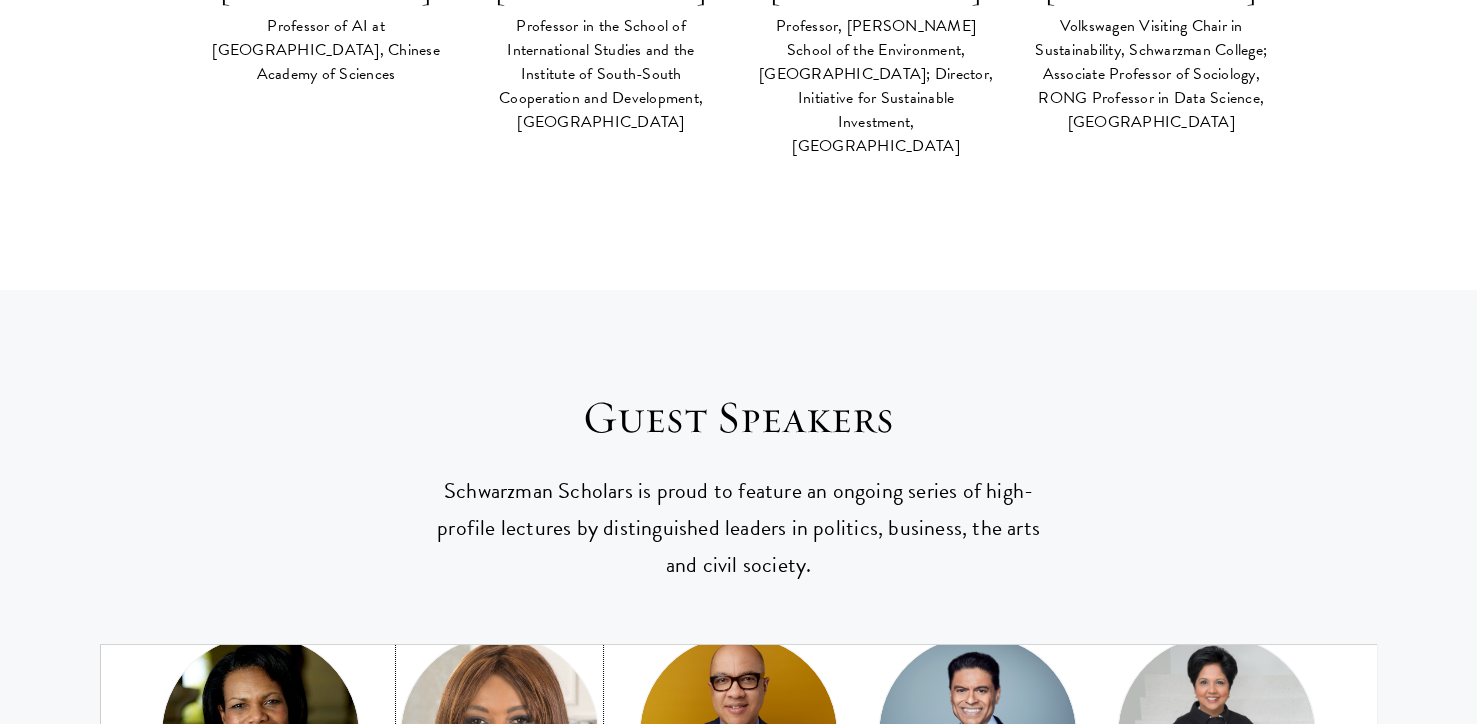 scroll, scrollTop: 7861, scrollLeft: 0, axis: vertical 